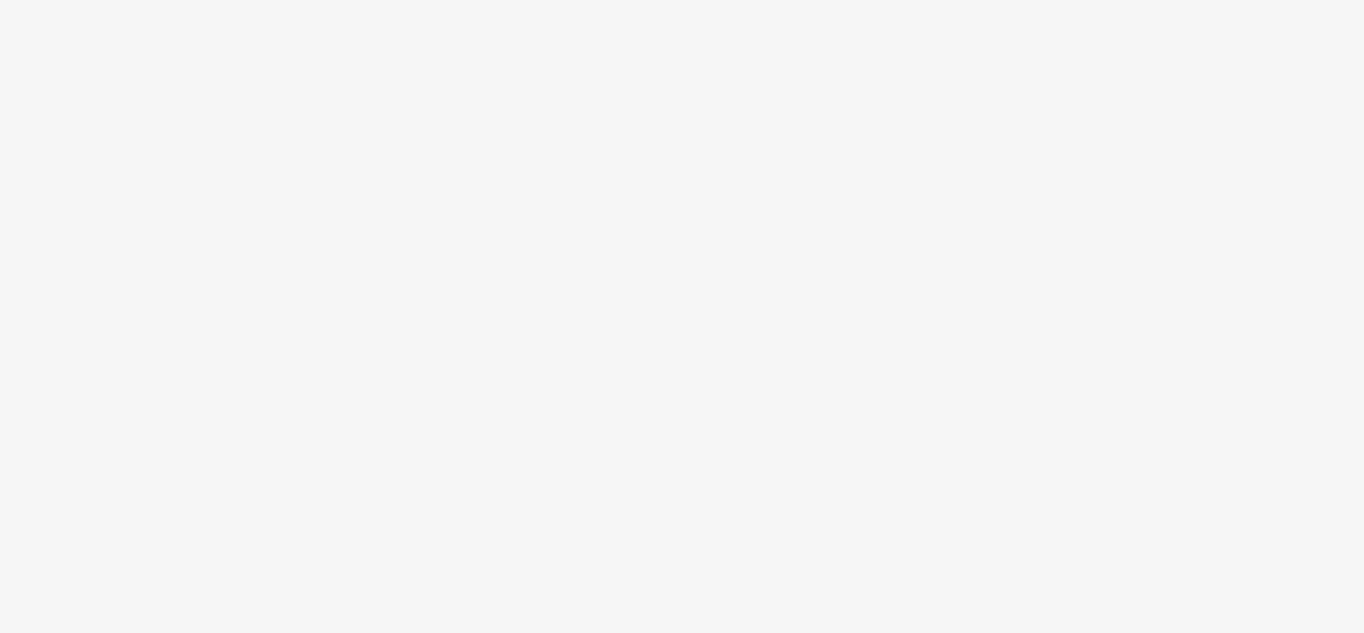 scroll, scrollTop: 0, scrollLeft: 0, axis: both 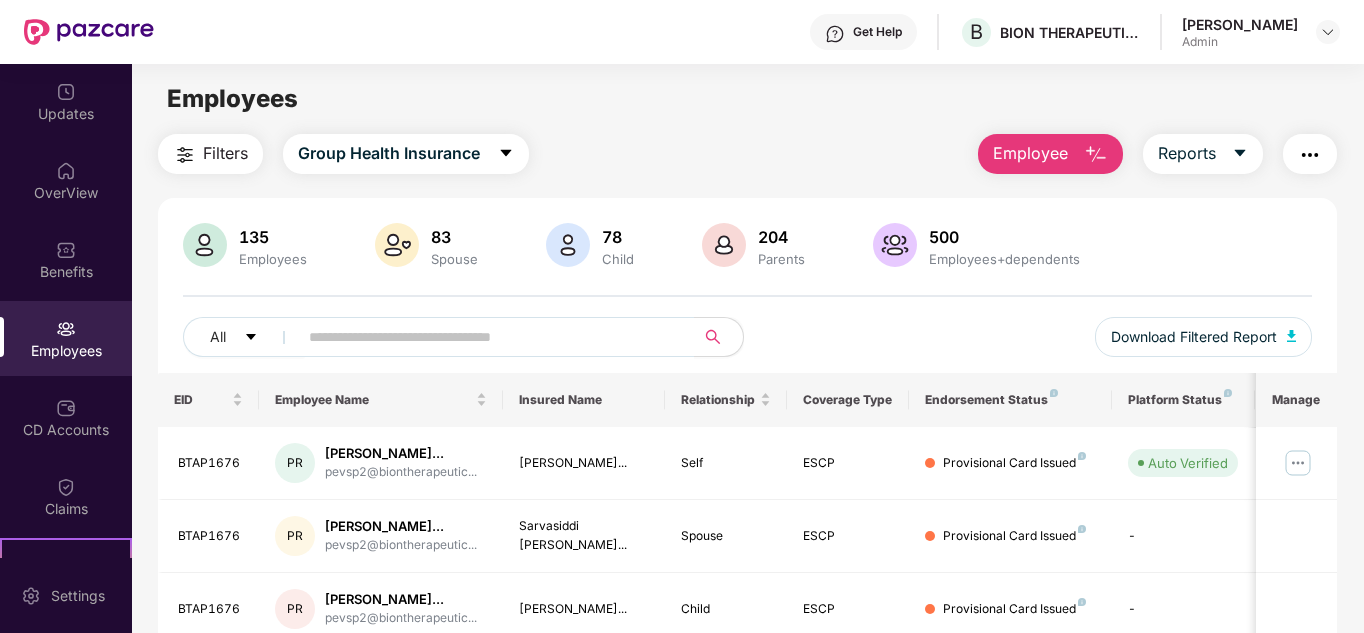 click on "Get Help B BION THERAPEUTICS (INDIA) PRIVATE LIMITED Biruduraju Srinivasa Raju Admin" at bounding box center [747, 32] 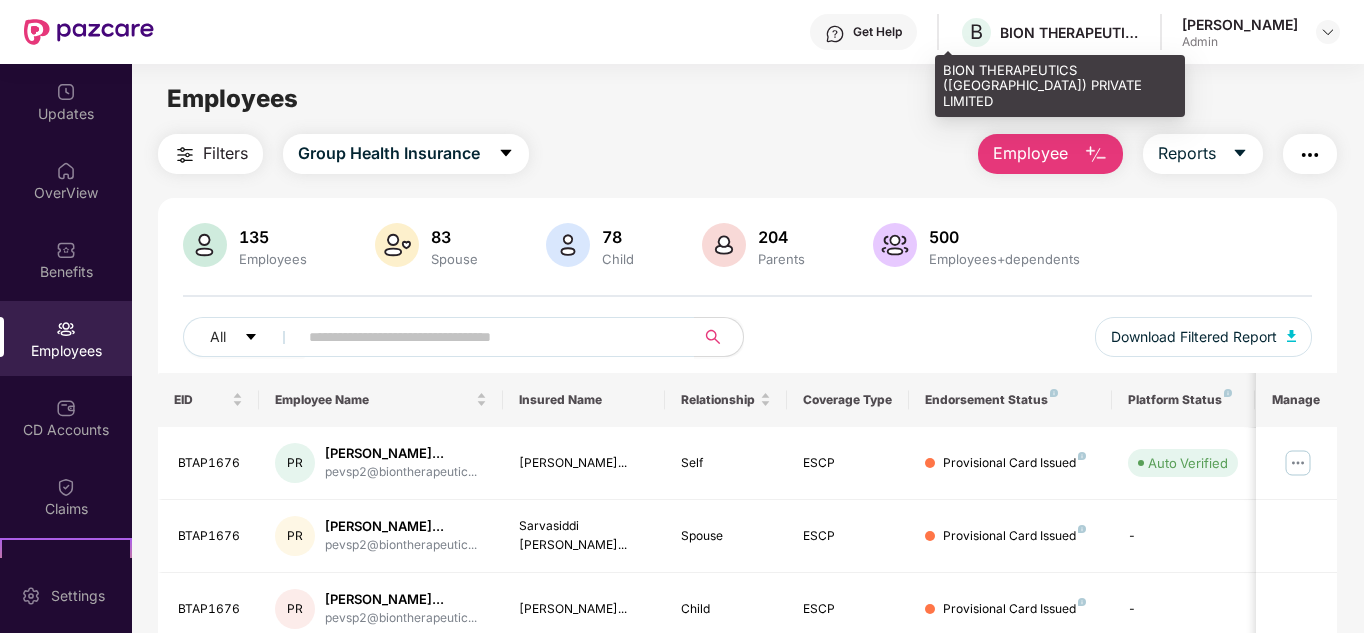click on "BION THERAPEUTICS ([GEOGRAPHIC_DATA]) PRIVATE LIMITED" at bounding box center (1070, 32) 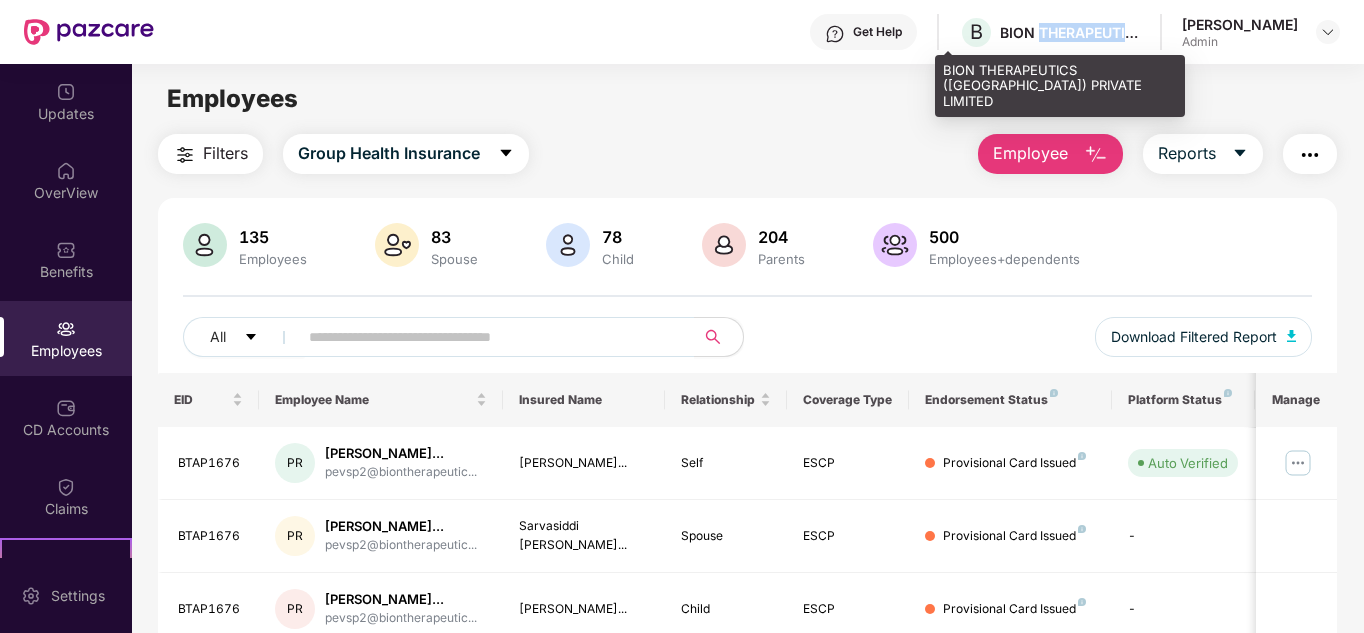 click on "B BION THERAPEUTICS (INDIA) PRIVATE LIMITED" at bounding box center [1049, 32] 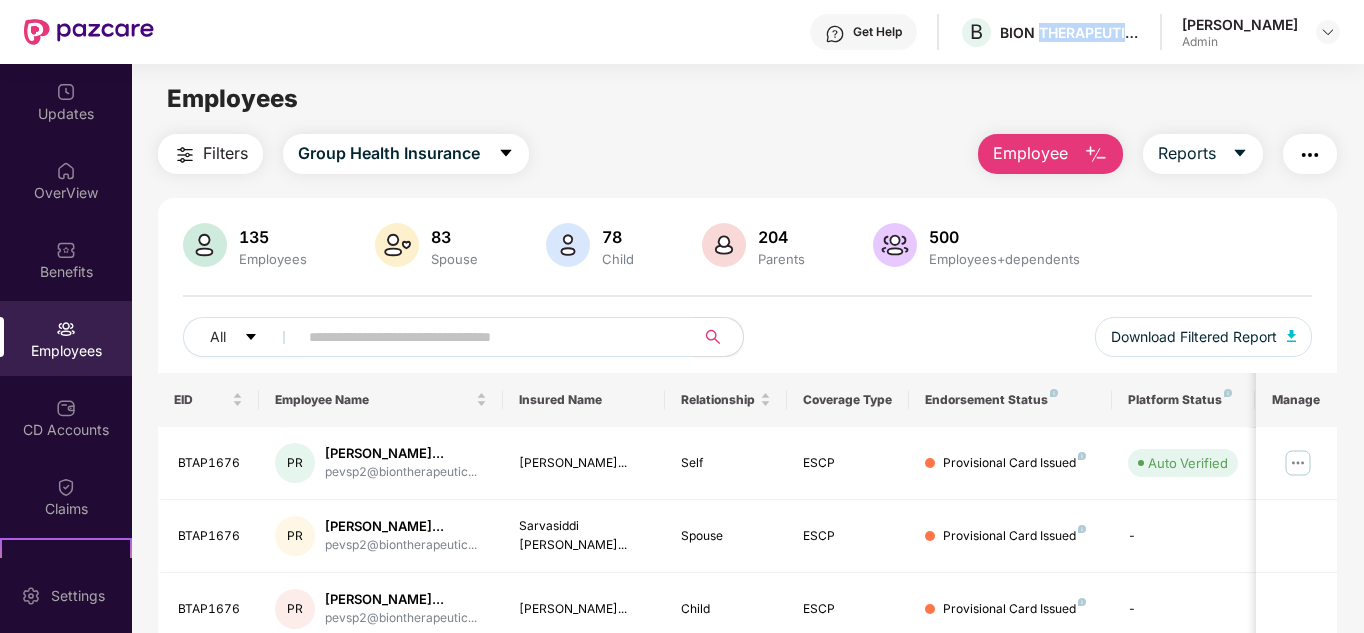 click at bounding box center [1310, 154] 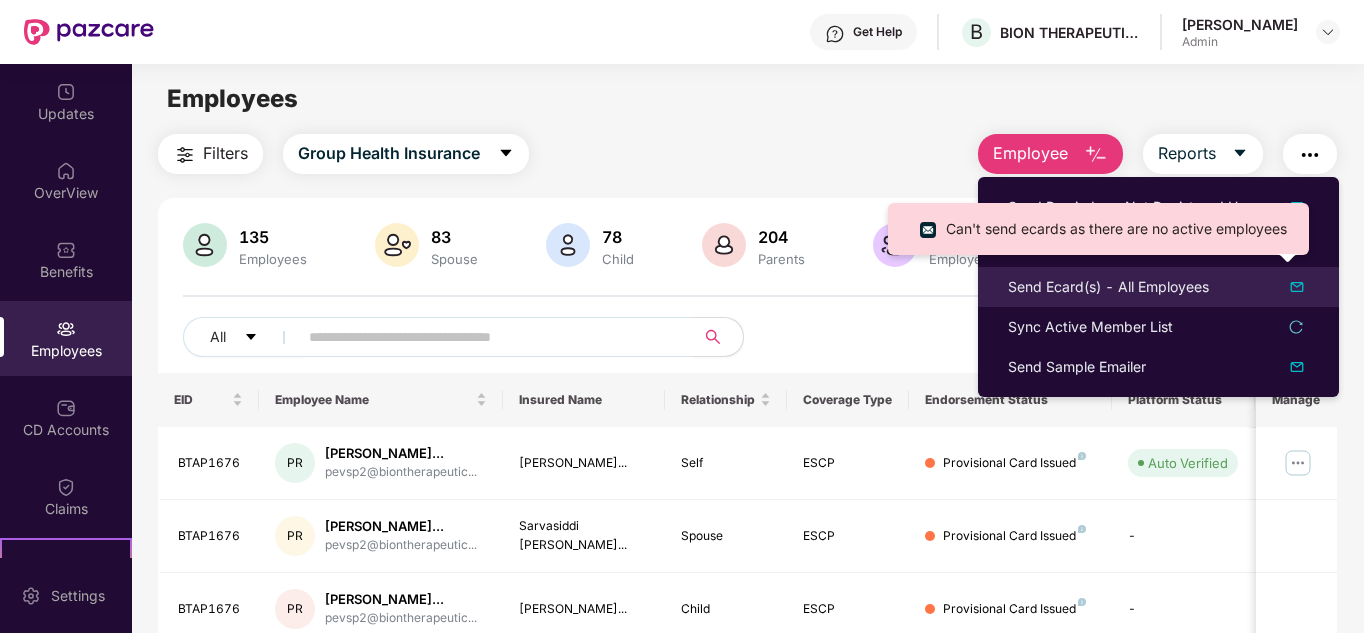 click on "Send Ecard(s) - All Employees" at bounding box center (1108, 287) 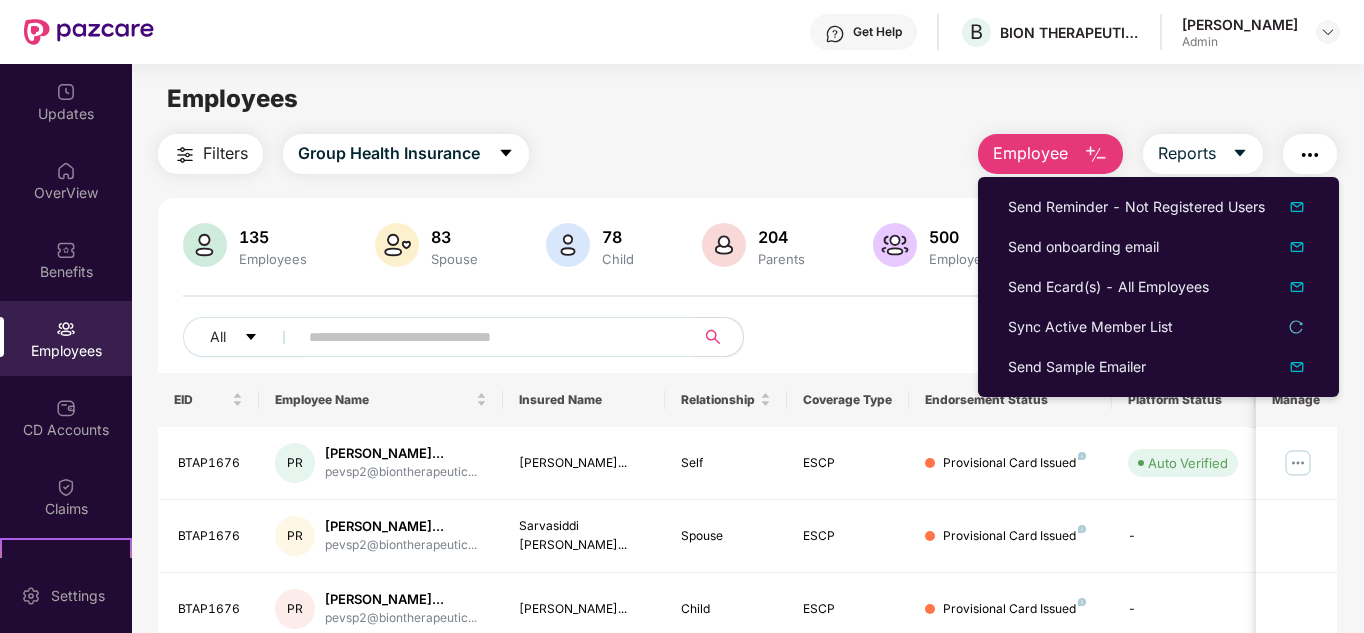 click on "Filters Group Health Insurance Employee  Reports" at bounding box center (748, 154) 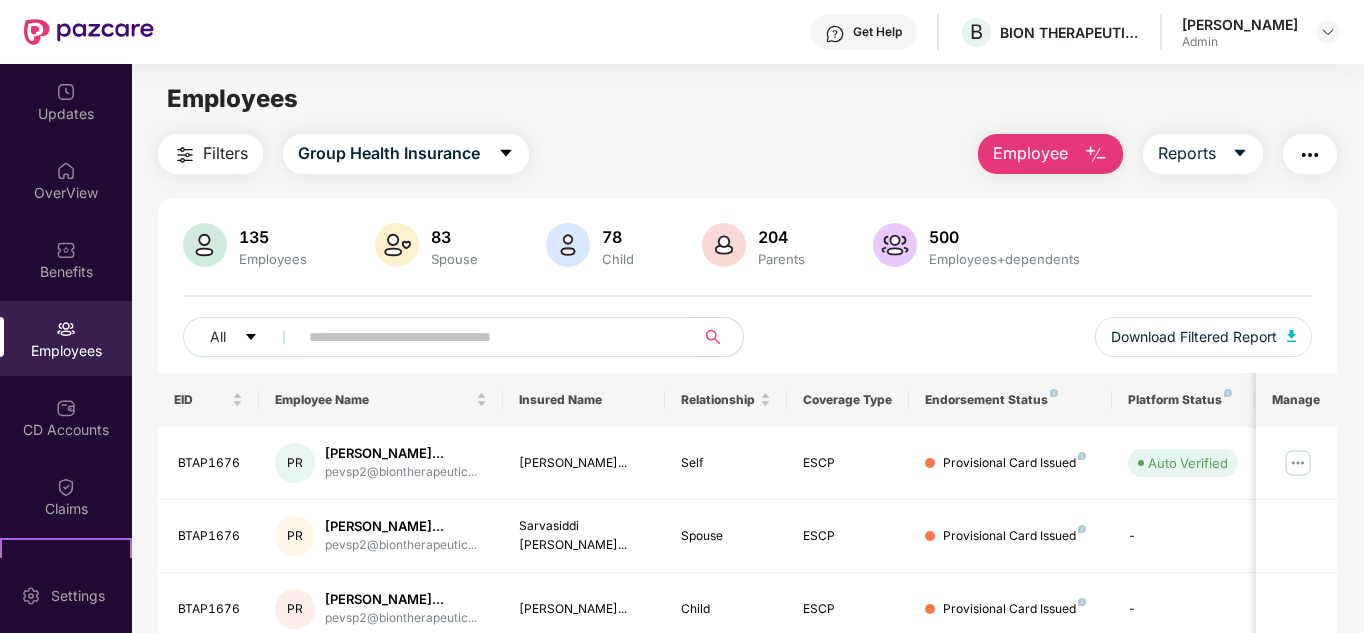click at bounding box center [1310, 155] 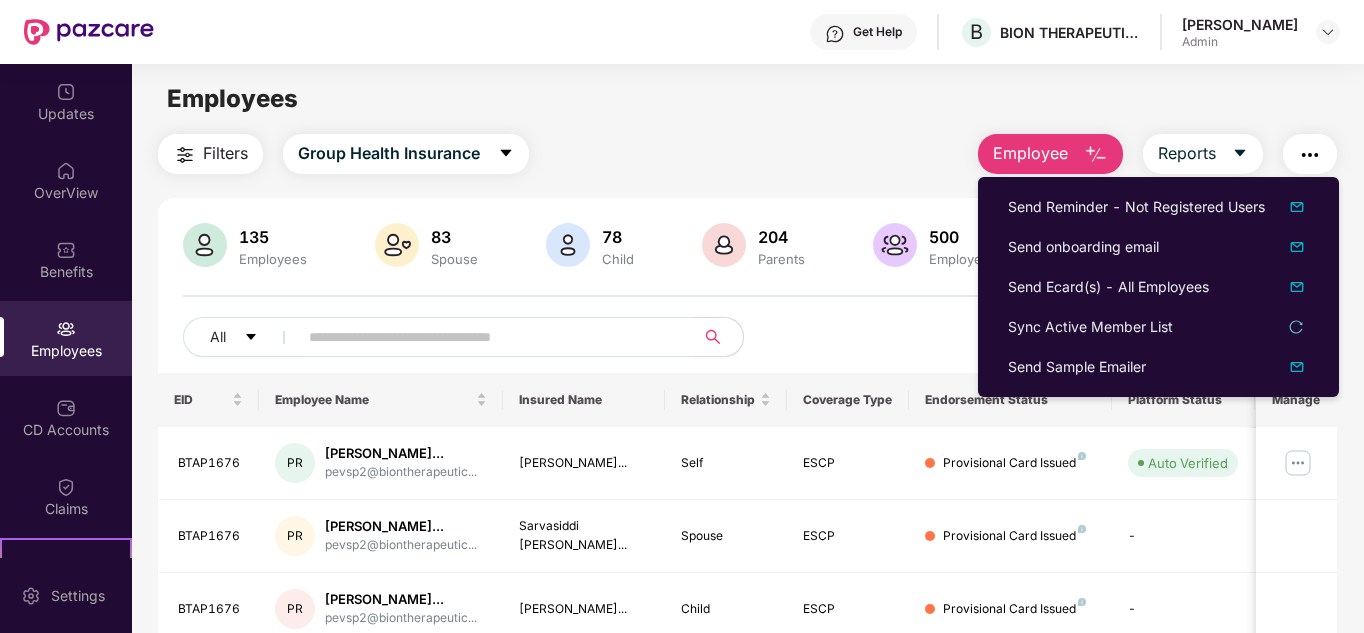 click on "Employees" at bounding box center (747, 99) 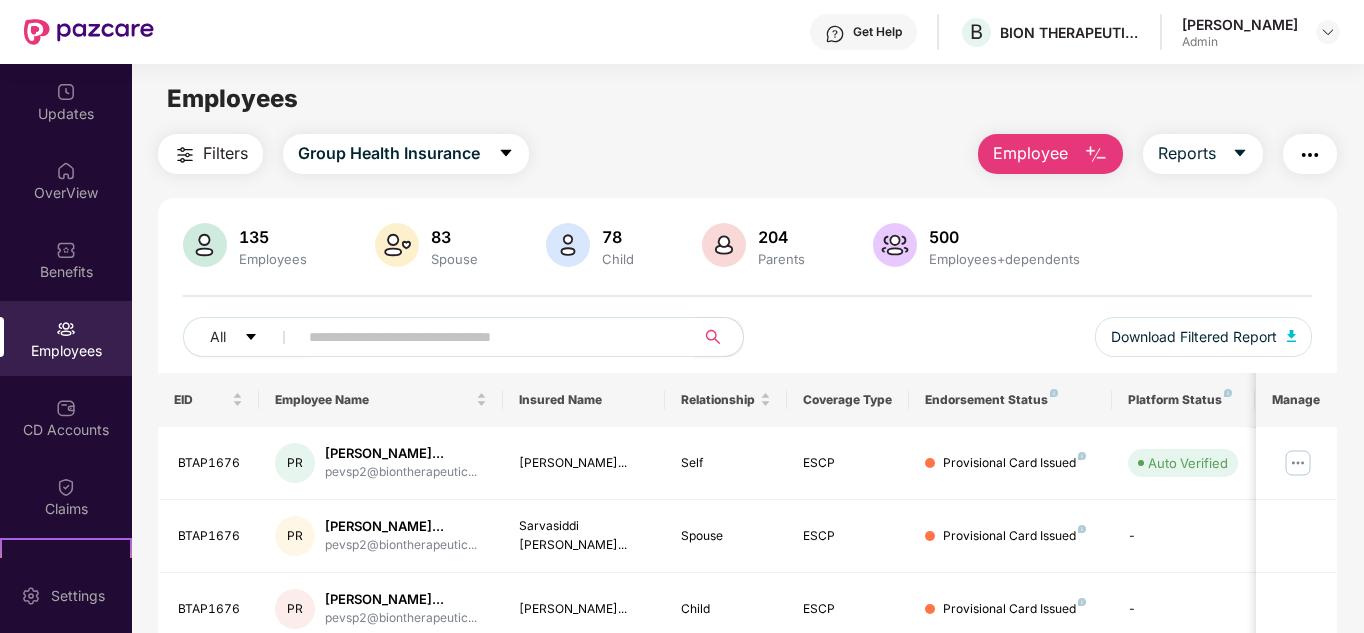 click at bounding box center (1310, 155) 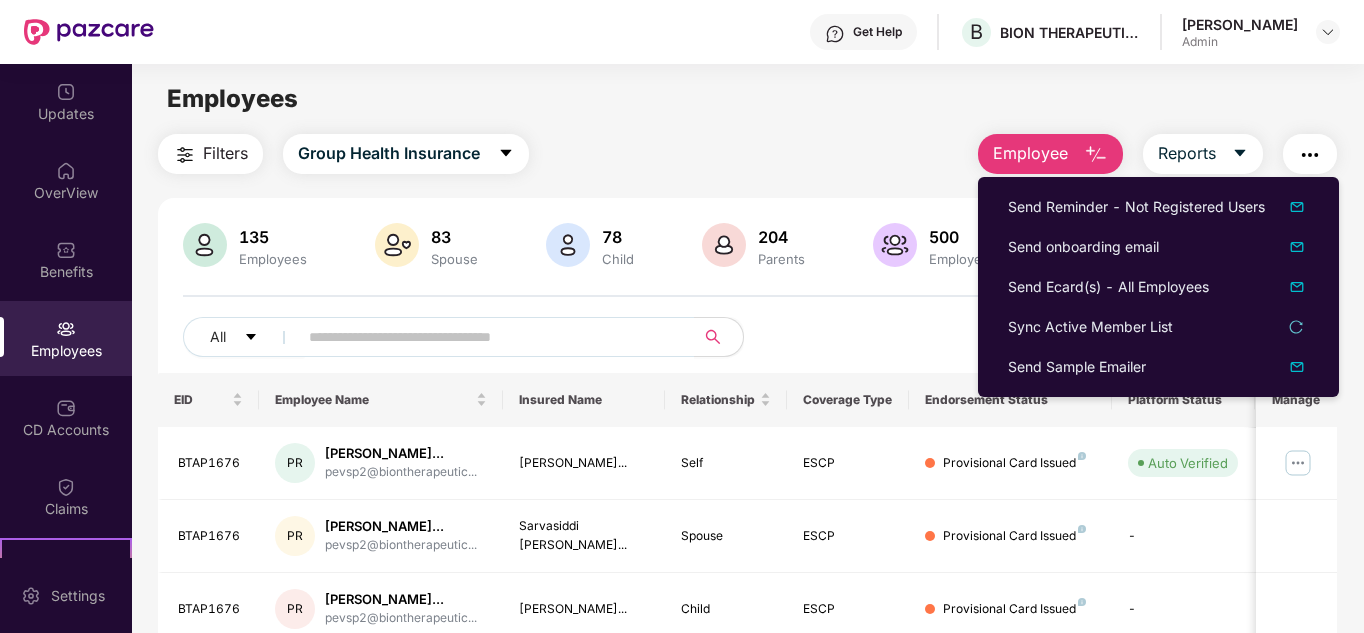 click on "Employees Filters Group Health Insurance Employee  Reports 135 Employees 83 Spouse 78 Child 204 Parents 500 Employees+dependents All Download Filtered Report EID Employee Name Insured Name Relationship Coverage Type Endorsement Status Platform Status Joining Date Manage                   BTAP1676 PR Panagipalli Sarathchan...   pevsp2@biontherapeutic... Panagipalli Sarathc... Self ESCP Provisional Card Issued Auto Verified 27 June 2025 BTAP1676 PR Panagipalli Sarathchan...   pevsp2@biontherapeutic... Sarvasiddi Rama Gow... Spouse ESCP Provisional Card Issued - 27 June 2025 BTAP1676 PR Panagipalli Sarathchan...   pevsp2@biontherapeutic... Panagipalli Ram Vih... Child ESCP Provisional Card Issued - 27 June 2025 BTAP1676 PR Panagipalli Sarathchan...   pevsp2@biontherapeutic... Panagipalli Sri Dri... Child ESCP Provisional Card Issued - 27 June 2025 BTAP1676 PR Panagipalli Sarathchan...   pevsp2@biontherapeutic... Pogaru Ramanamma Mother ESCP Provisional Card Issued - 27 June 2025 BTAP1676 PR   Father -" at bounding box center [747, 380] 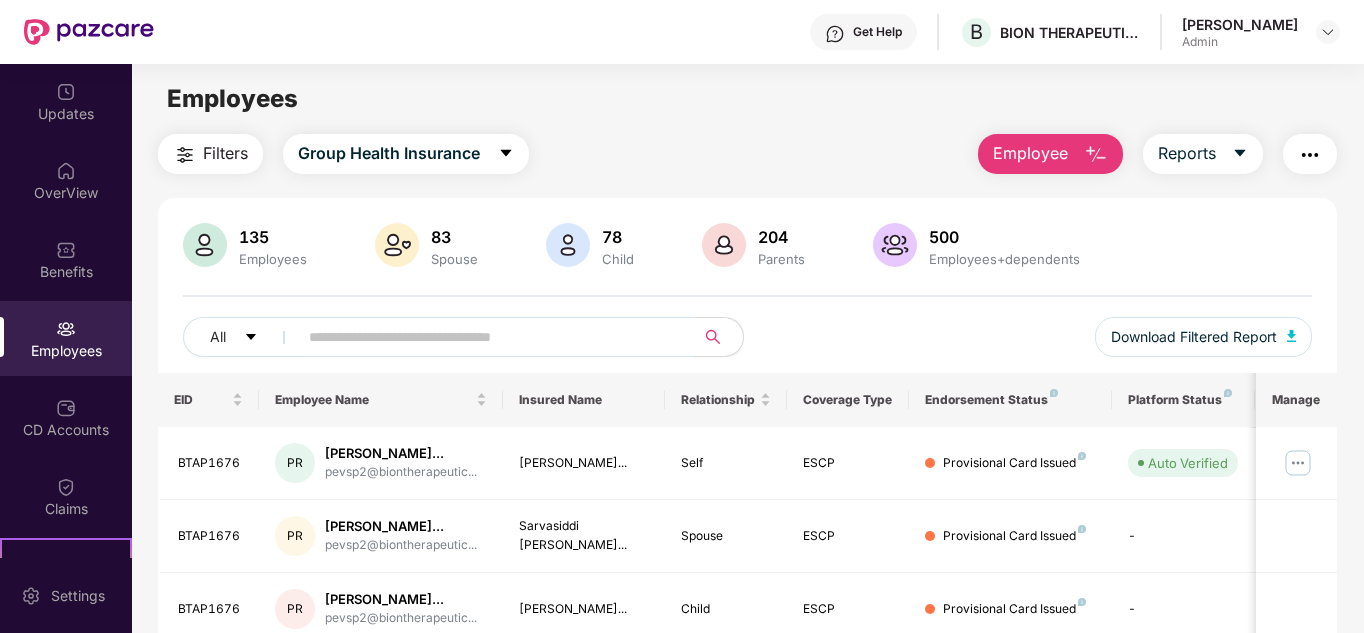 click on "Employee" at bounding box center (1050, 154) 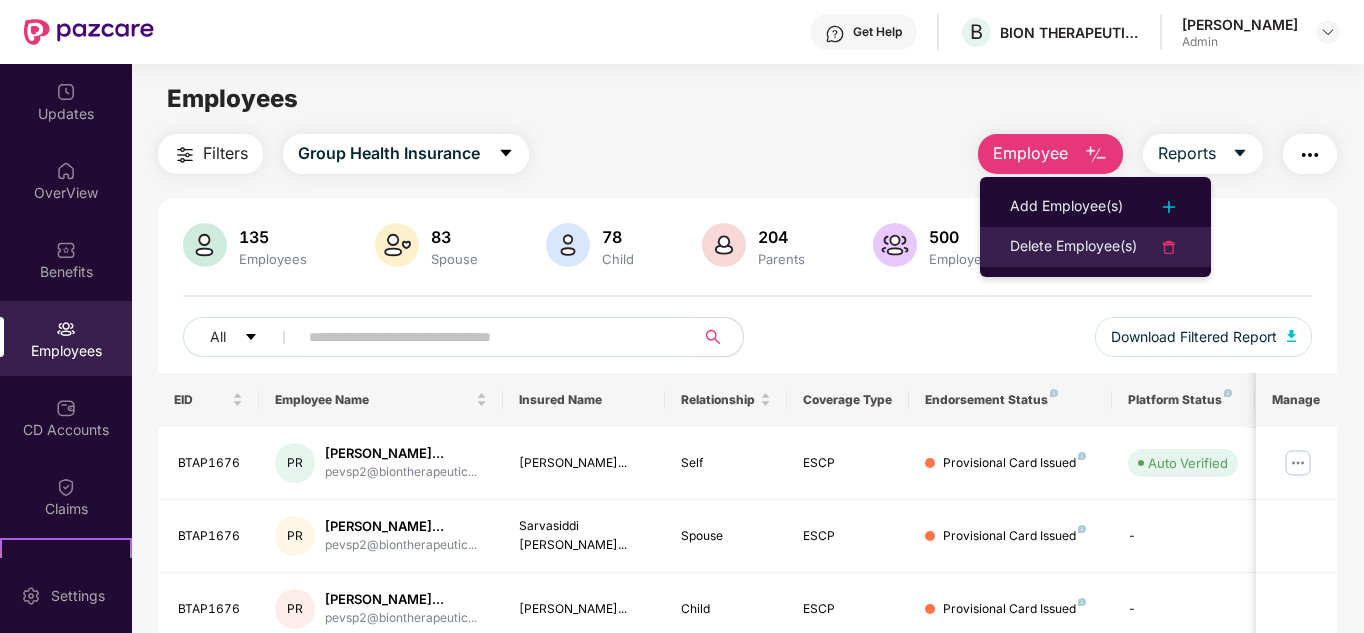 click on "Delete Employee(s)" at bounding box center (1073, 247) 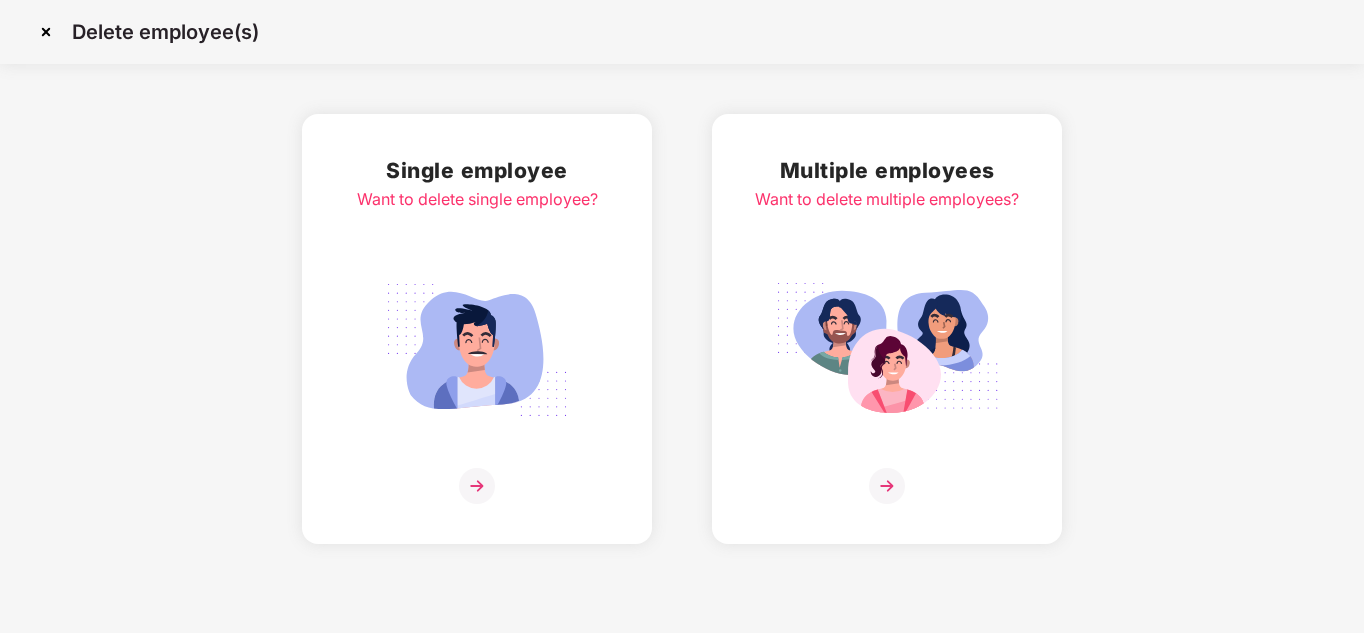 click at bounding box center [887, 486] 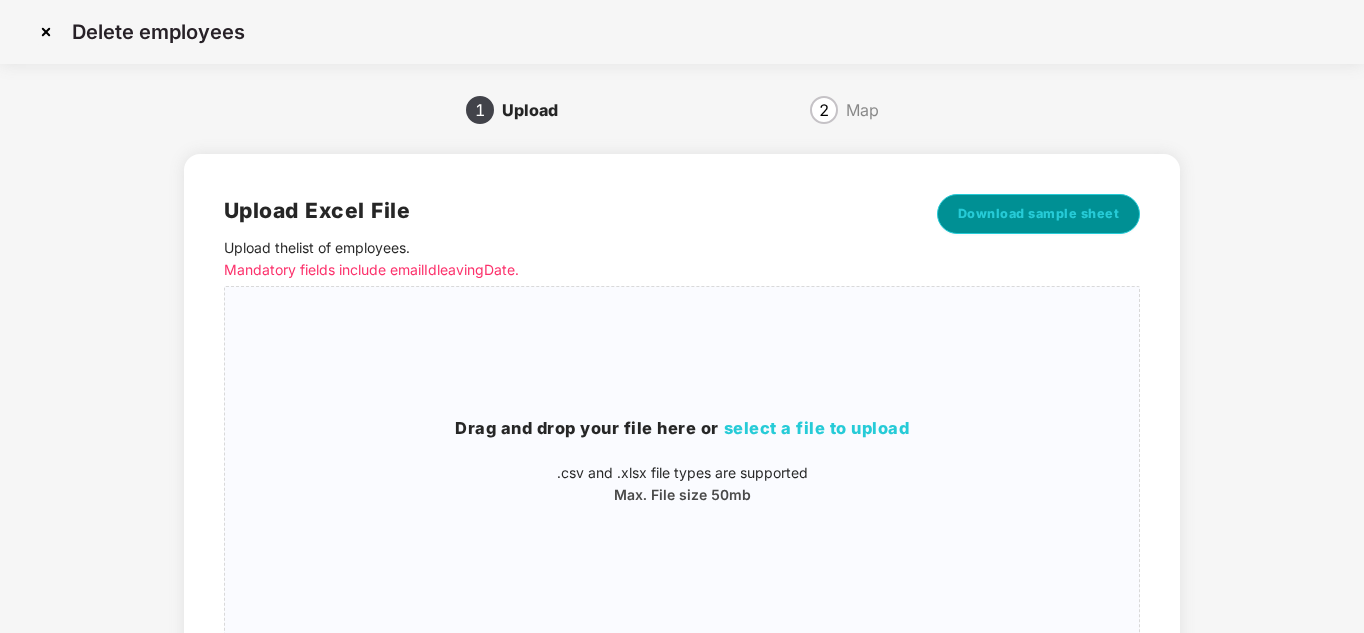click on "Download sample sheet" at bounding box center [1039, 214] 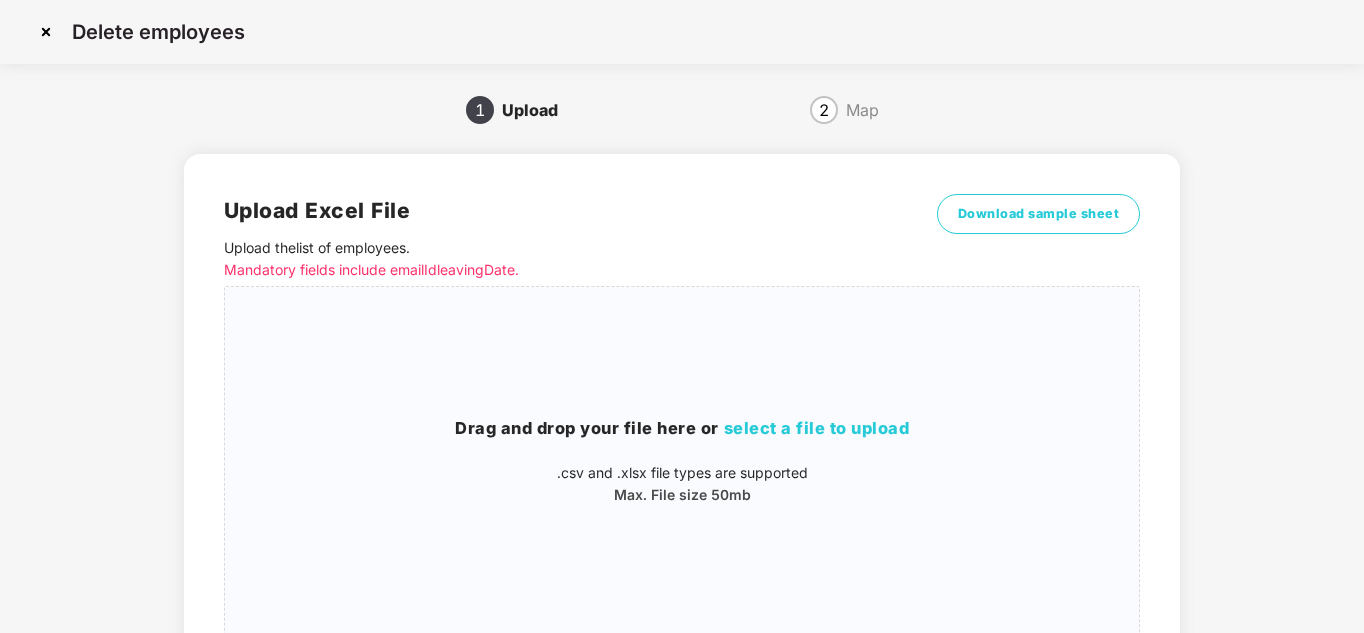 click at bounding box center [46, 32] 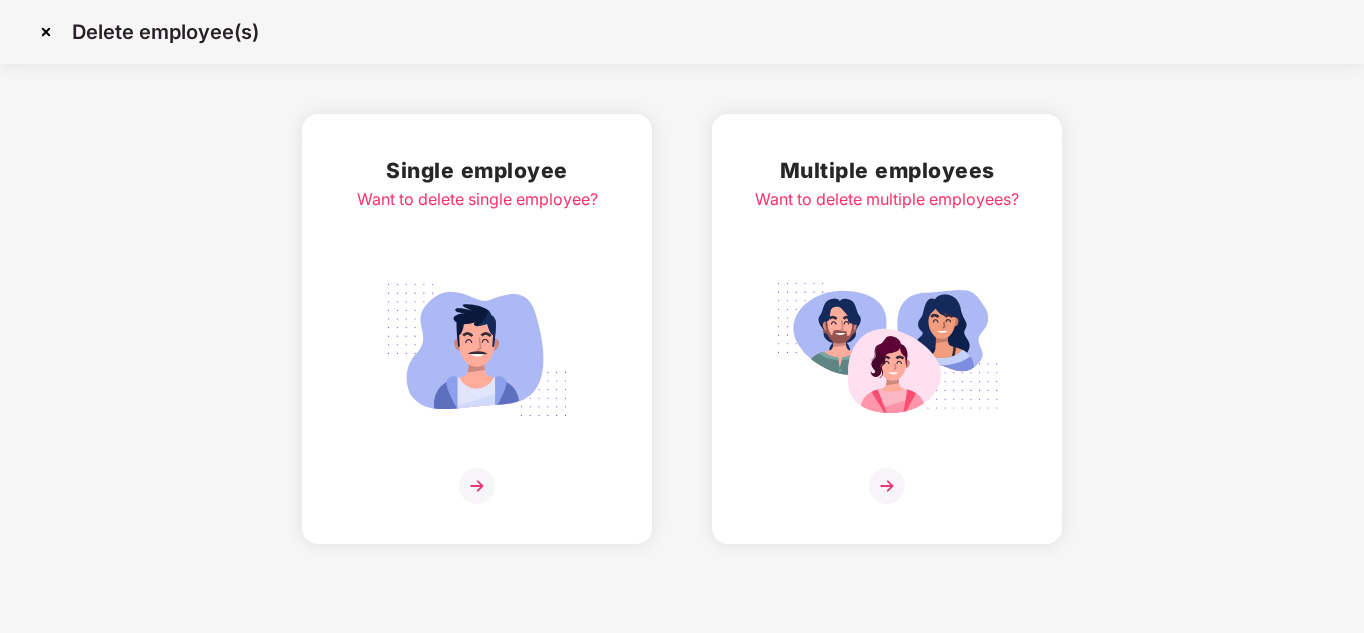 click at bounding box center (477, 486) 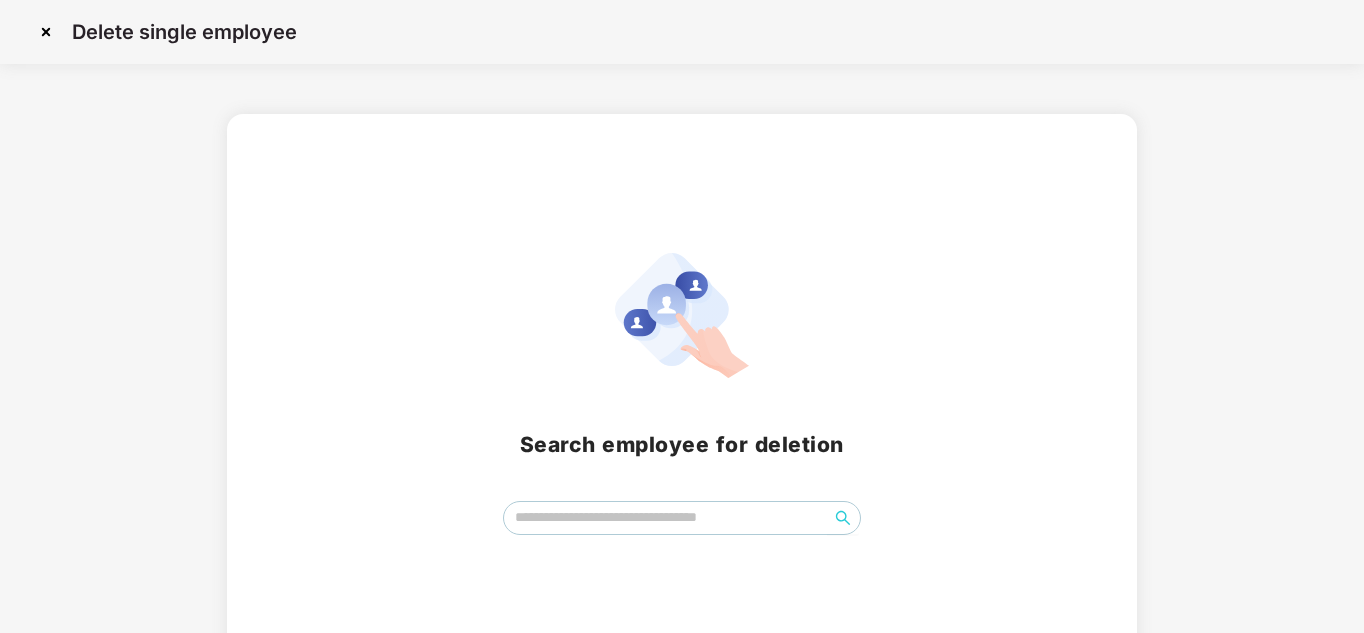 click on "Search employee for deletion" at bounding box center [681, 394] 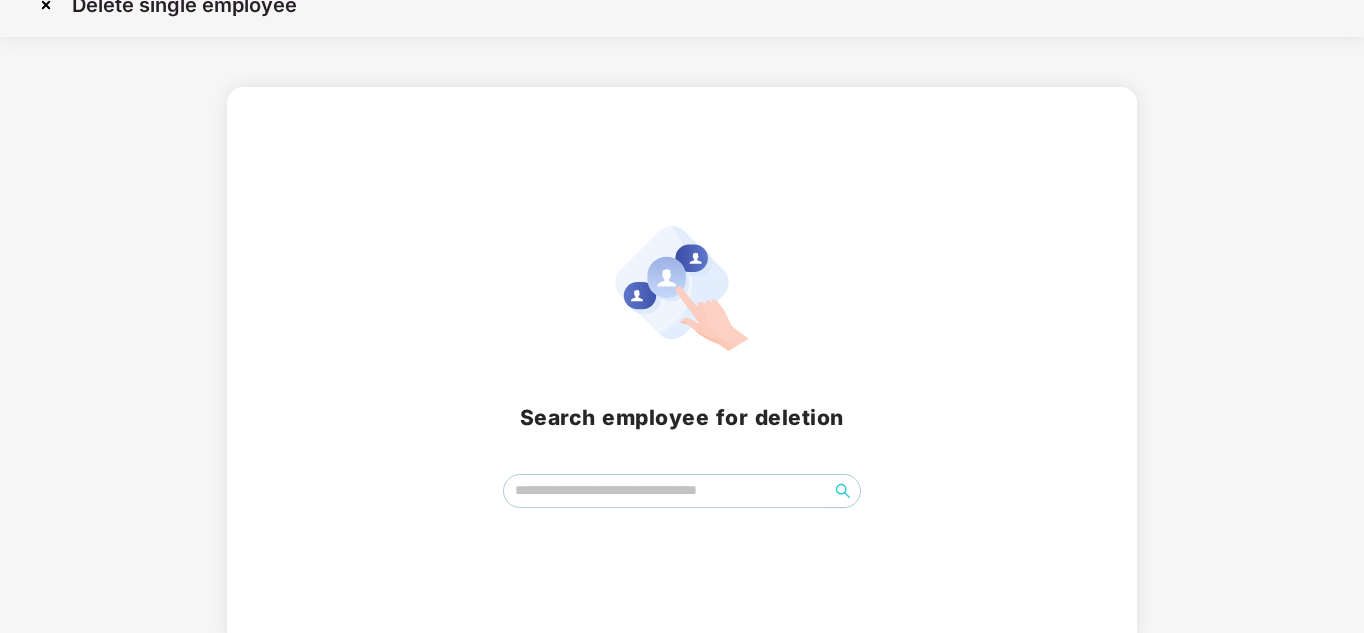 scroll, scrollTop: 41, scrollLeft: 0, axis: vertical 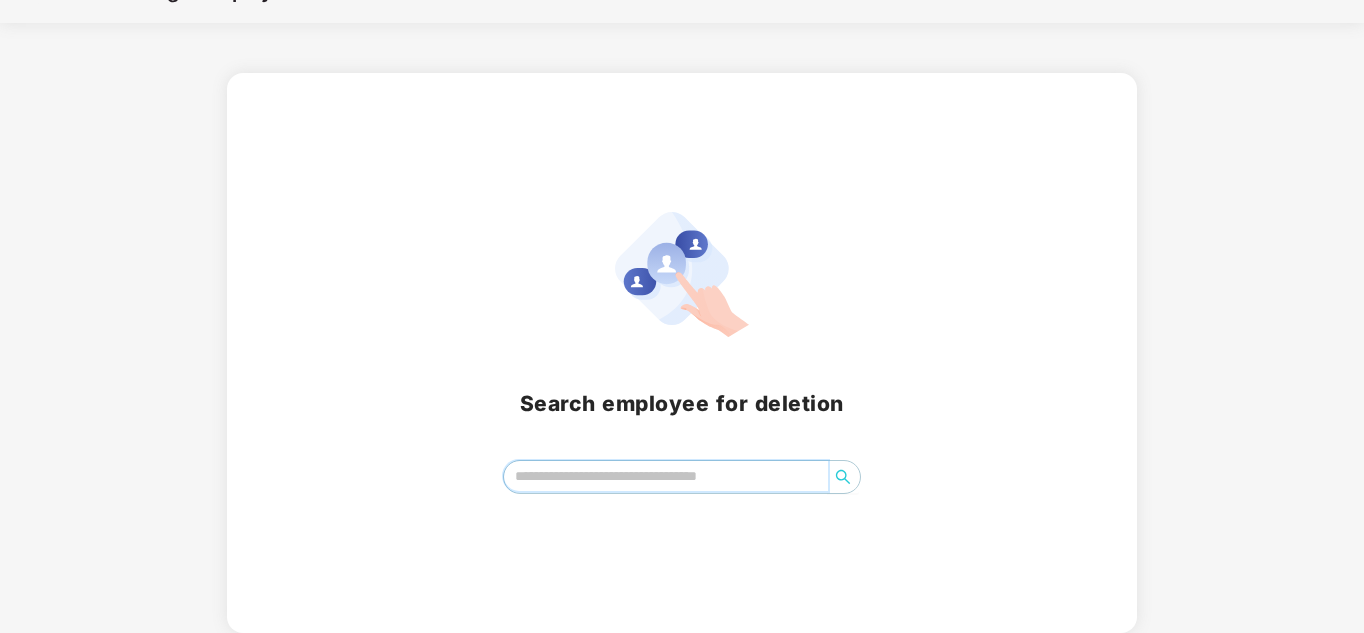 click at bounding box center (666, 476) 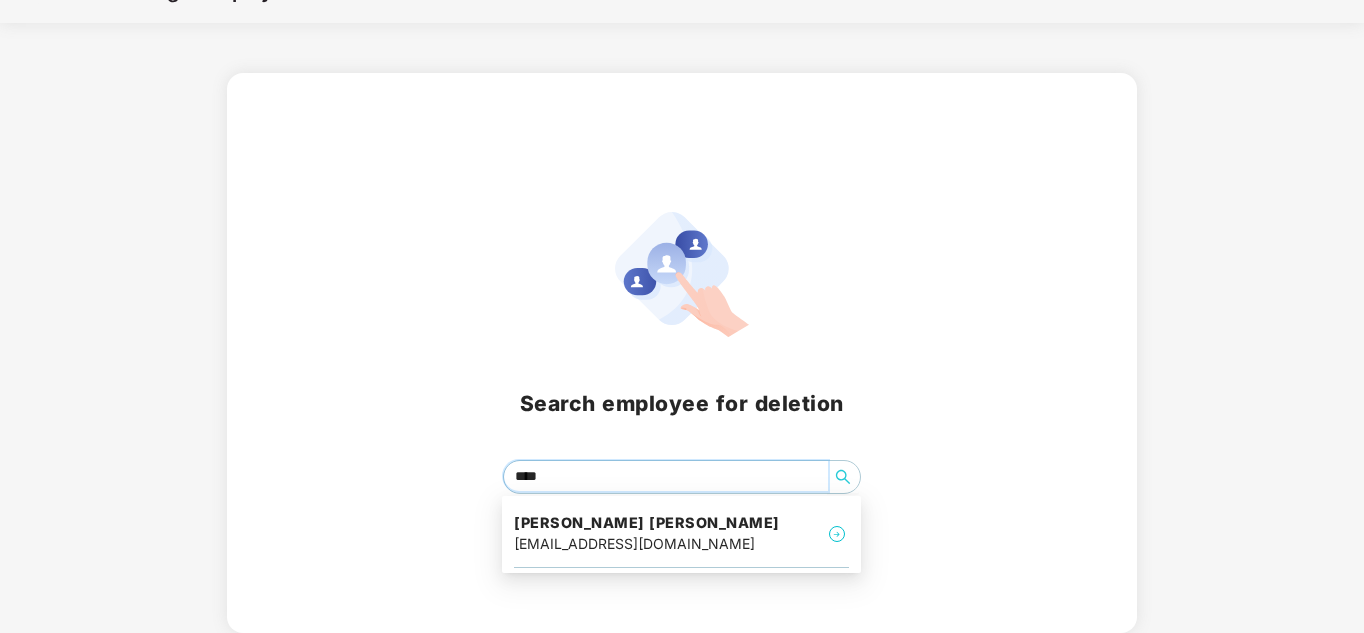 type on "*****" 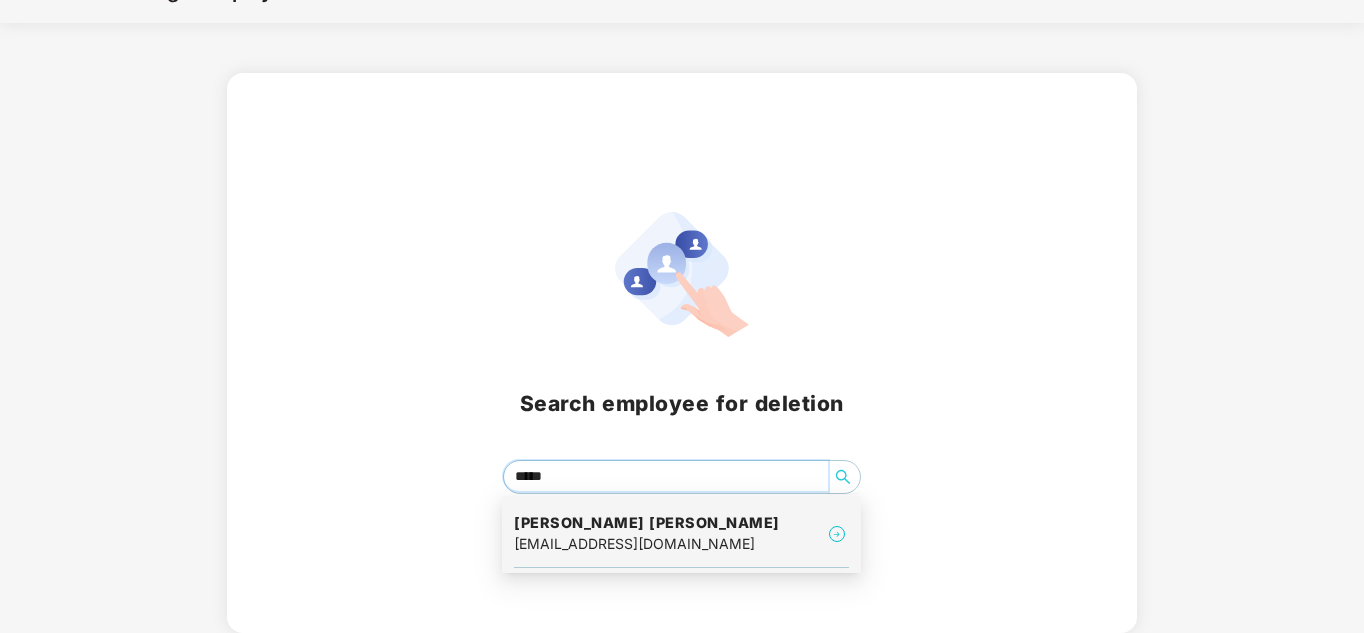 click on "wwkarimnagar@biontherapeutics.com" at bounding box center [647, 544] 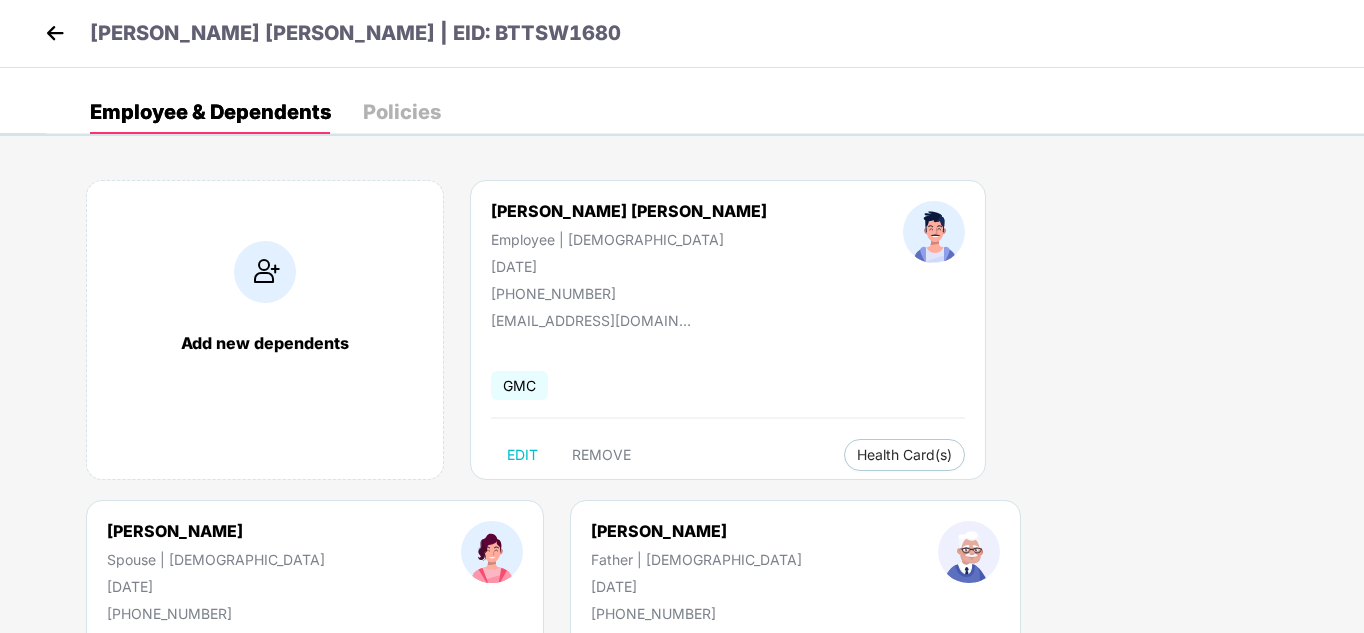 scroll, scrollTop: 0, scrollLeft: 0, axis: both 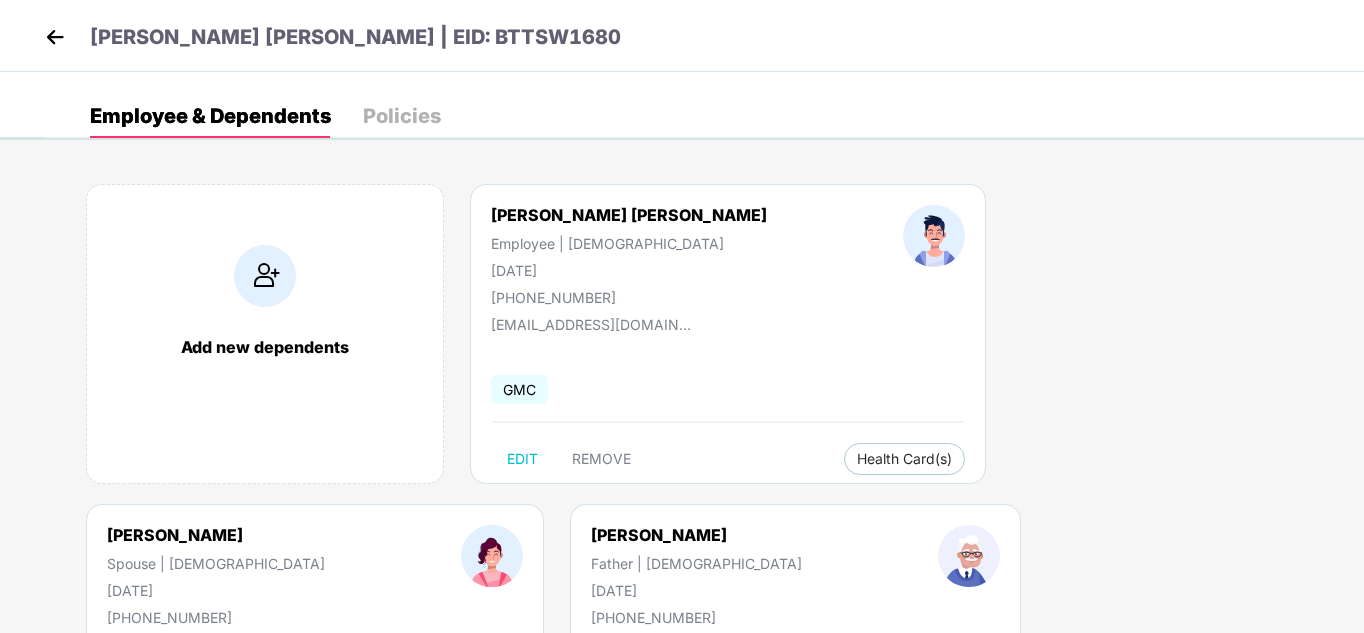 click on "Policies" at bounding box center (402, 116) 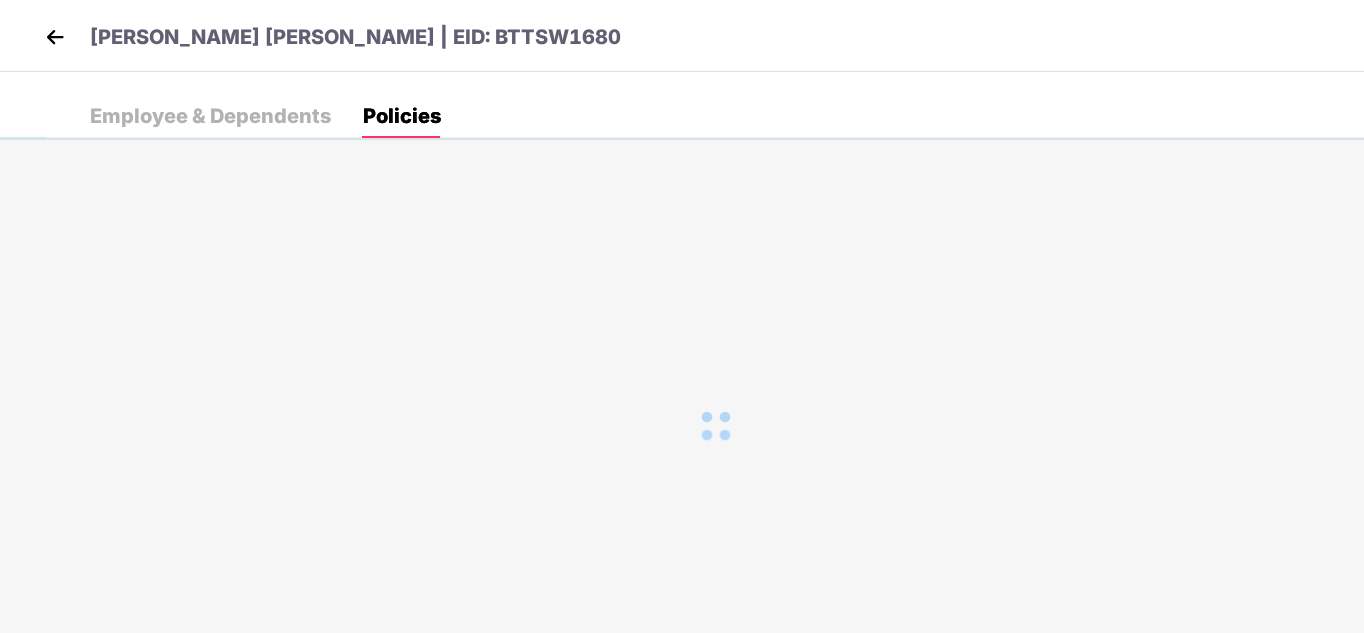 click on "Employee & Dependents" at bounding box center [210, 116] 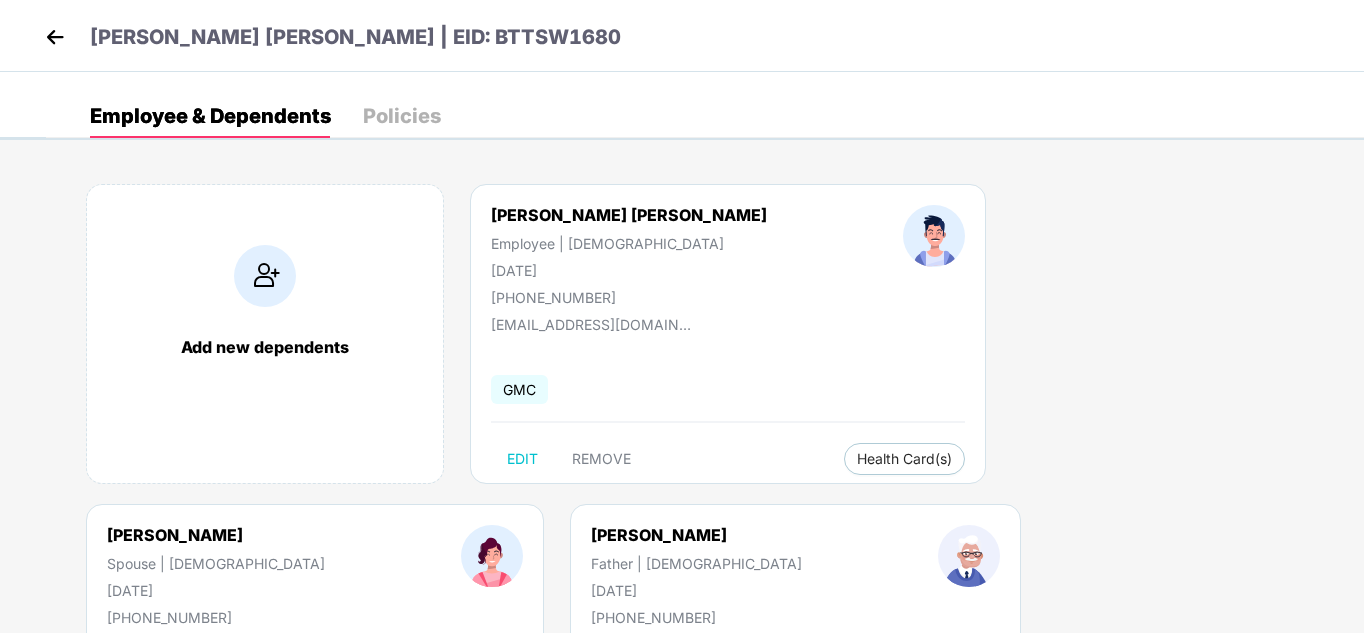 click at bounding box center [55, 37] 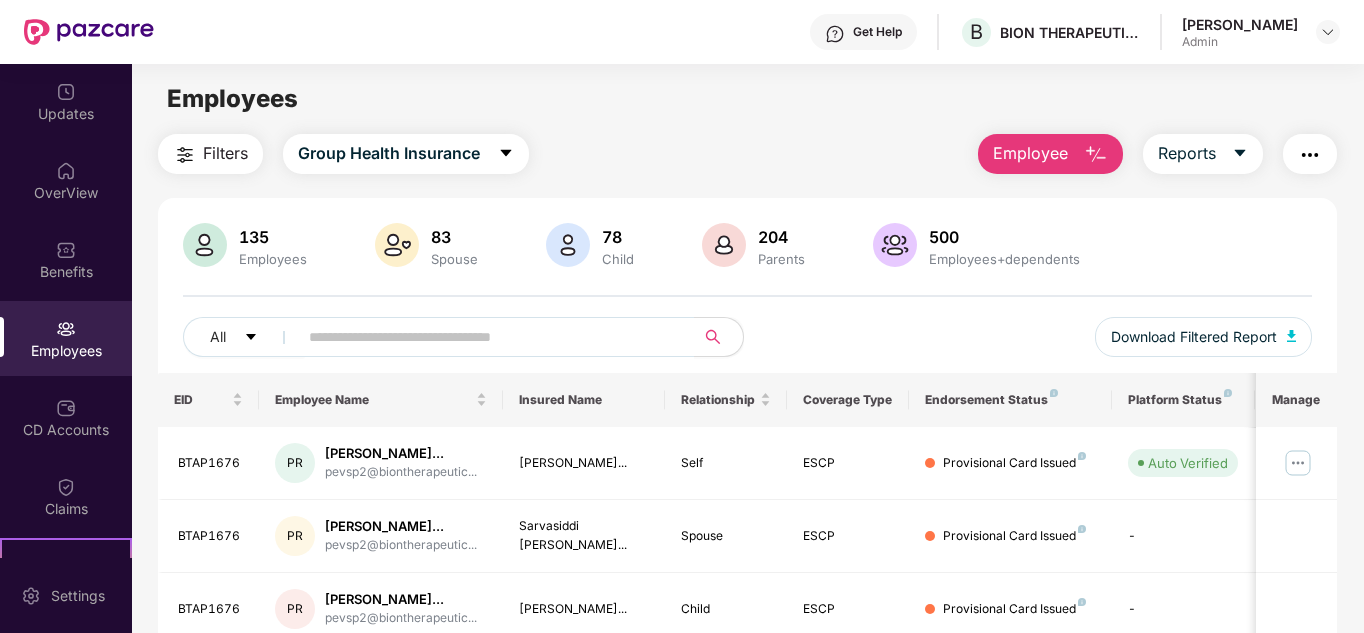 click at bounding box center (1096, 155) 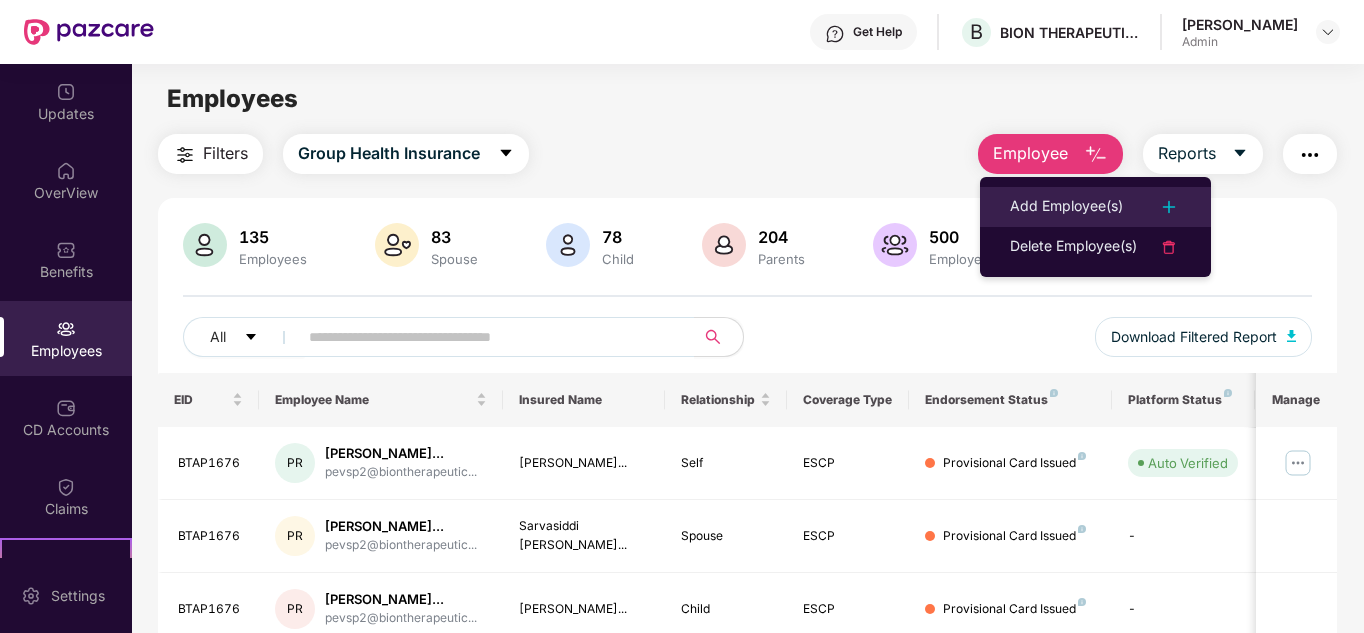 click at bounding box center (1169, 207) 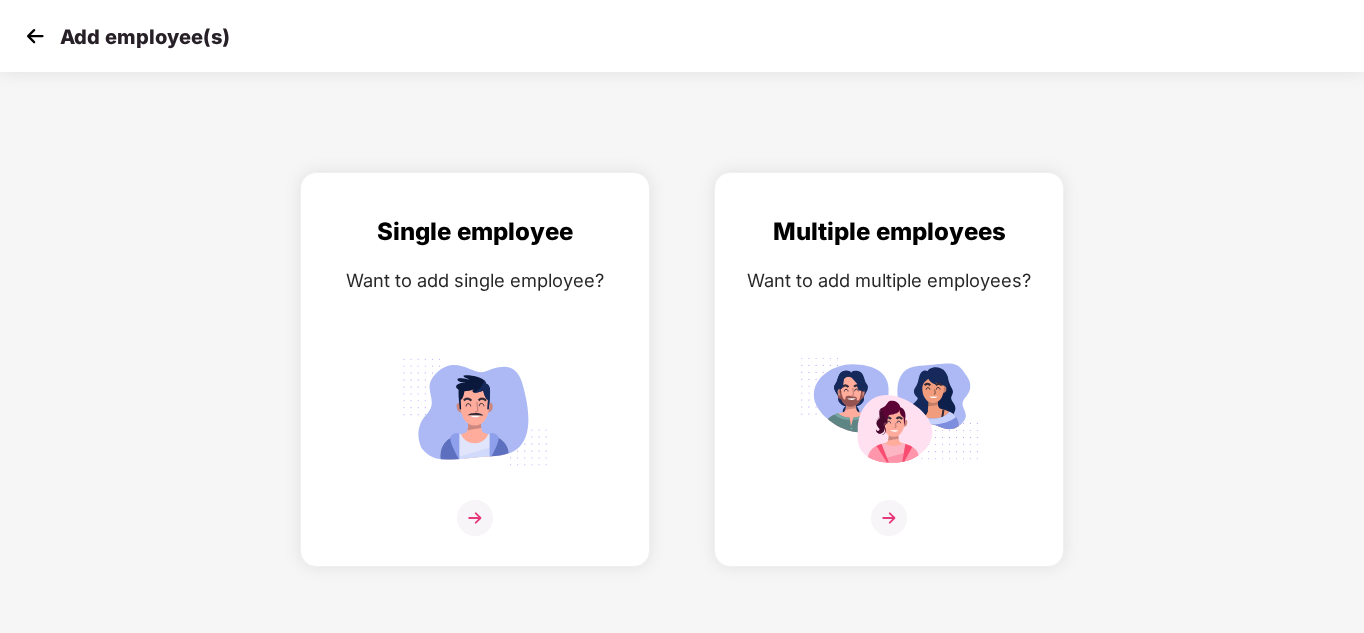 click at bounding box center [35, 36] 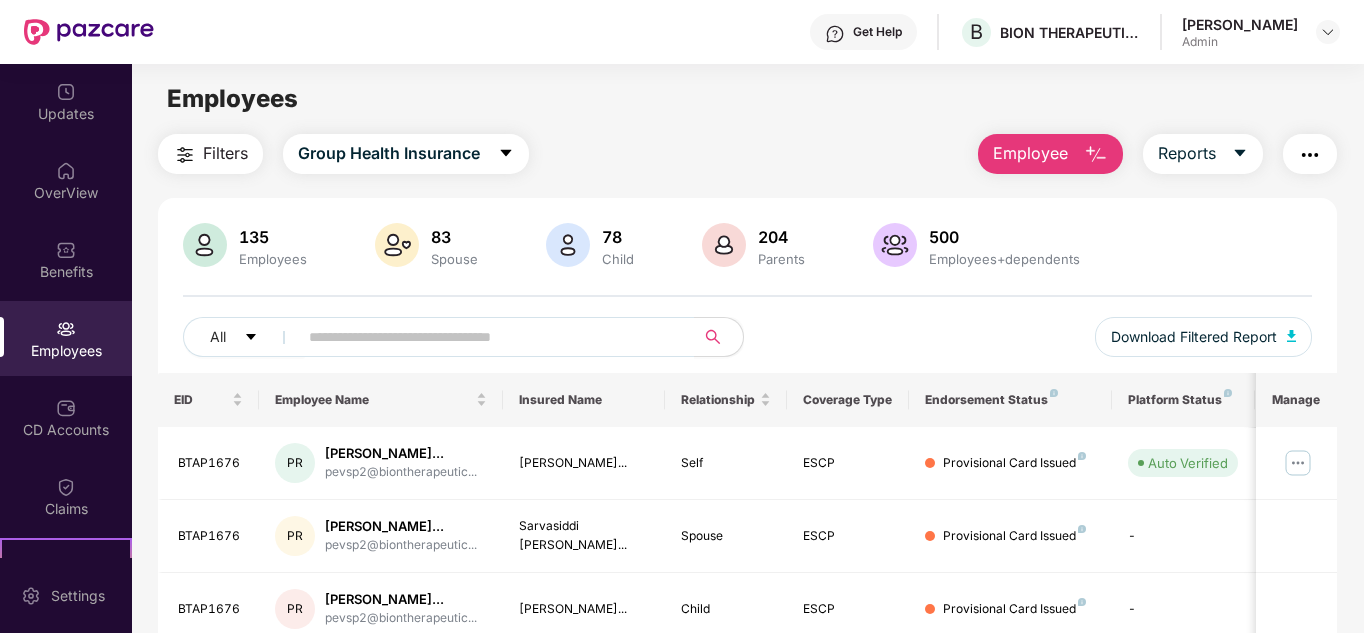 click at bounding box center [1096, 155] 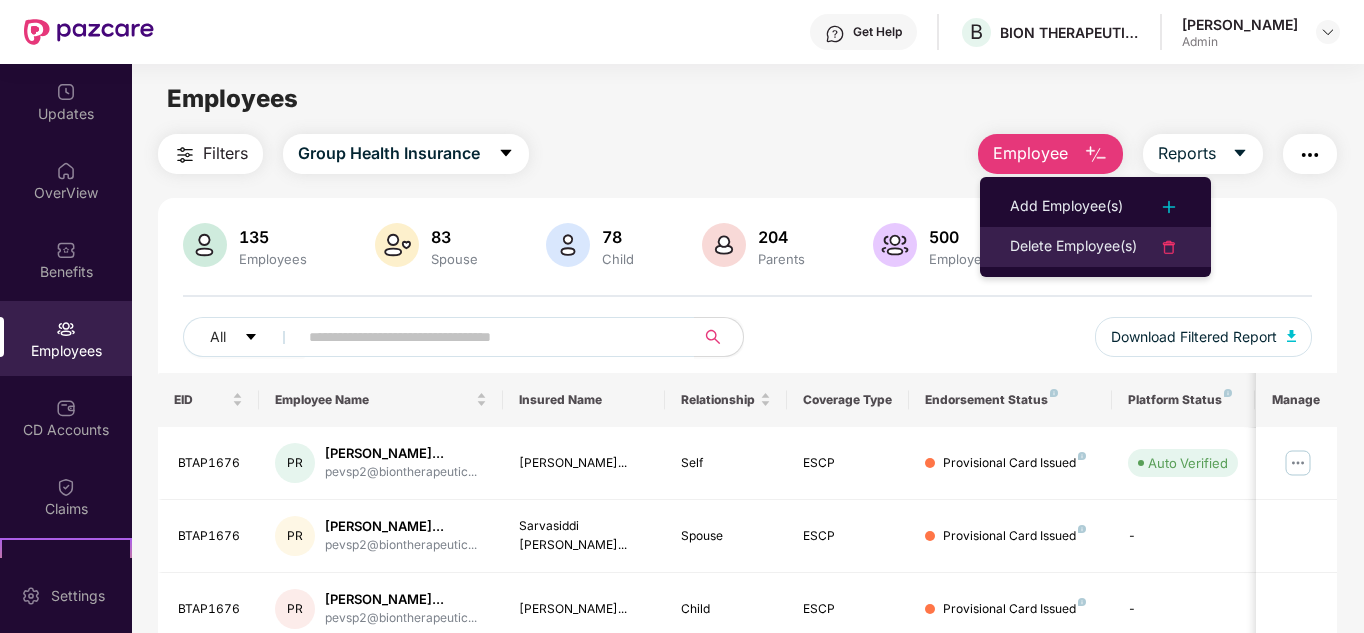 click on "Delete Employee(s)" at bounding box center [1073, 247] 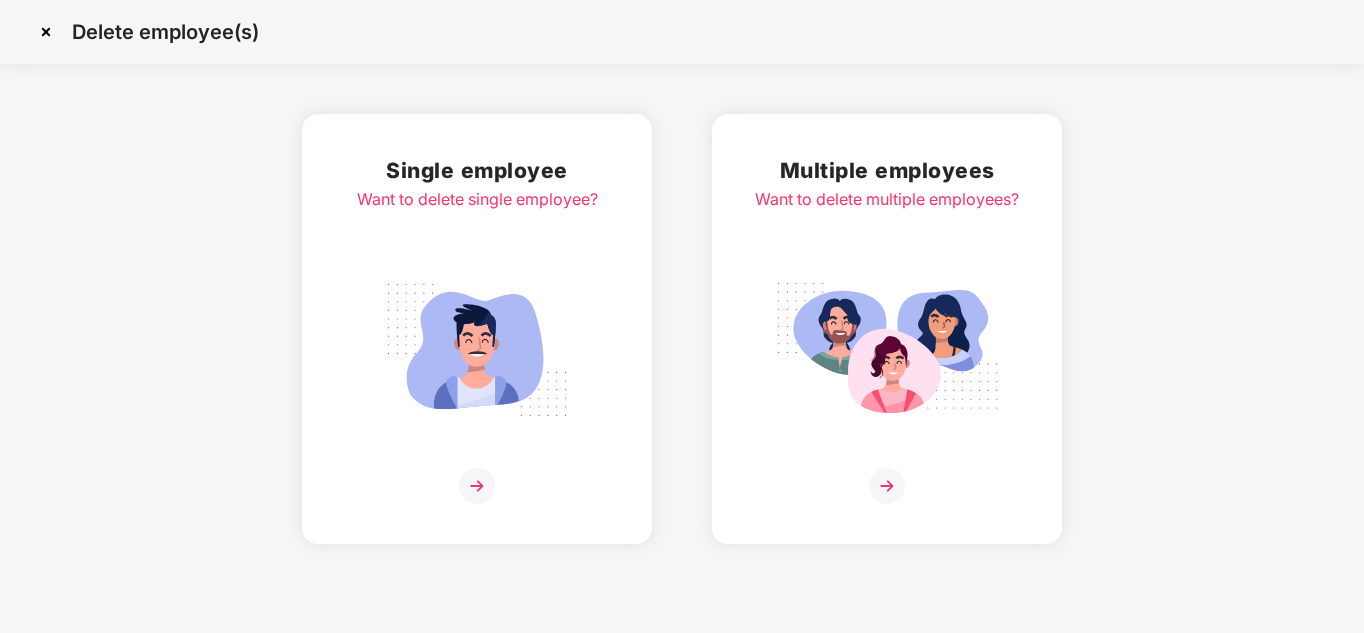 click on "Multiple employees" at bounding box center (887, 170) 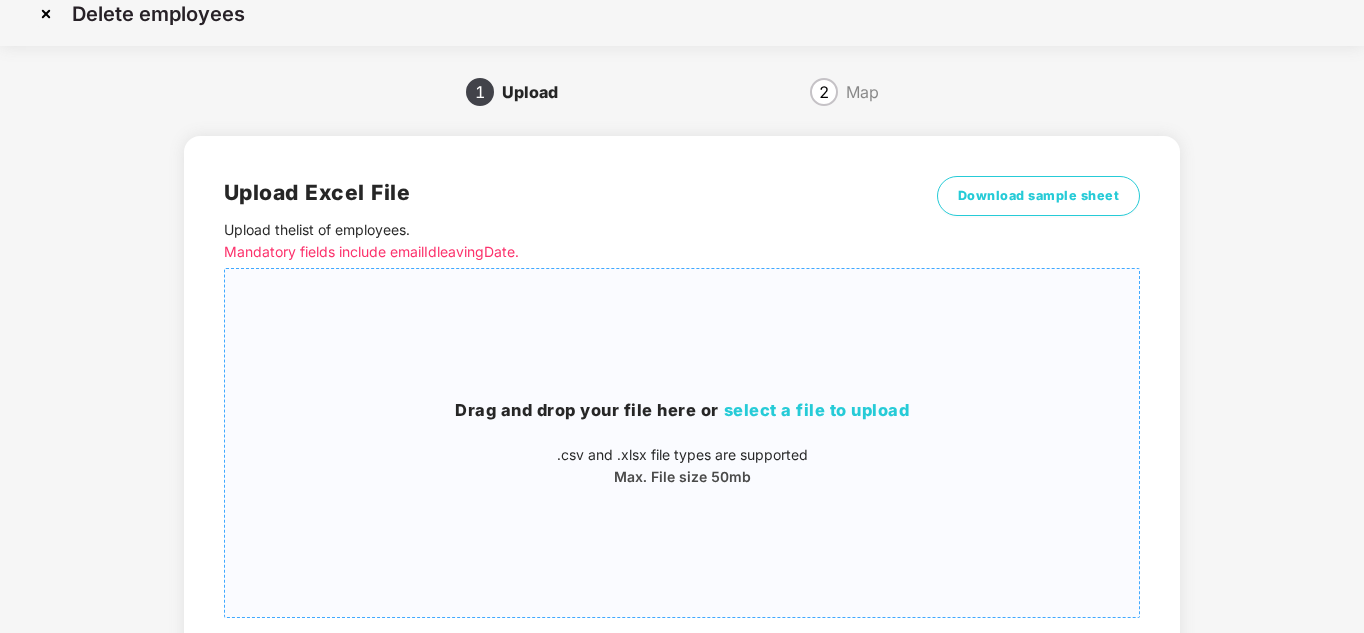 scroll, scrollTop: 0, scrollLeft: 0, axis: both 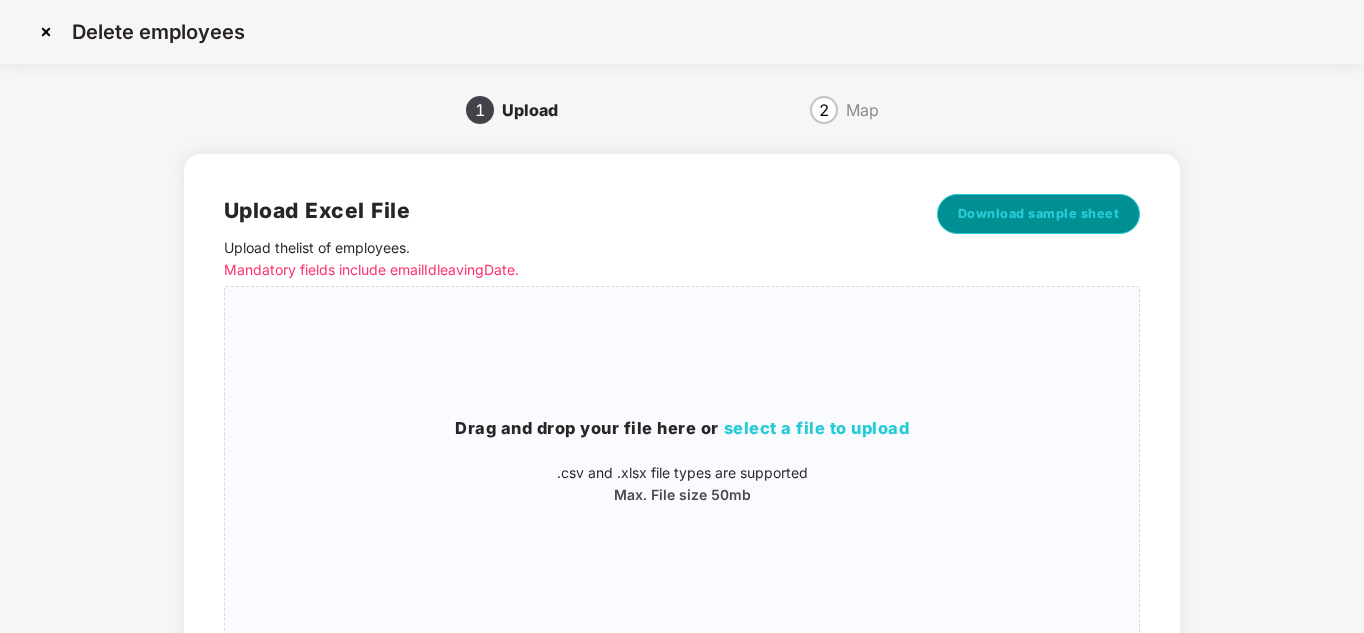 click on "Download sample sheet" at bounding box center (1039, 214) 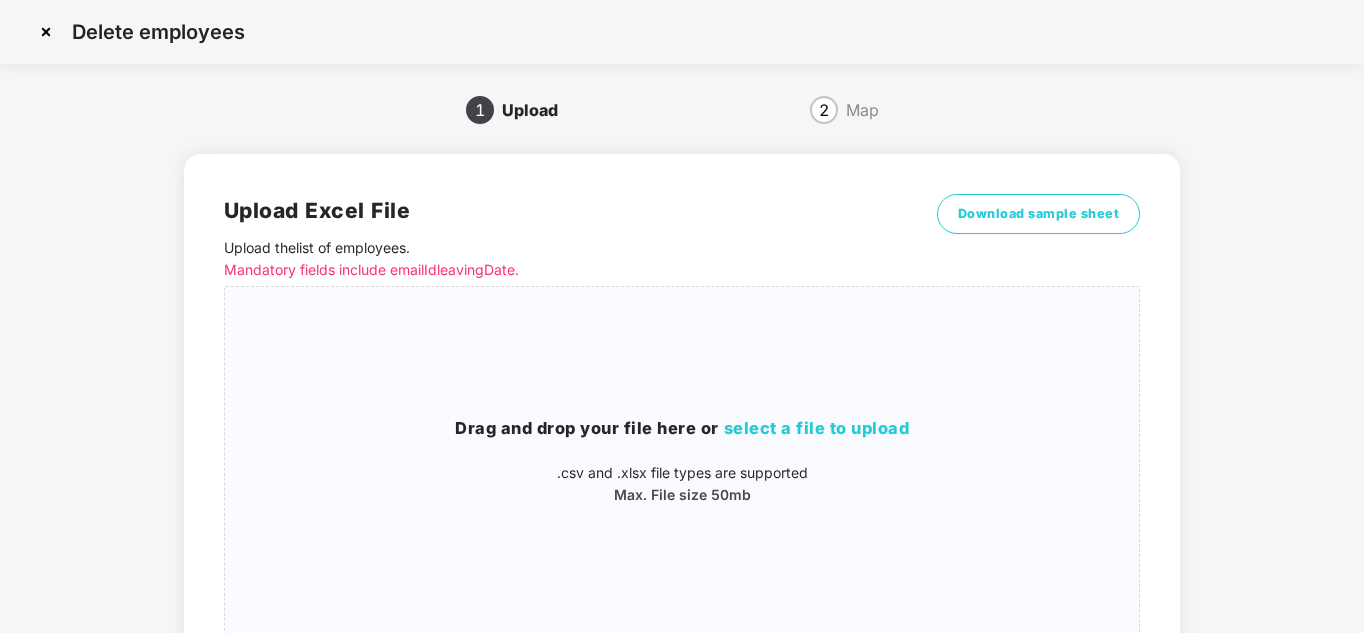 click at bounding box center [46, 32] 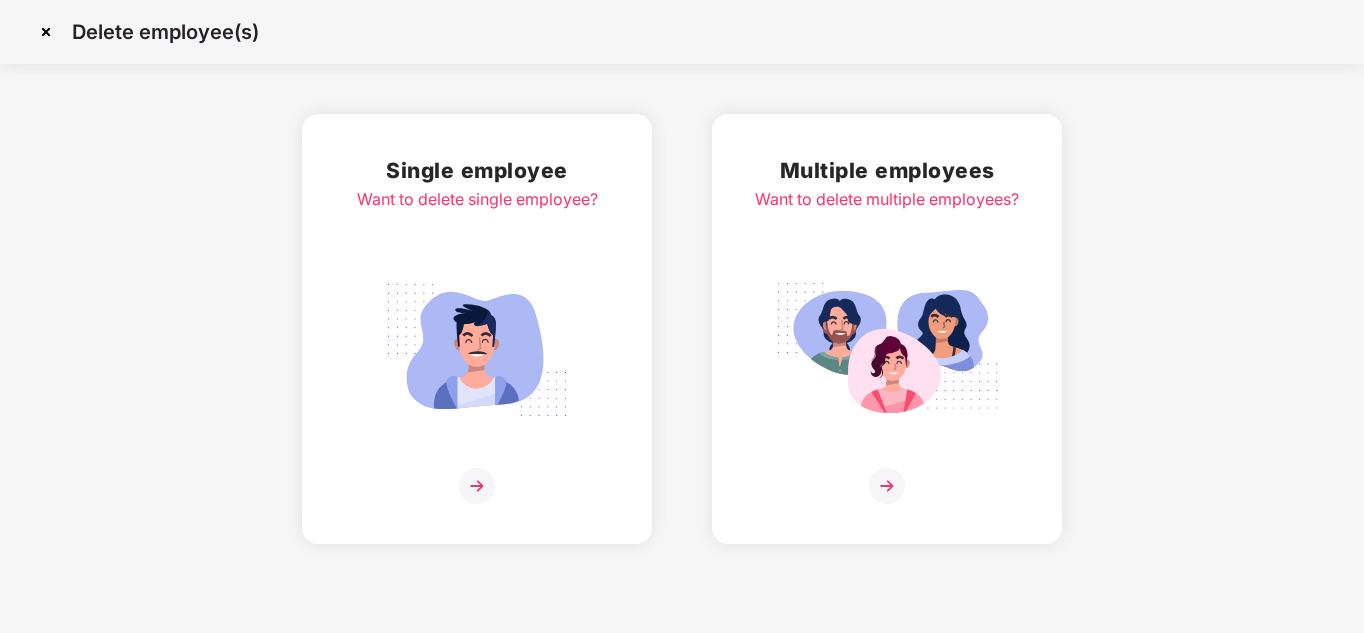 click at bounding box center (887, 486) 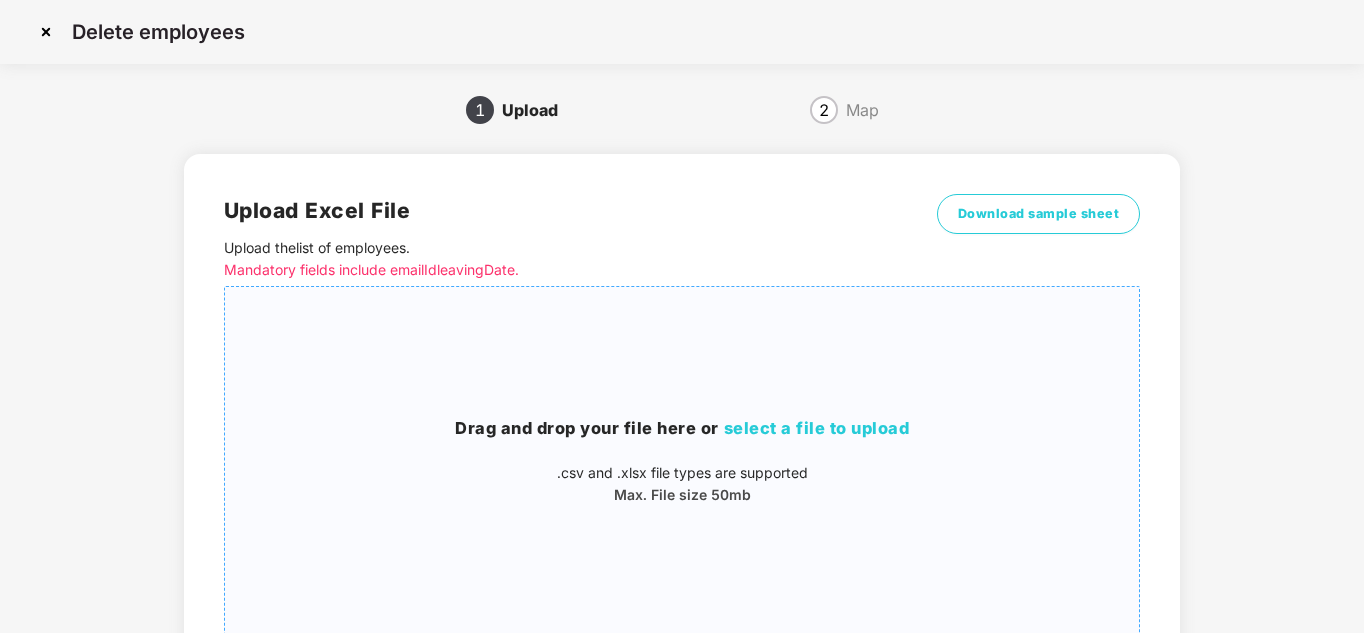 click on "select a file to upload" at bounding box center [817, 428] 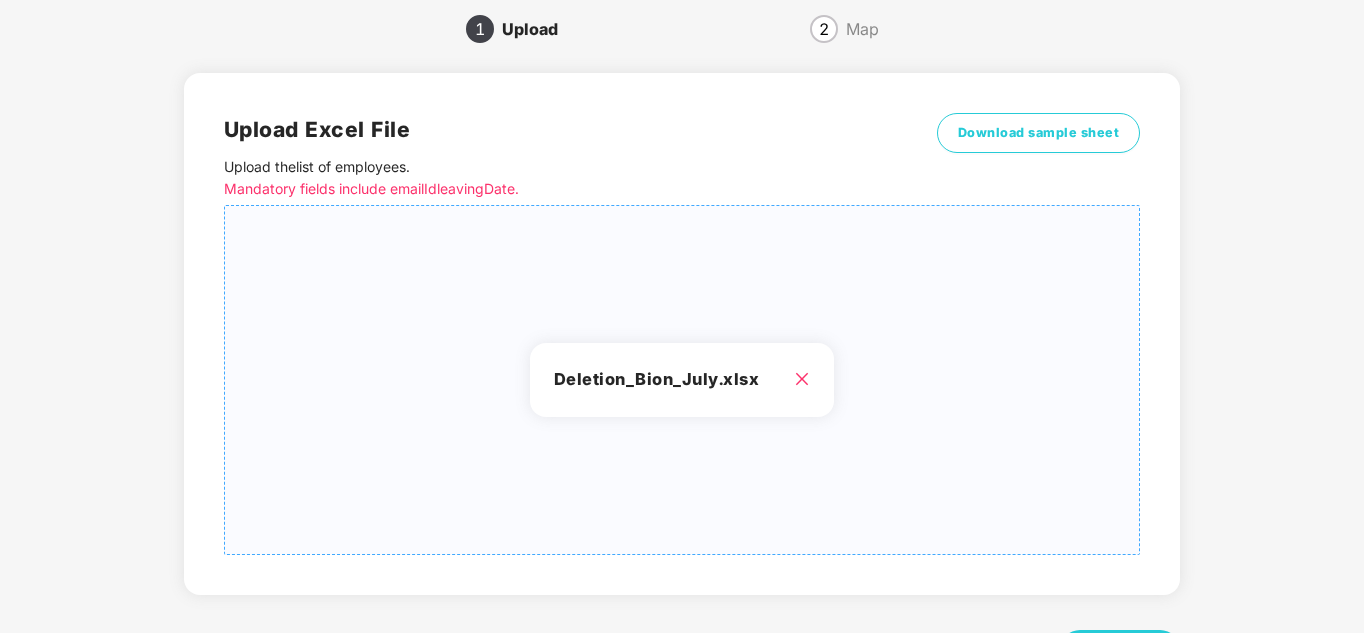 scroll, scrollTop: 168, scrollLeft: 0, axis: vertical 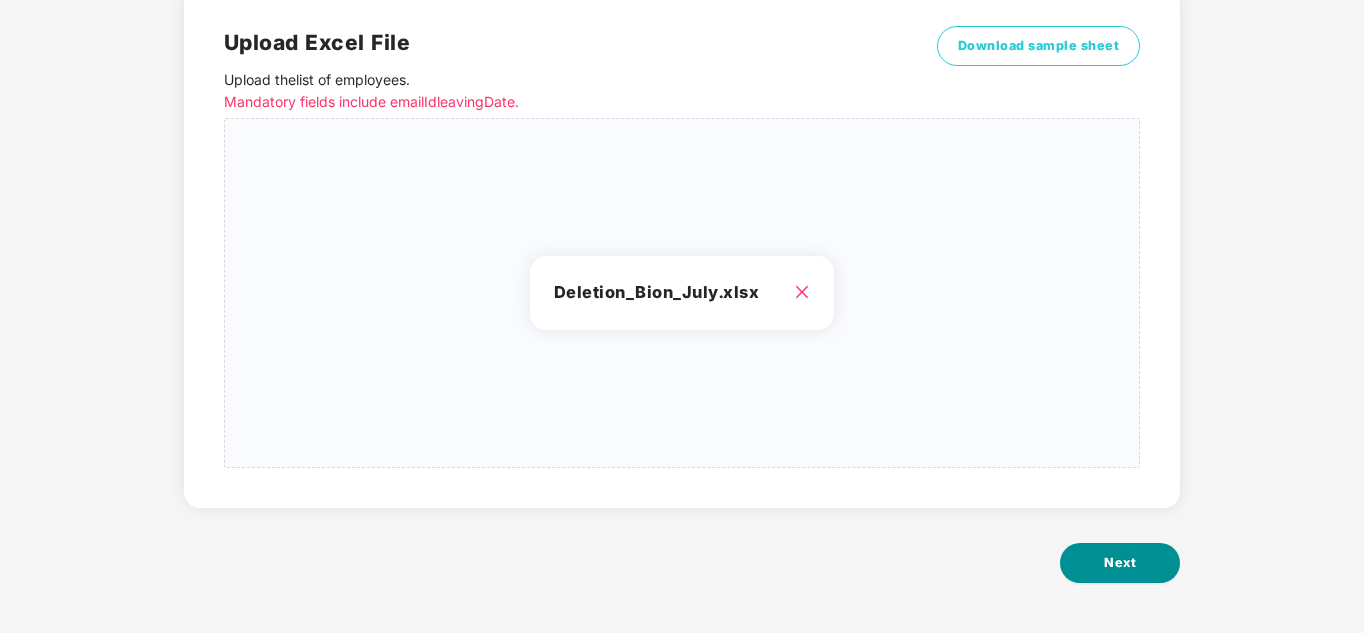 click on "Next" at bounding box center [1120, 563] 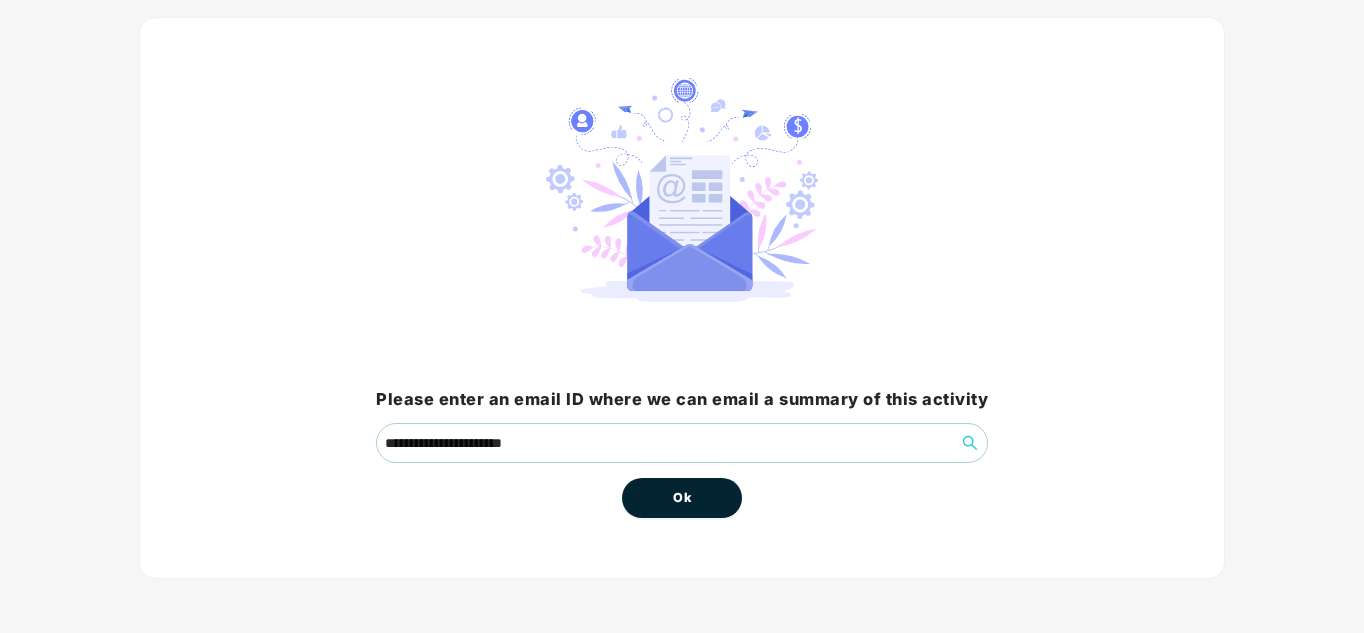 scroll, scrollTop: 106, scrollLeft: 0, axis: vertical 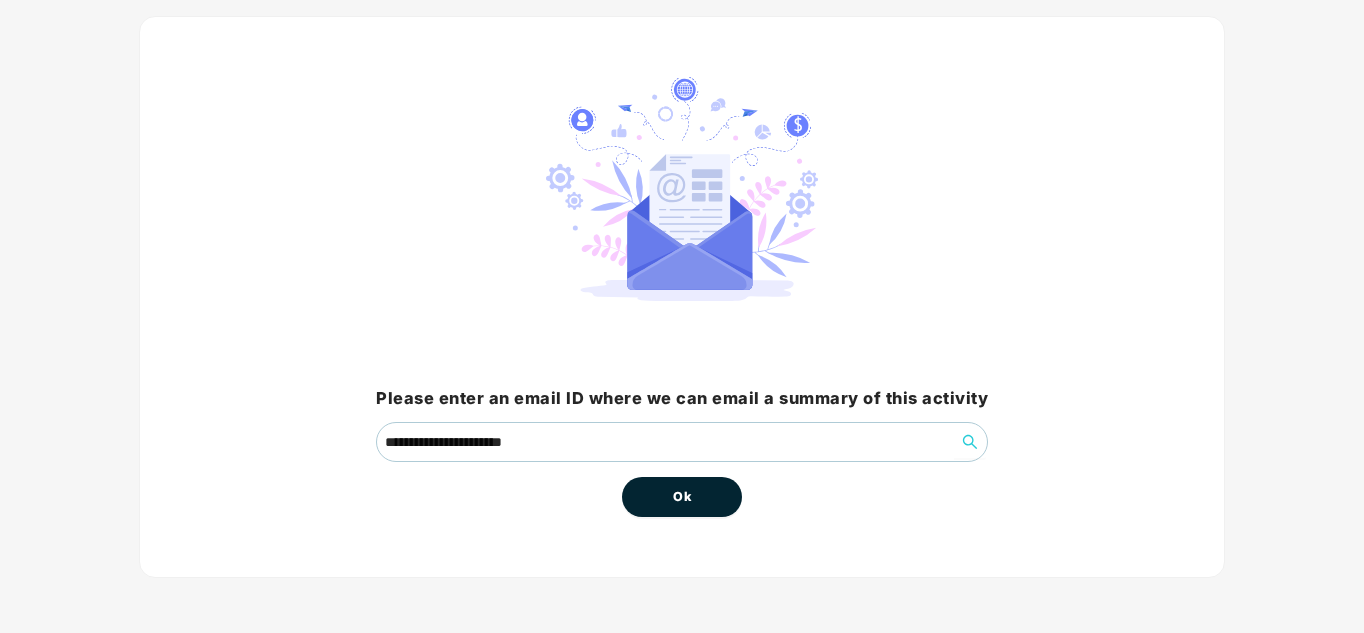 click on "Ok" at bounding box center (682, 497) 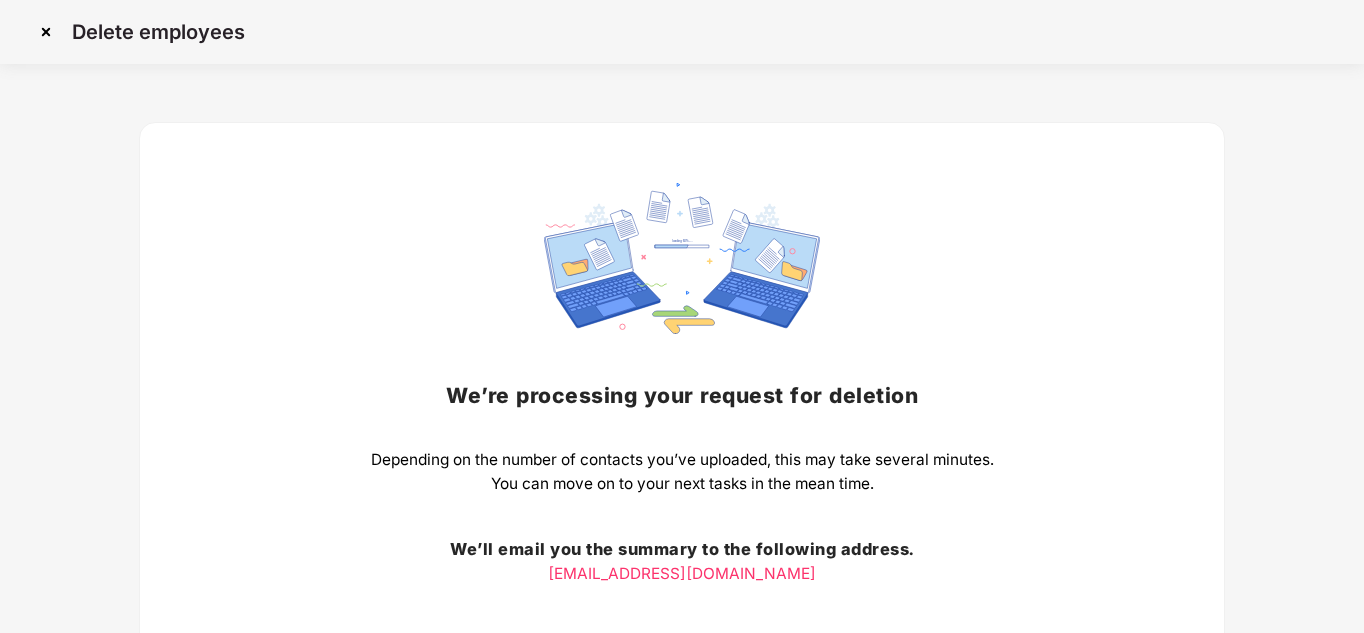 click at bounding box center (46, 32) 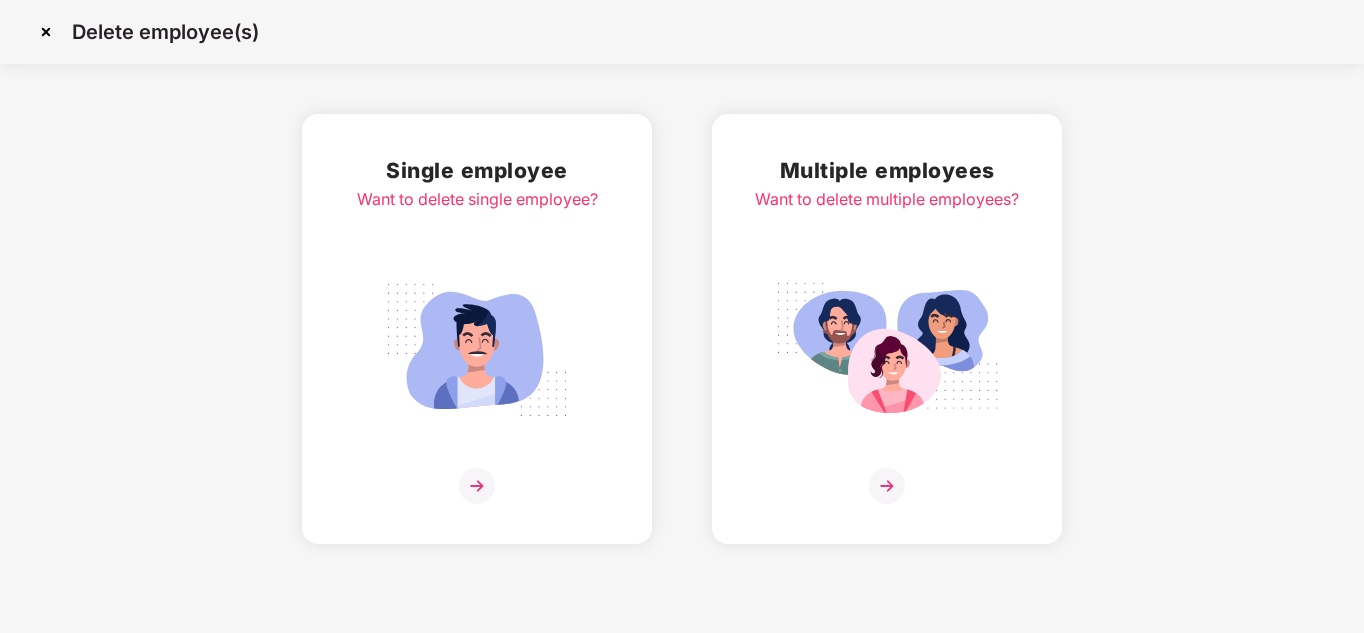 click at bounding box center [46, 32] 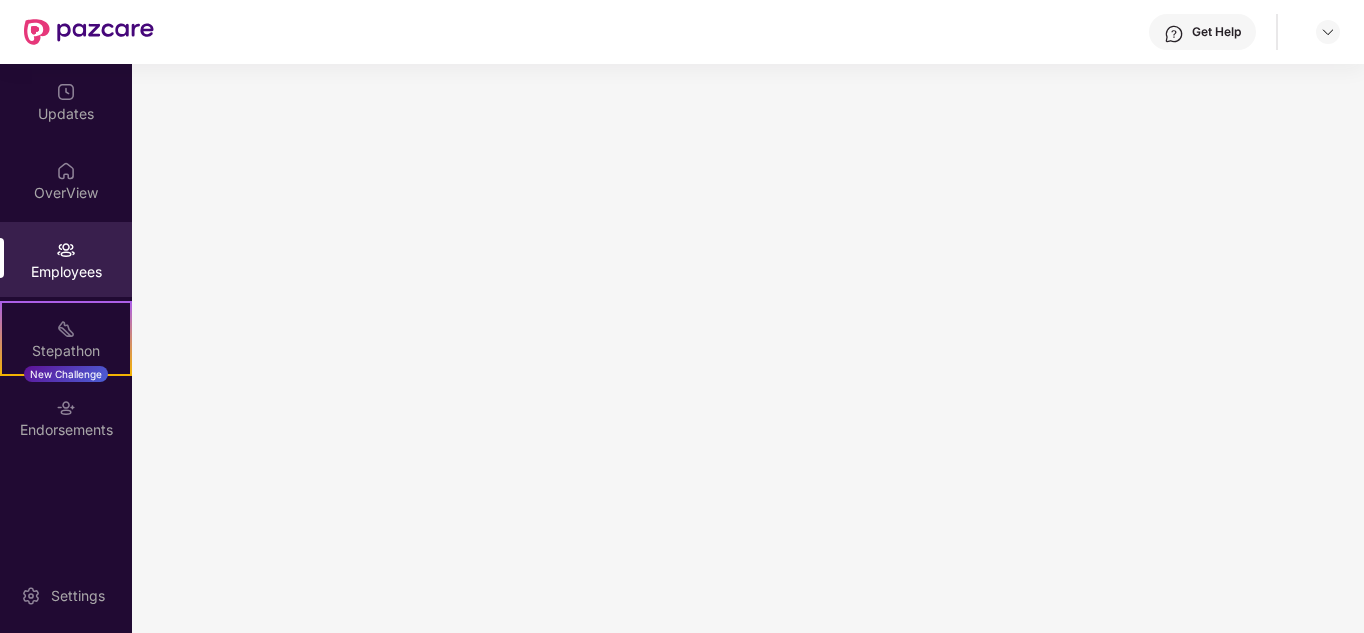 scroll, scrollTop: 0, scrollLeft: 0, axis: both 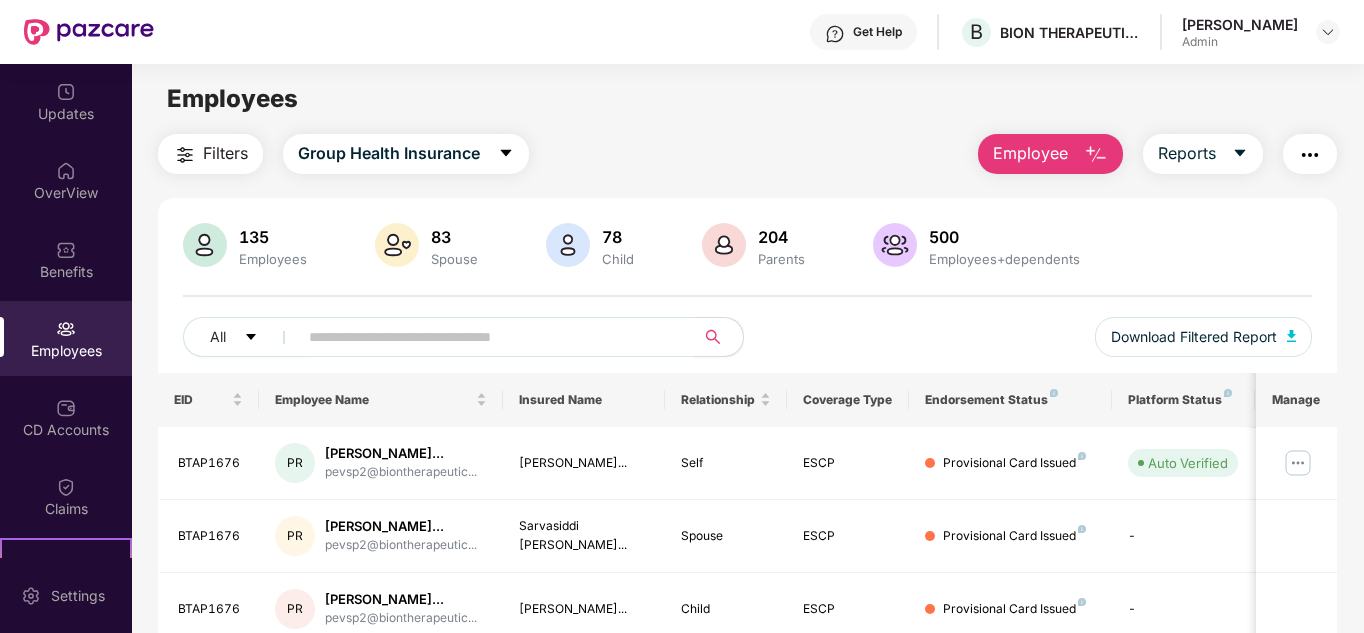 click at bounding box center [1096, 155] 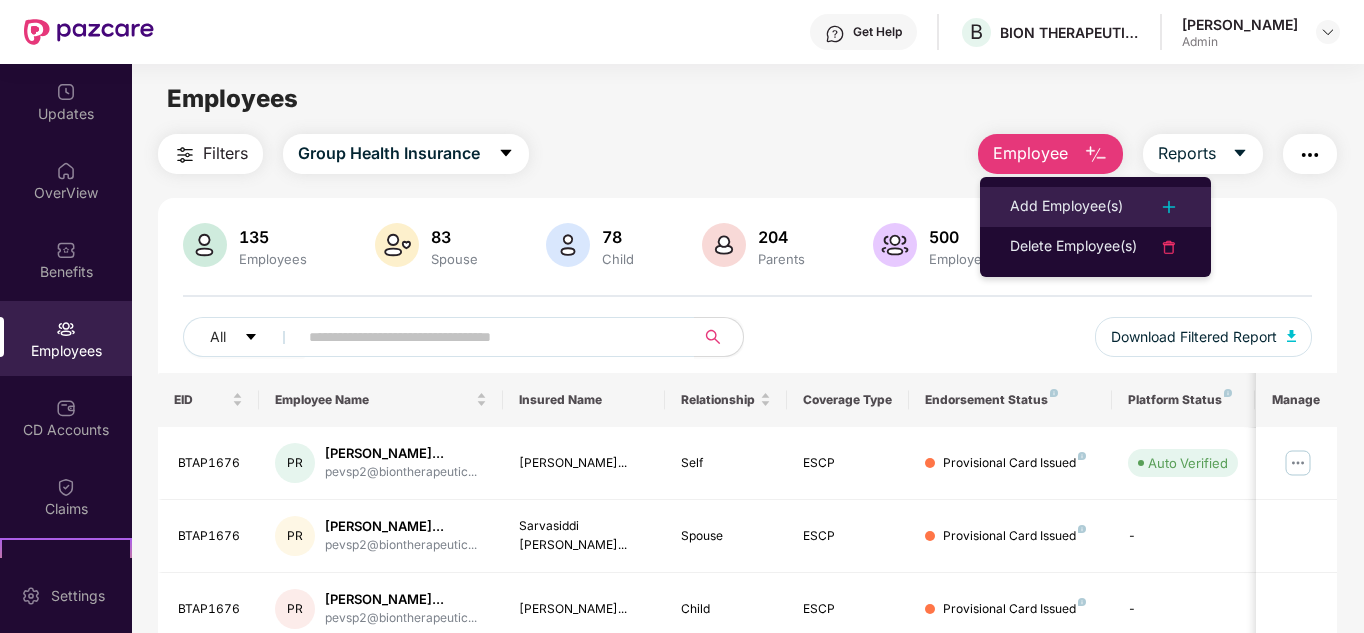 click on "Add Employee(s)" at bounding box center (1066, 207) 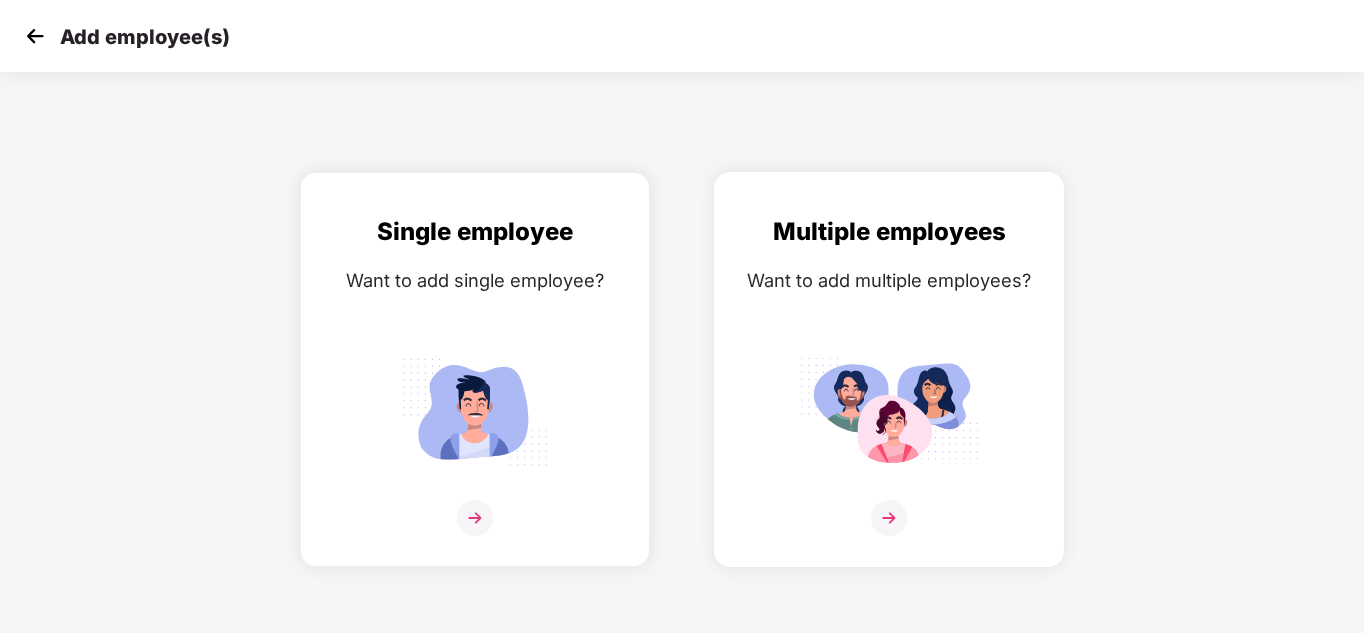 click at bounding box center [889, 518] 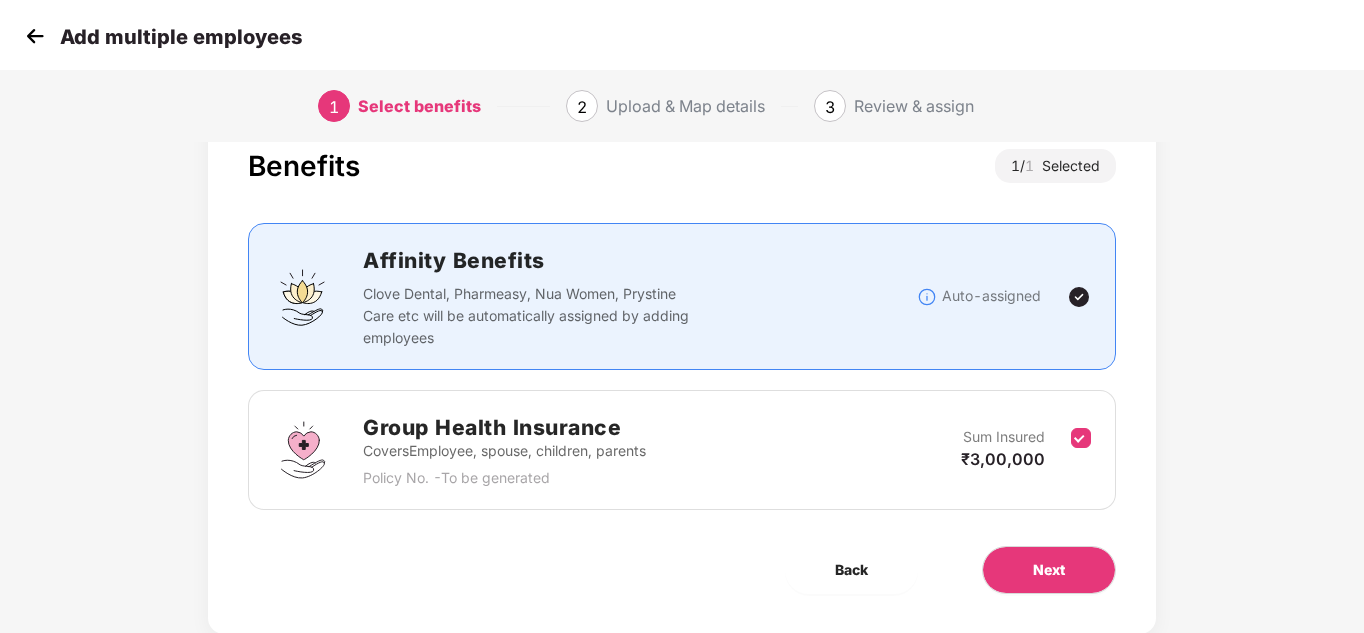 scroll, scrollTop: 106, scrollLeft: 0, axis: vertical 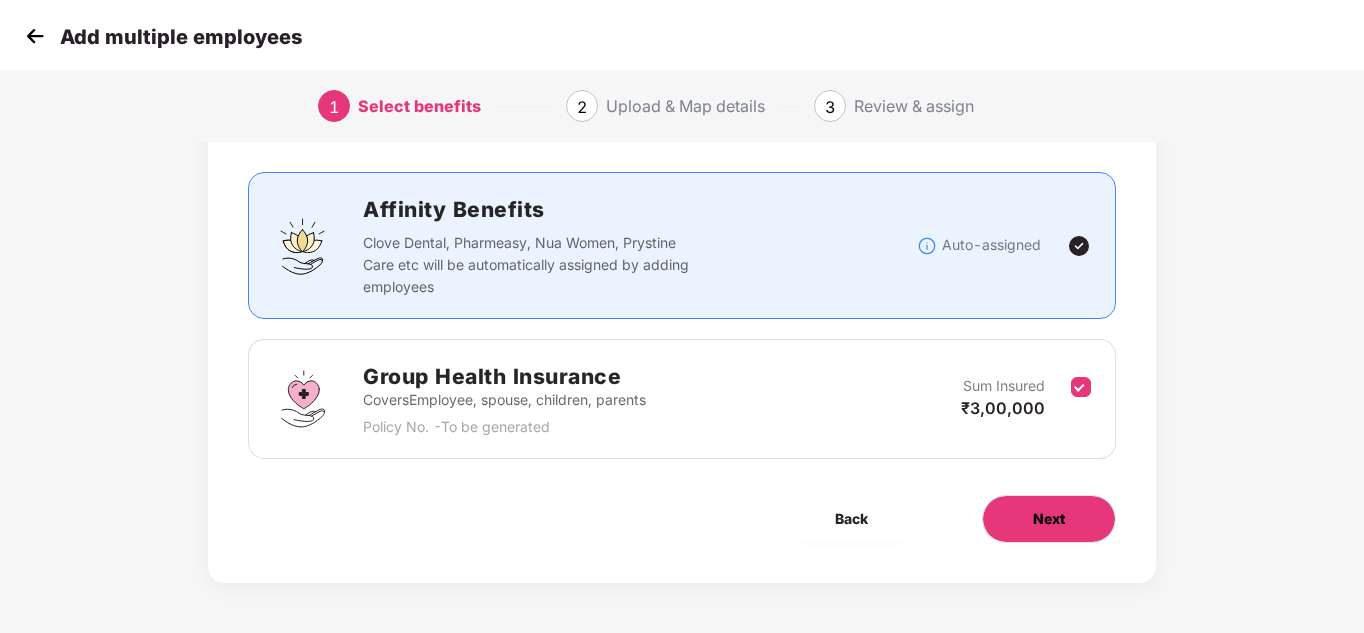 click on "Next" at bounding box center [1049, 519] 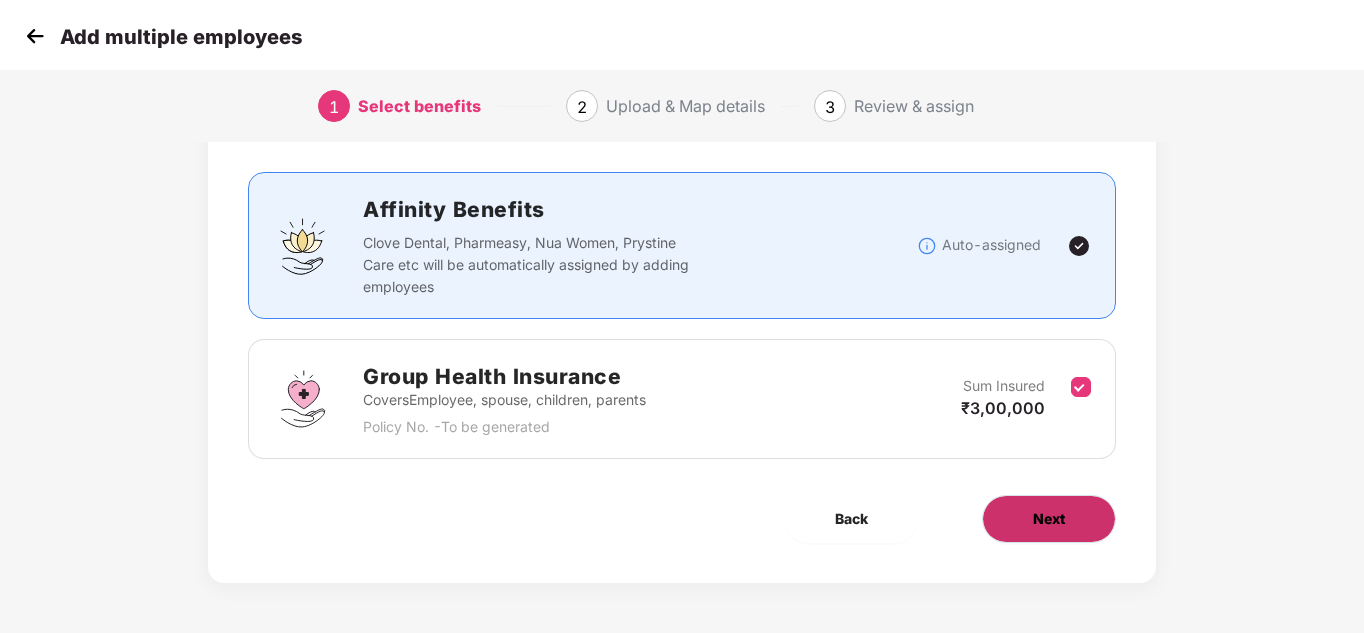 scroll, scrollTop: 0, scrollLeft: 0, axis: both 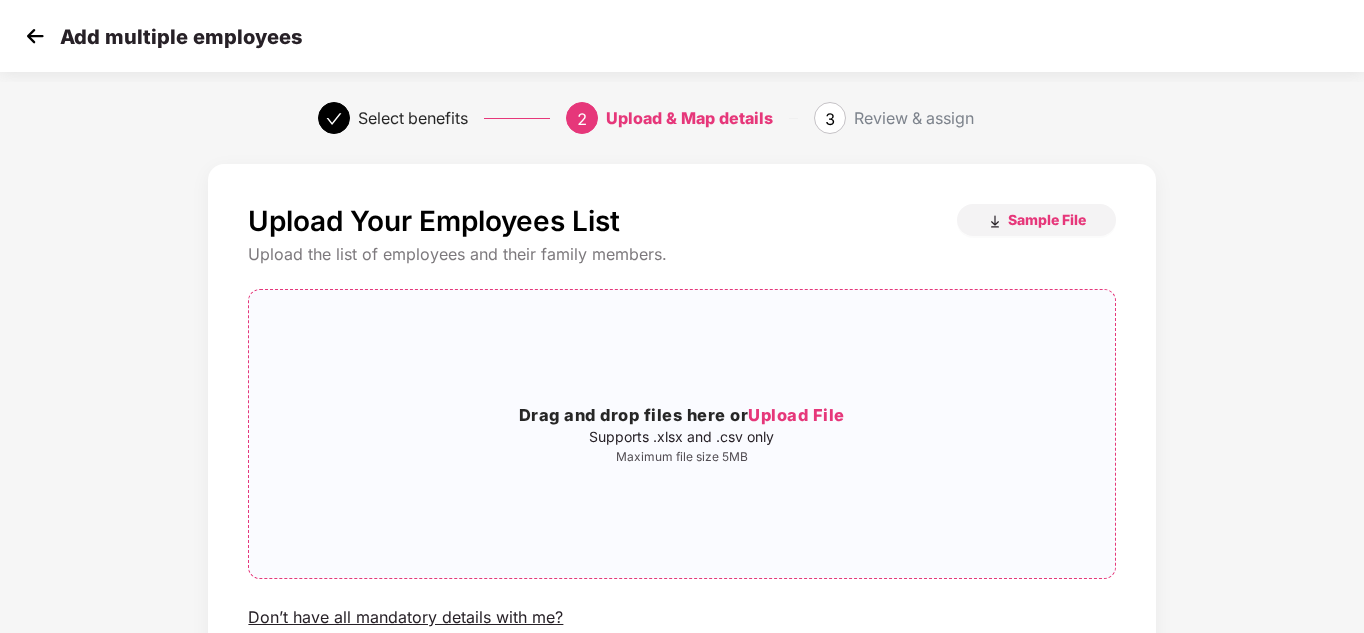 click on "Upload File" at bounding box center (796, 415) 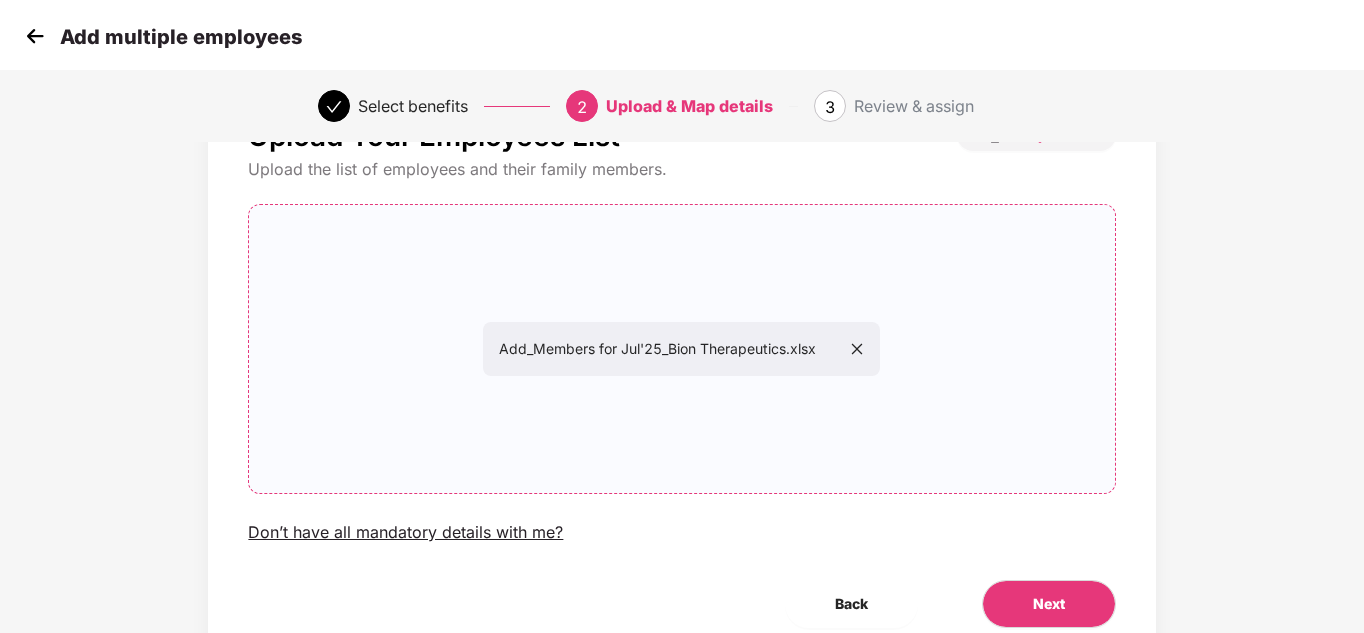scroll, scrollTop: 170, scrollLeft: 0, axis: vertical 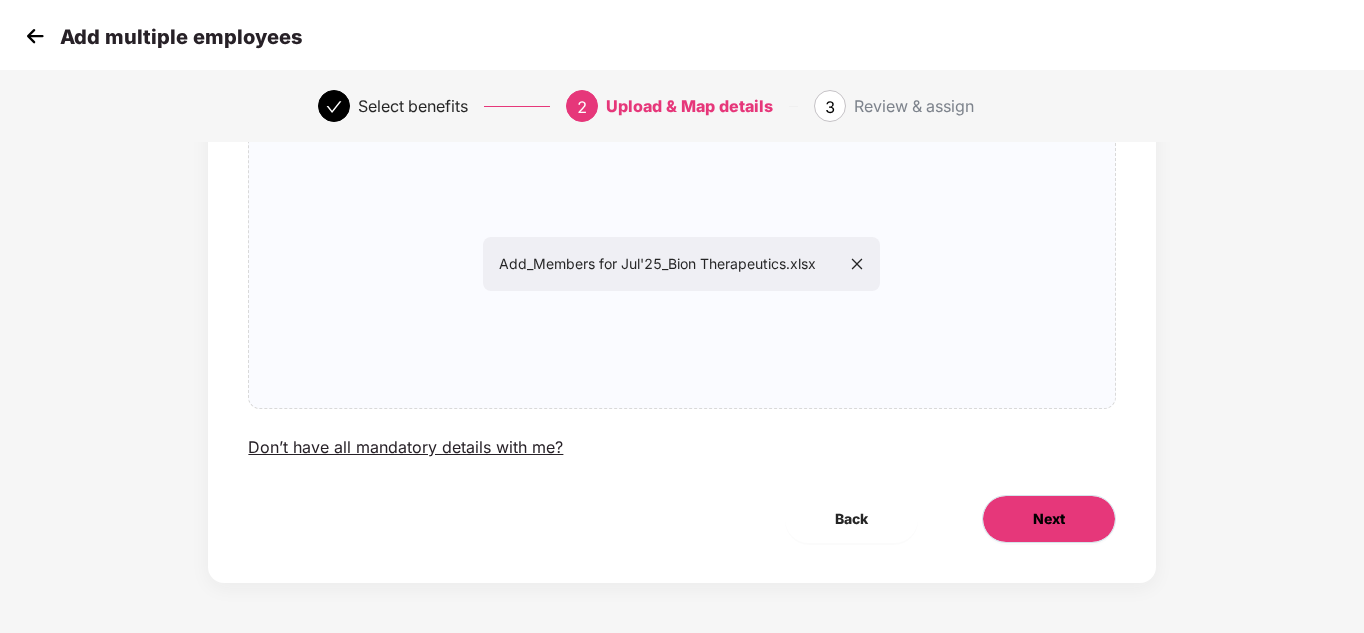 click on "Next" at bounding box center (1049, 519) 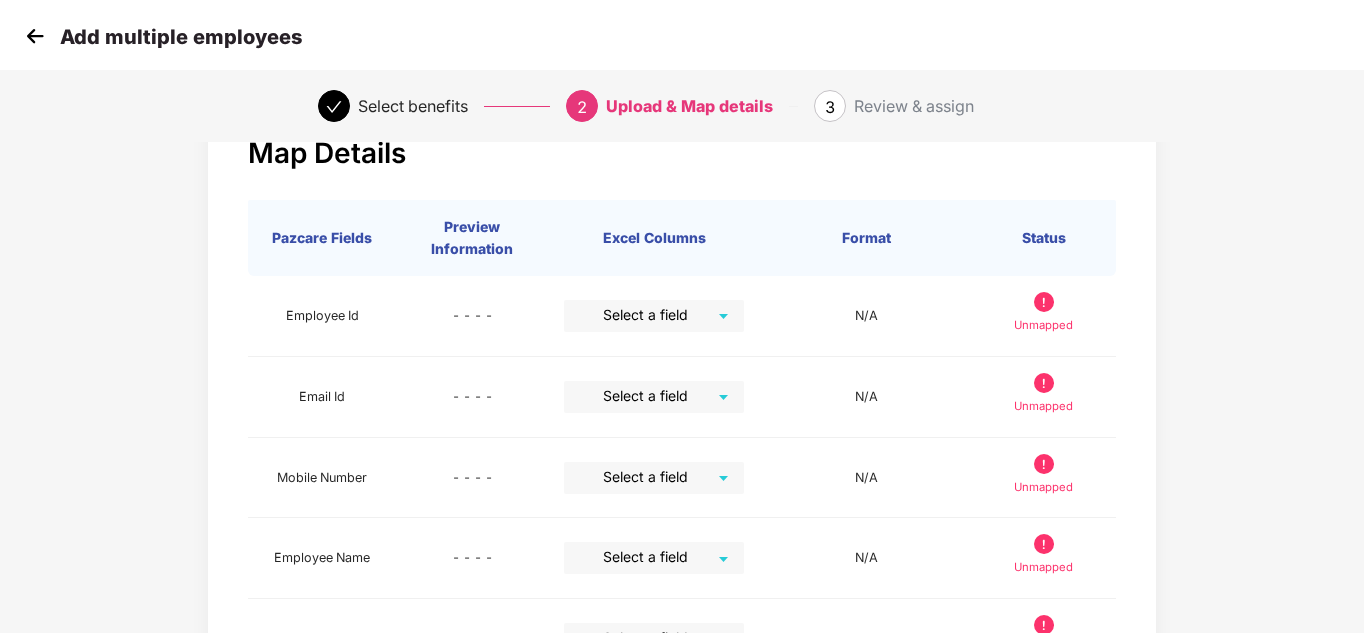scroll, scrollTop: 0, scrollLeft: 0, axis: both 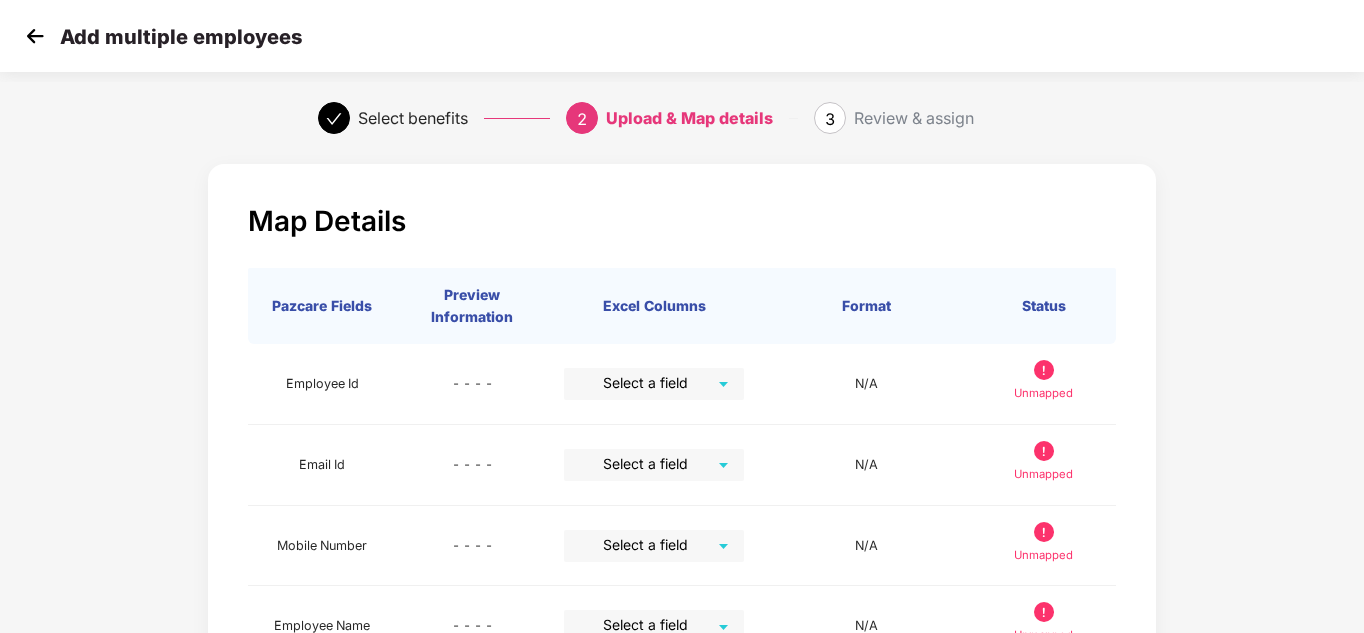 click at bounding box center (35, 36) 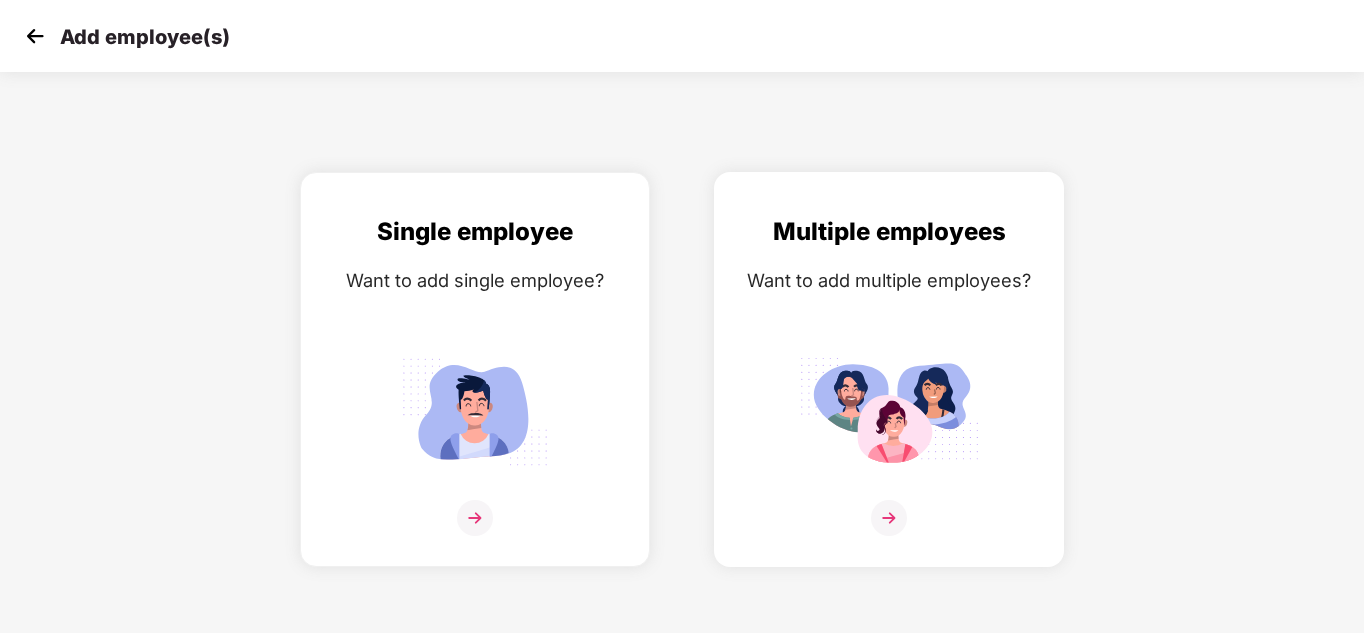 click at bounding box center (889, 518) 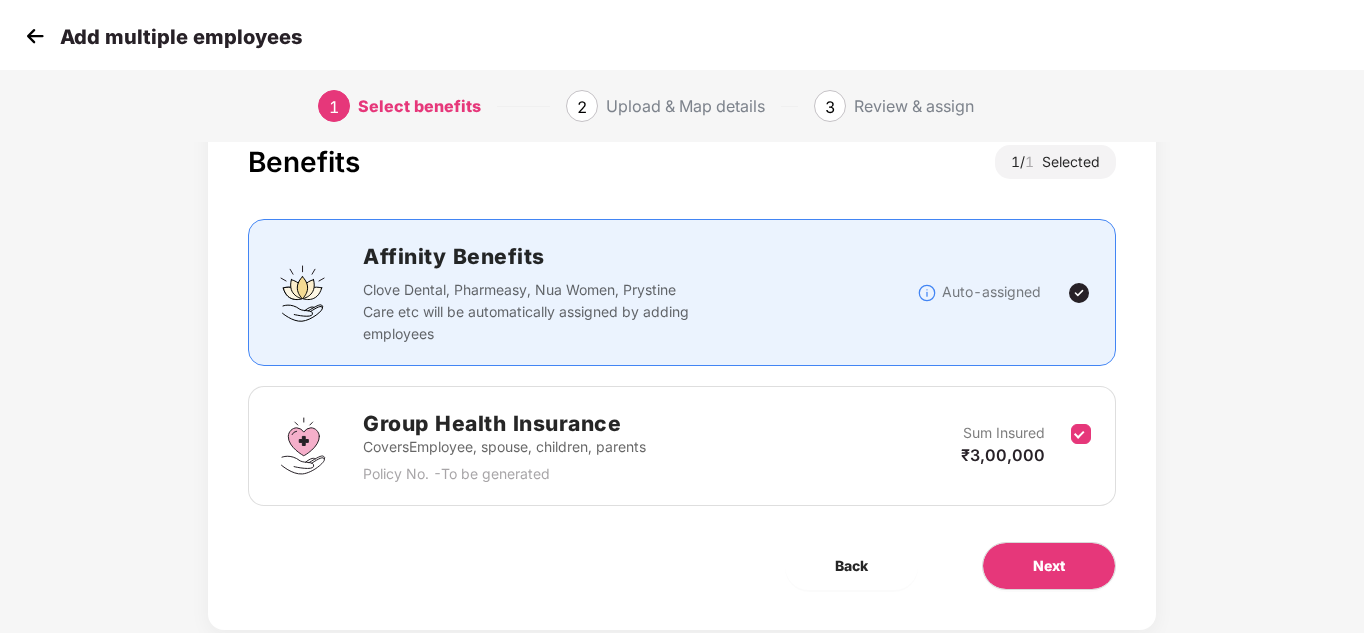 scroll, scrollTop: 106, scrollLeft: 0, axis: vertical 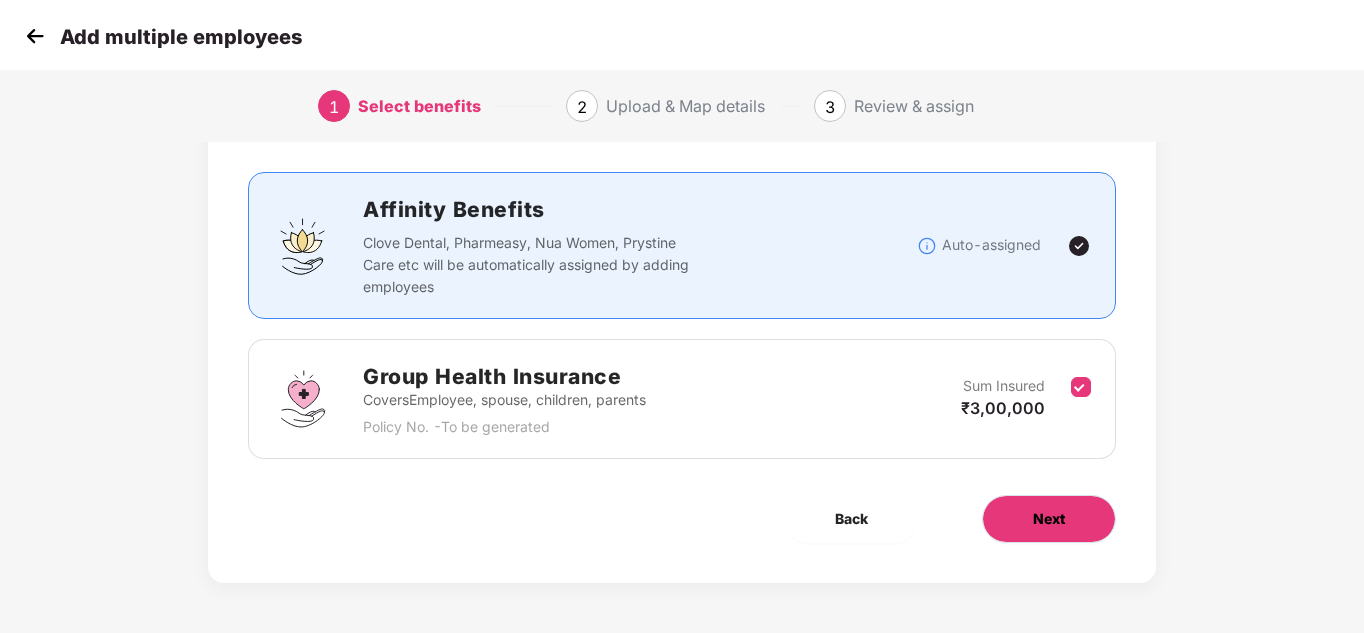 click on "Next" at bounding box center [1049, 519] 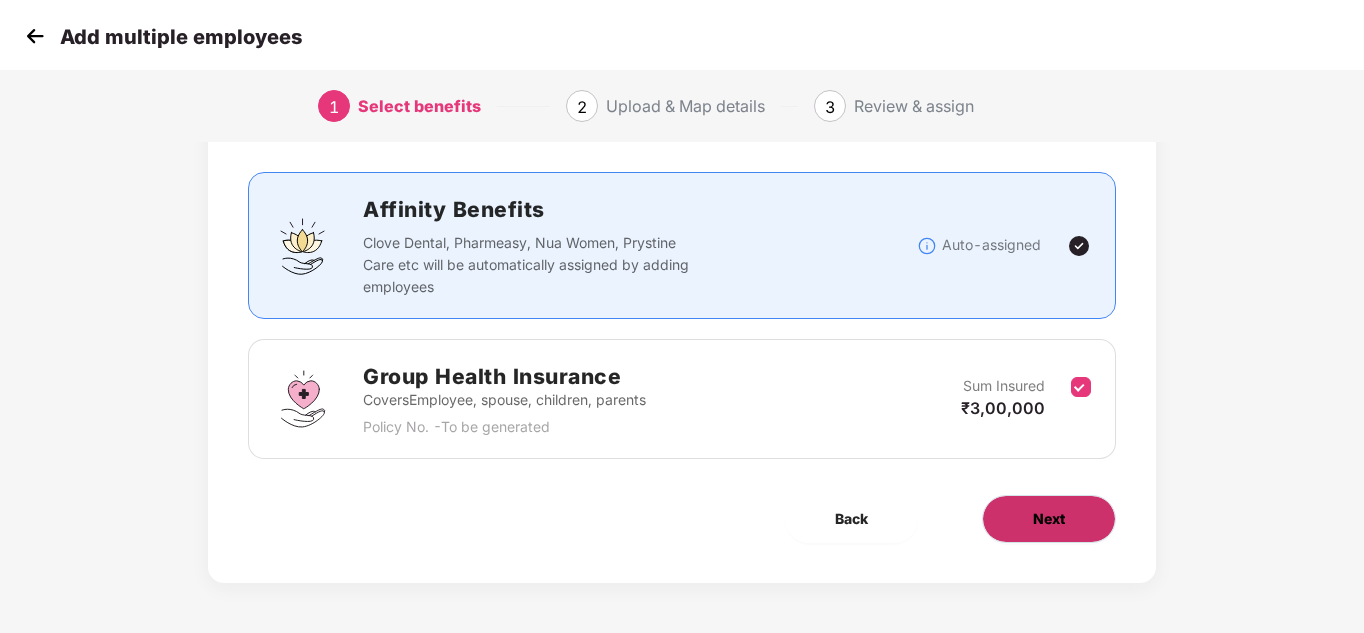 scroll, scrollTop: 0, scrollLeft: 0, axis: both 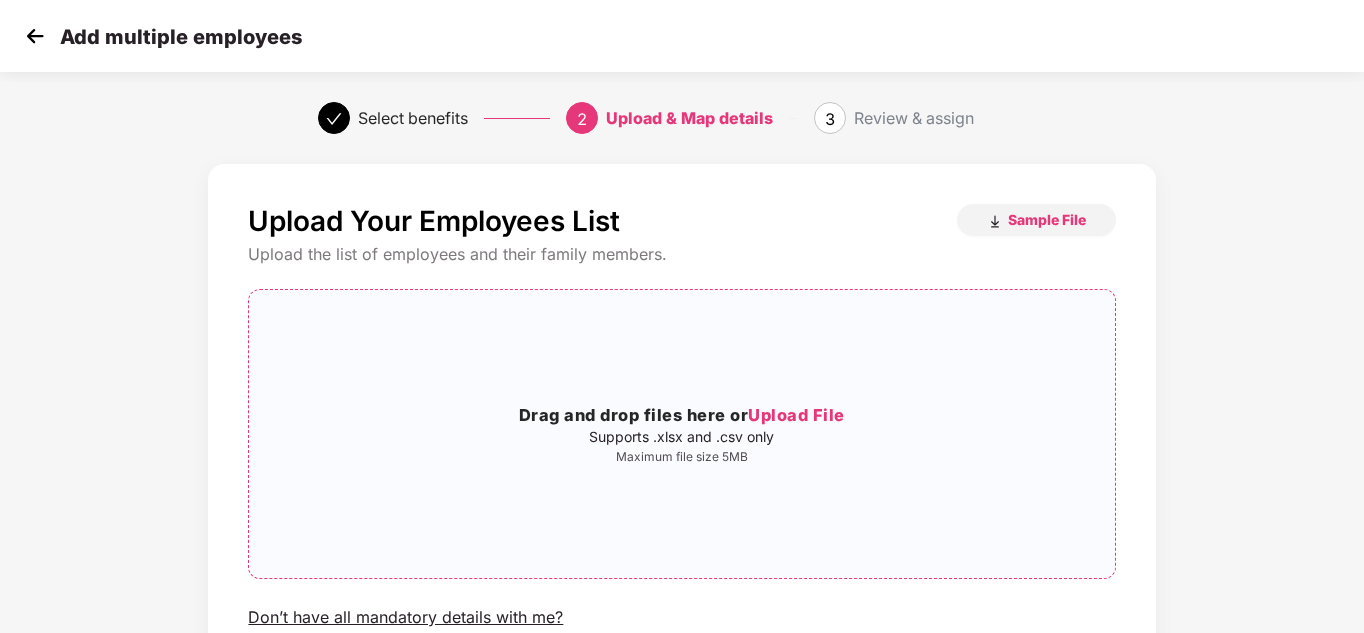 click on "Upload File" at bounding box center (796, 415) 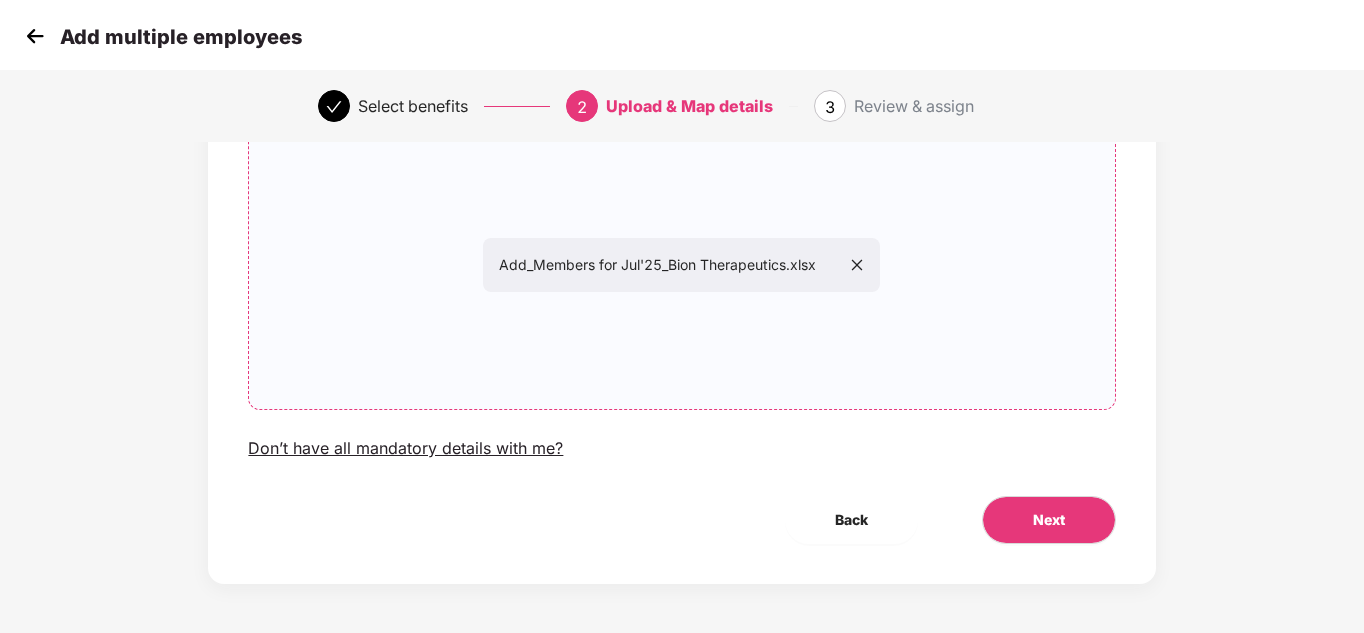 scroll, scrollTop: 170, scrollLeft: 0, axis: vertical 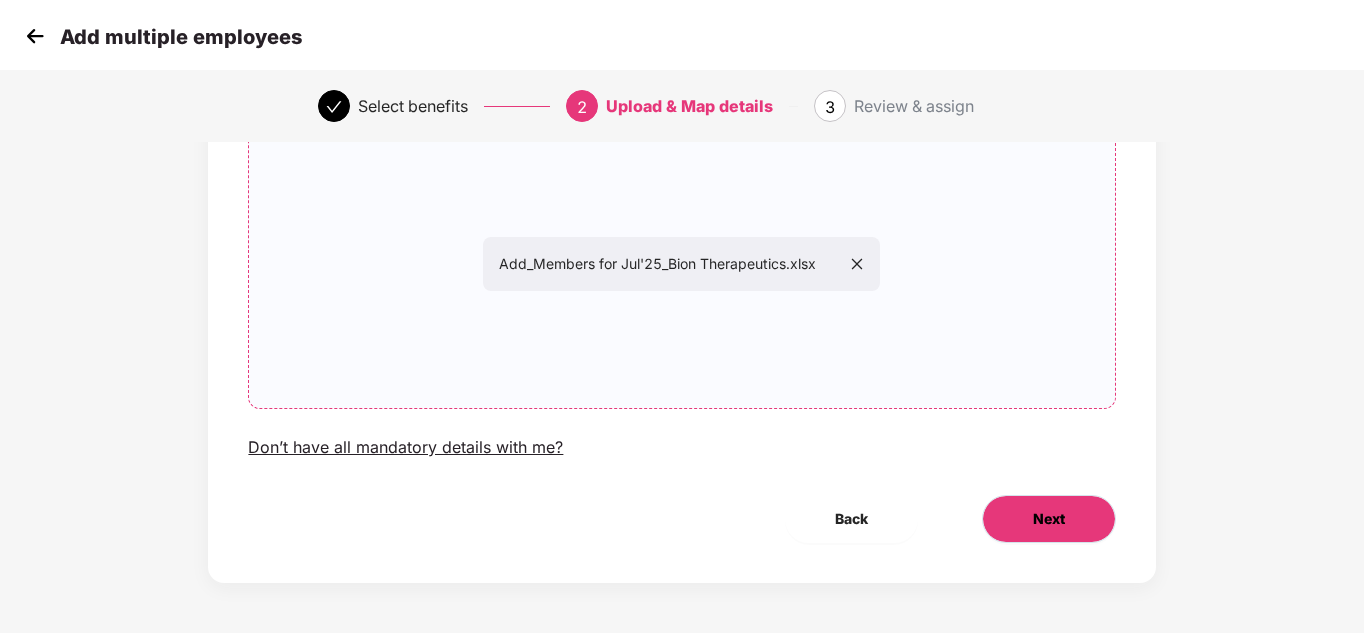click on "Next" at bounding box center [1049, 519] 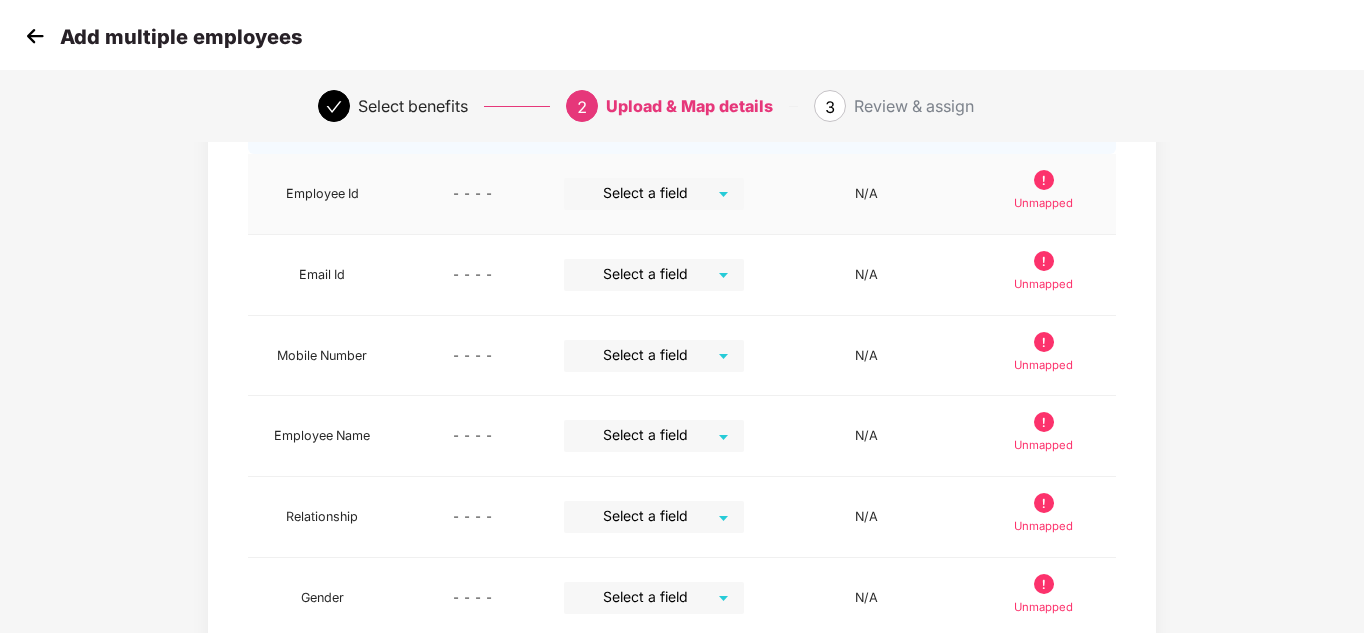 scroll, scrollTop: 200, scrollLeft: 0, axis: vertical 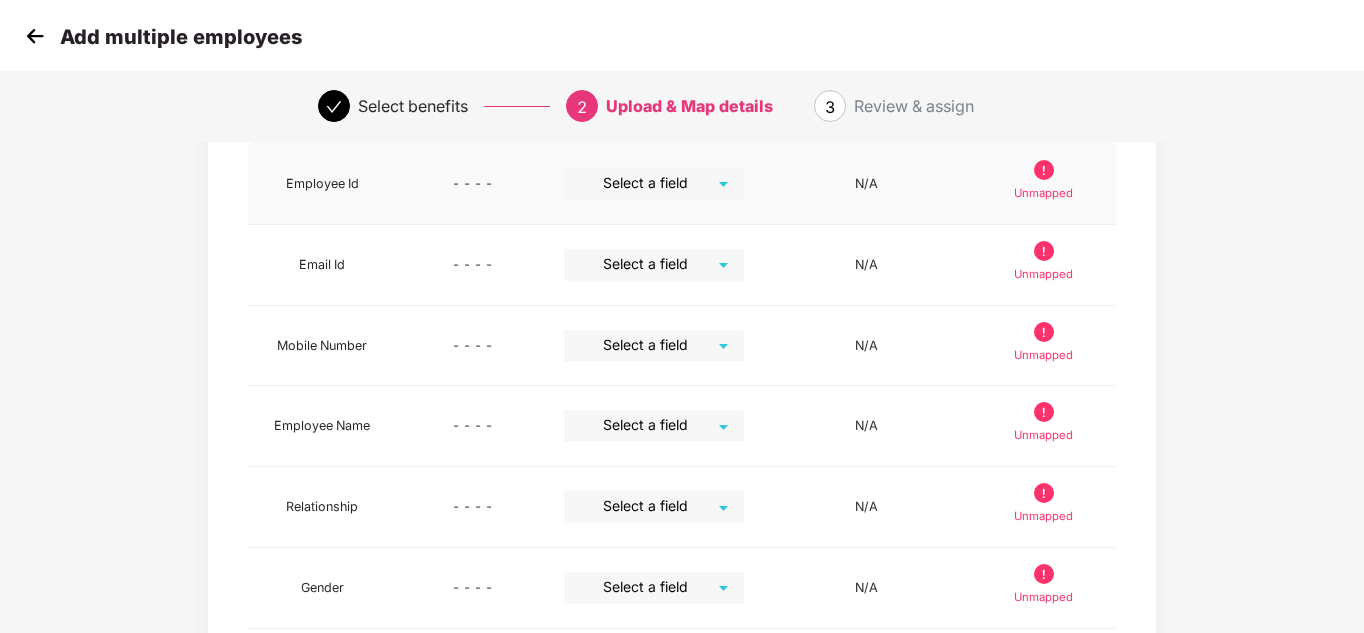 click at bounding box center [647, 183] 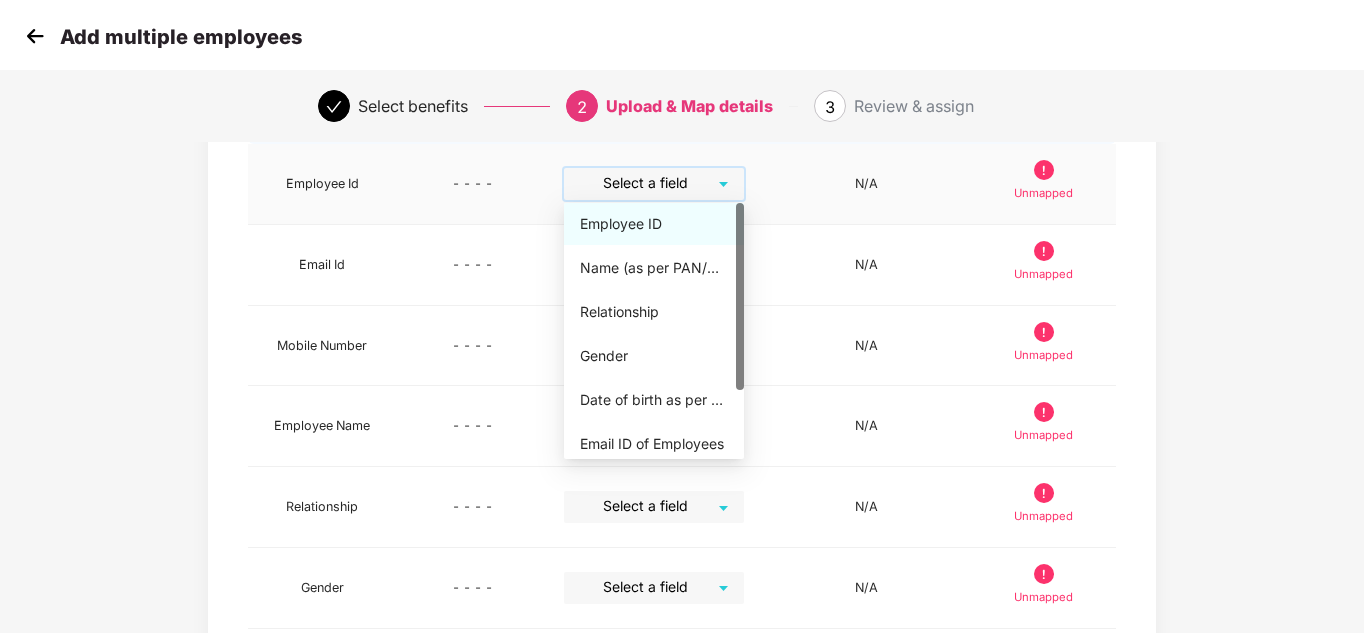 click on "Employee ID" at bounding box center [654, 224] 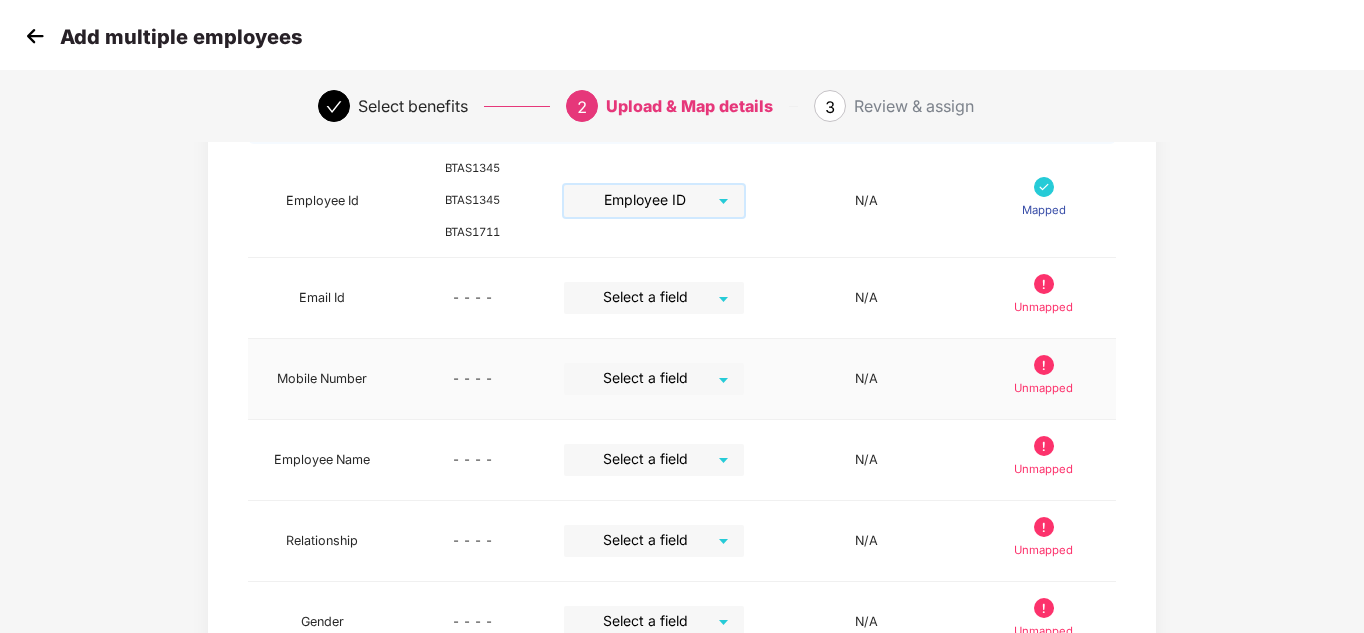 scroll, scrollTop: 0, scrollLeft: 0, axis: both 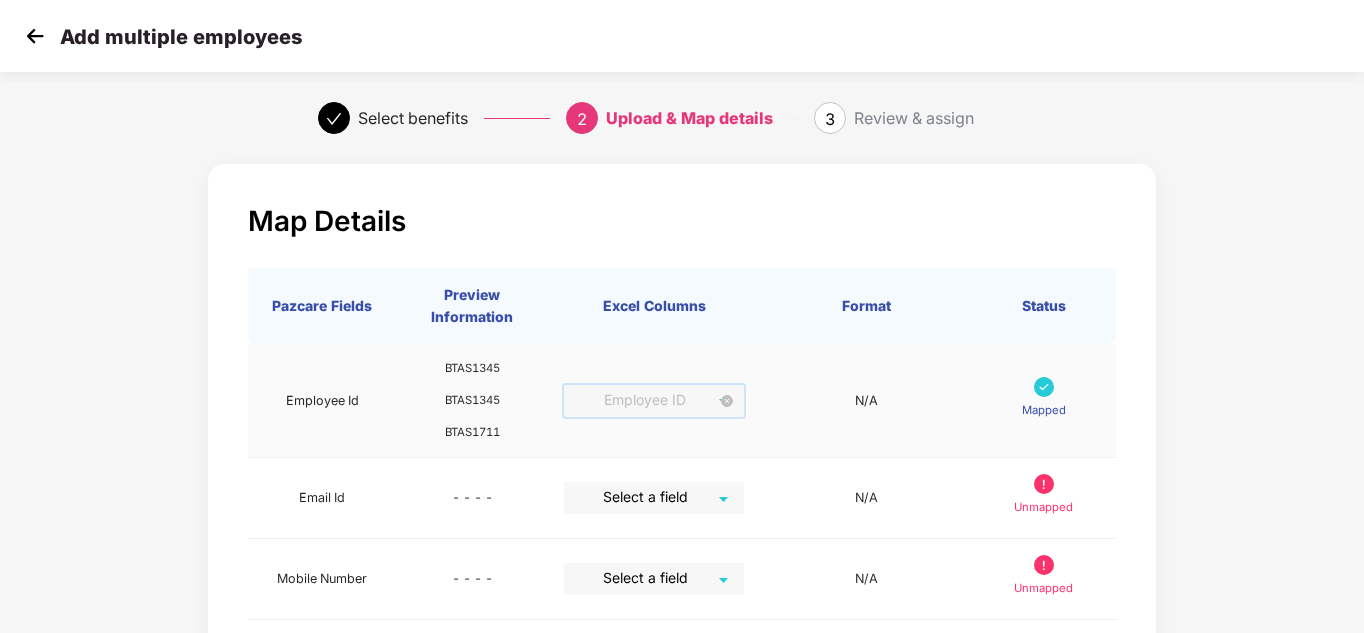 click on "Employee ID" at bounding box center (654, 401) 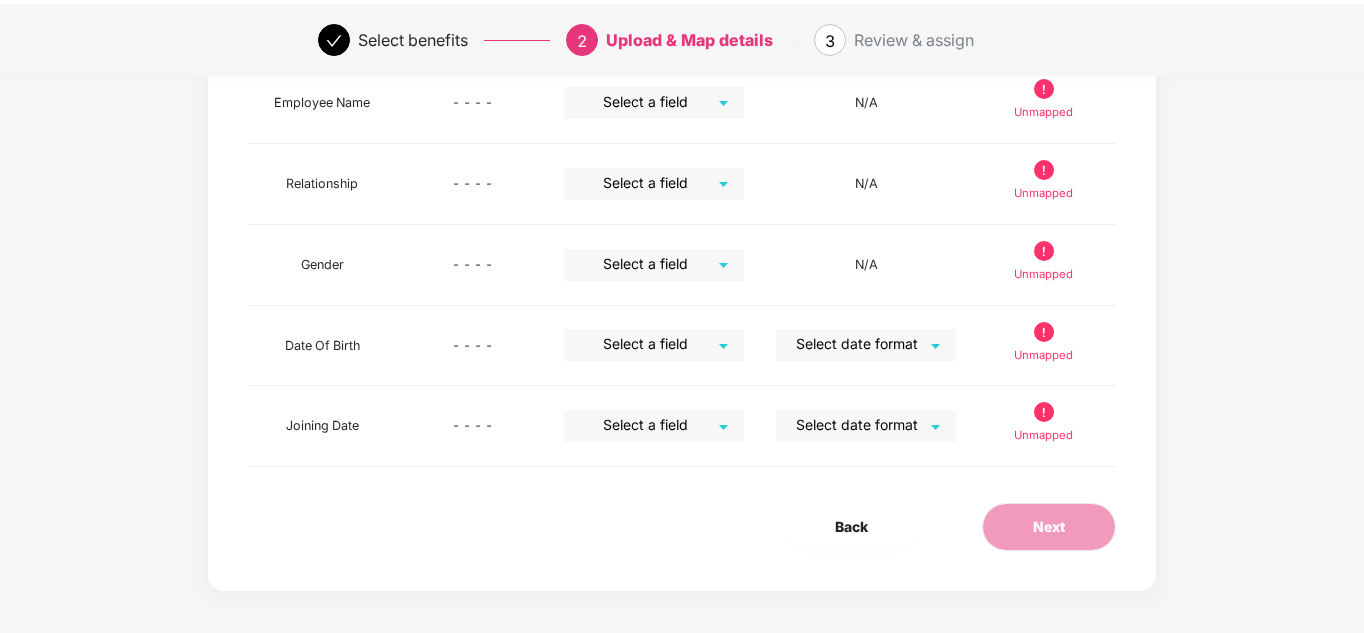 scroll, scrollTop: 565, scrollLeft: 0, axis: vertical 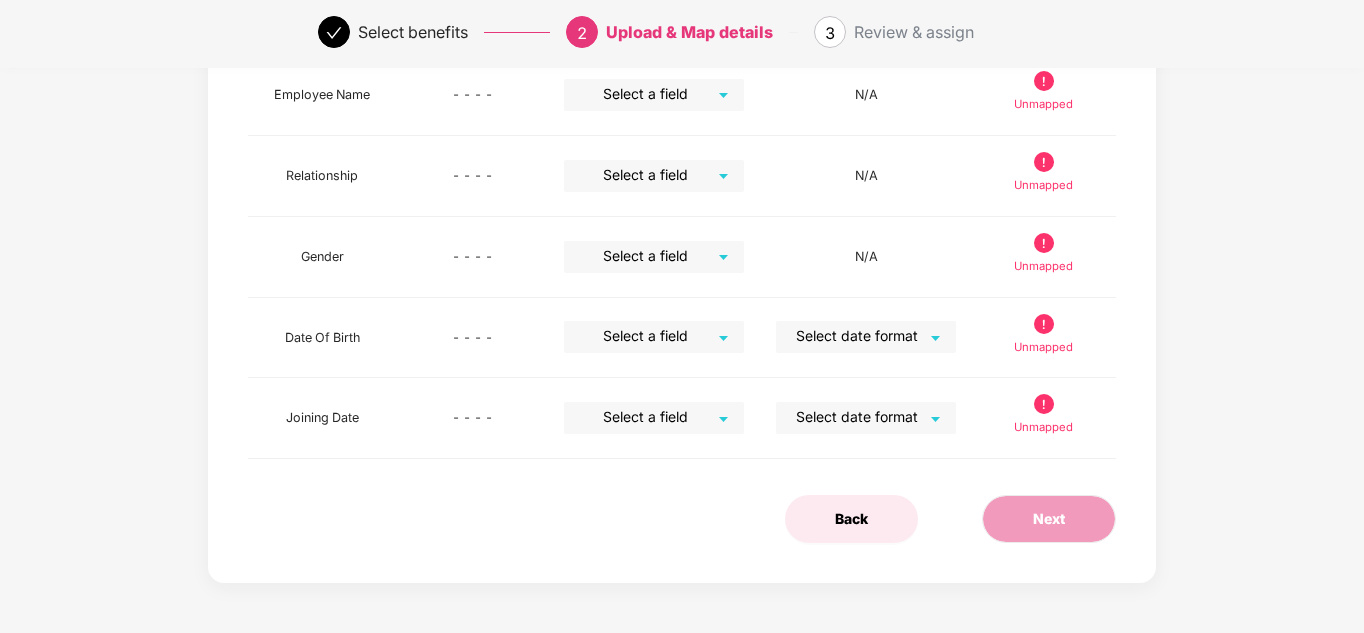 click on "Back" at bounding box center [851, 519] 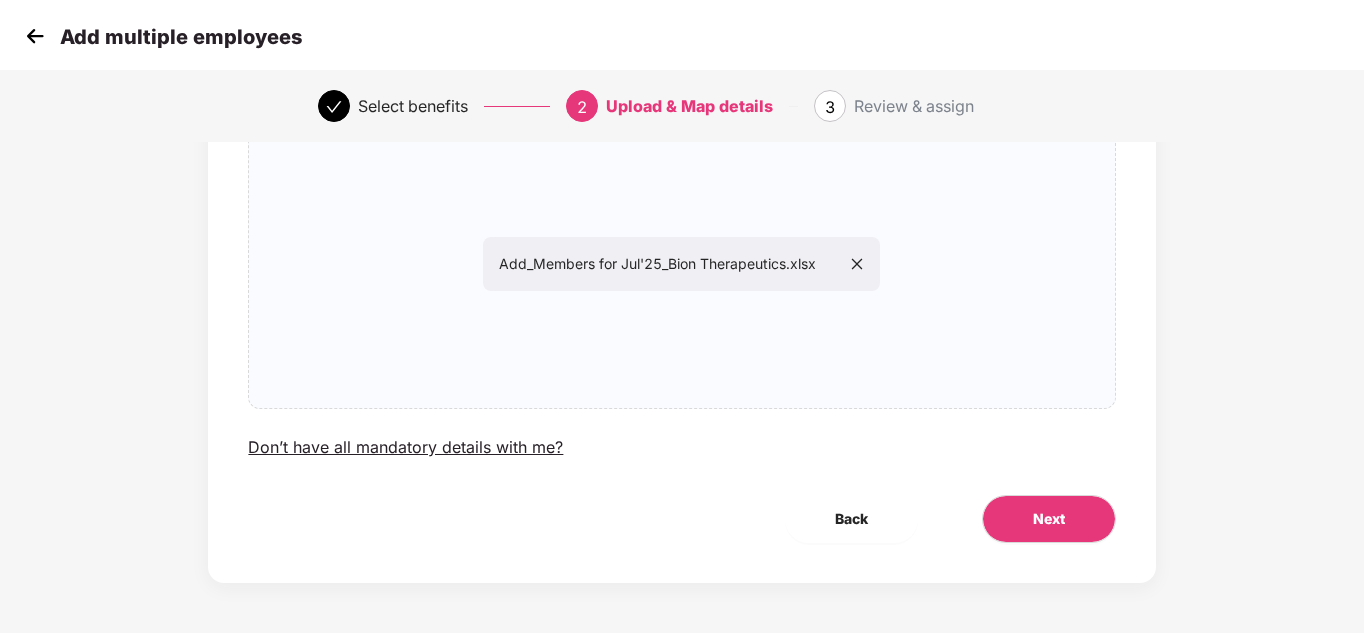 scroll, scrollTop: 170, scrollLeft: 0, axis: vertical 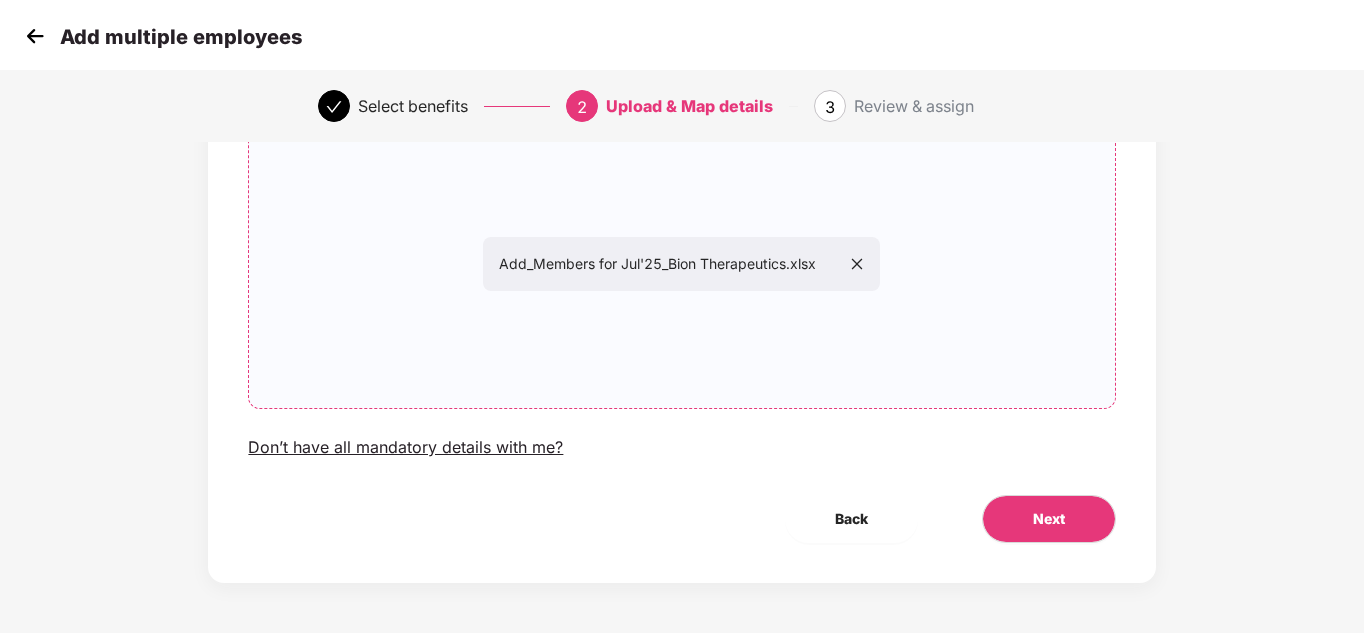 click 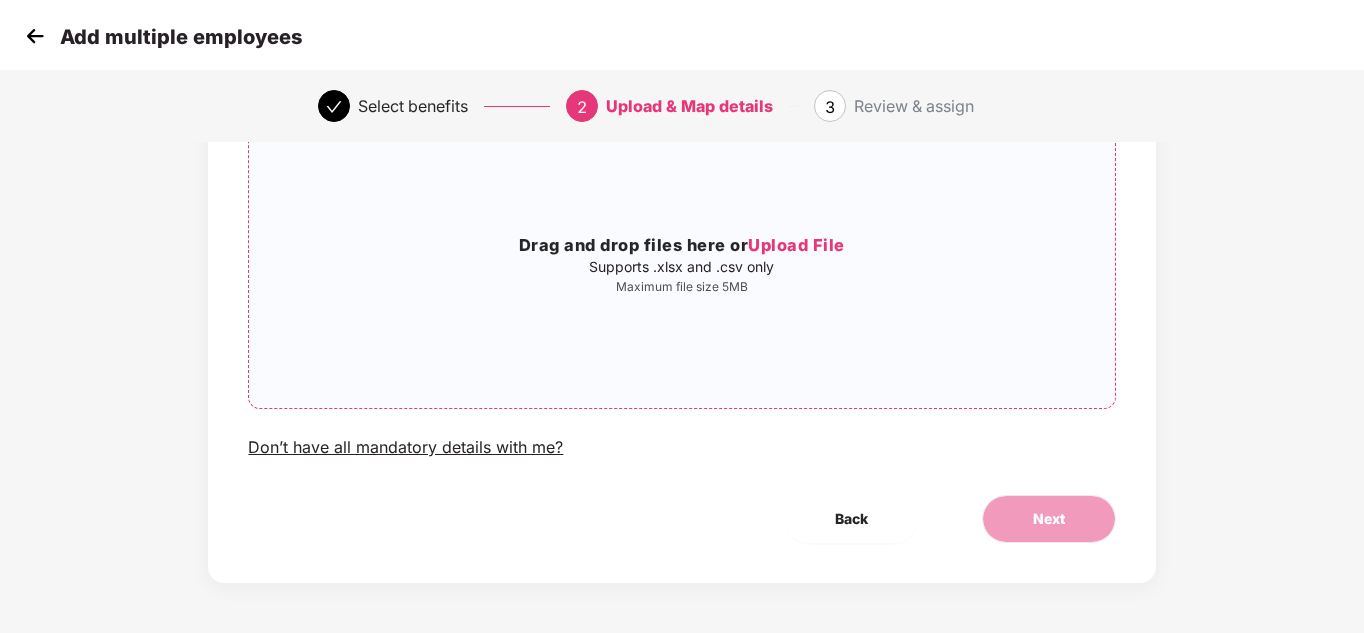 click on "Upload File" at bounding box center (796, 245) 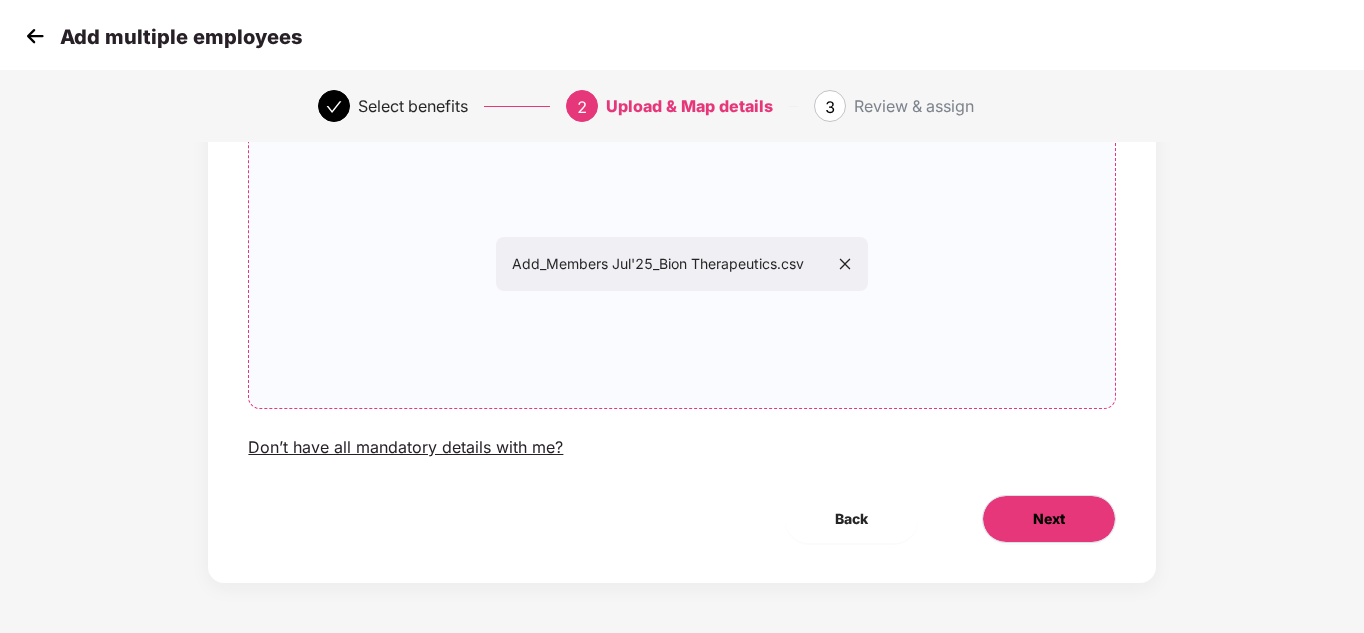 click on "Next" at bounding box center (1049, 519) 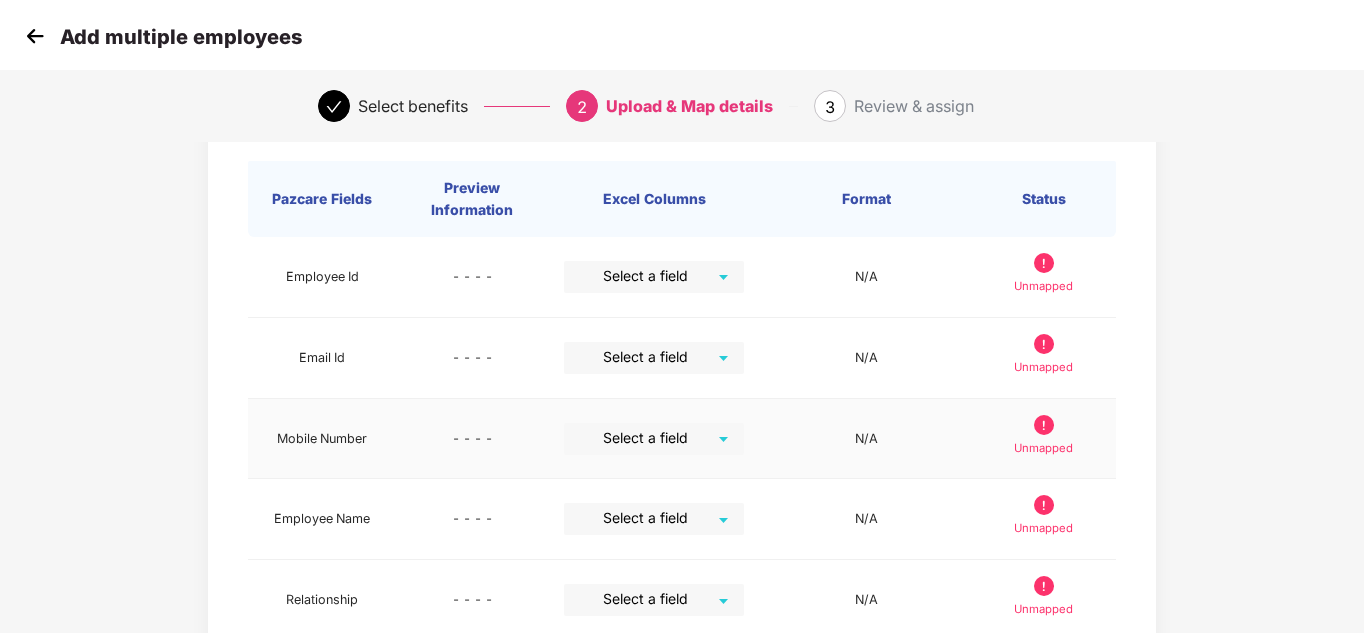 scroll, scrollTop: 0, scrollLeft: 0, axis: both 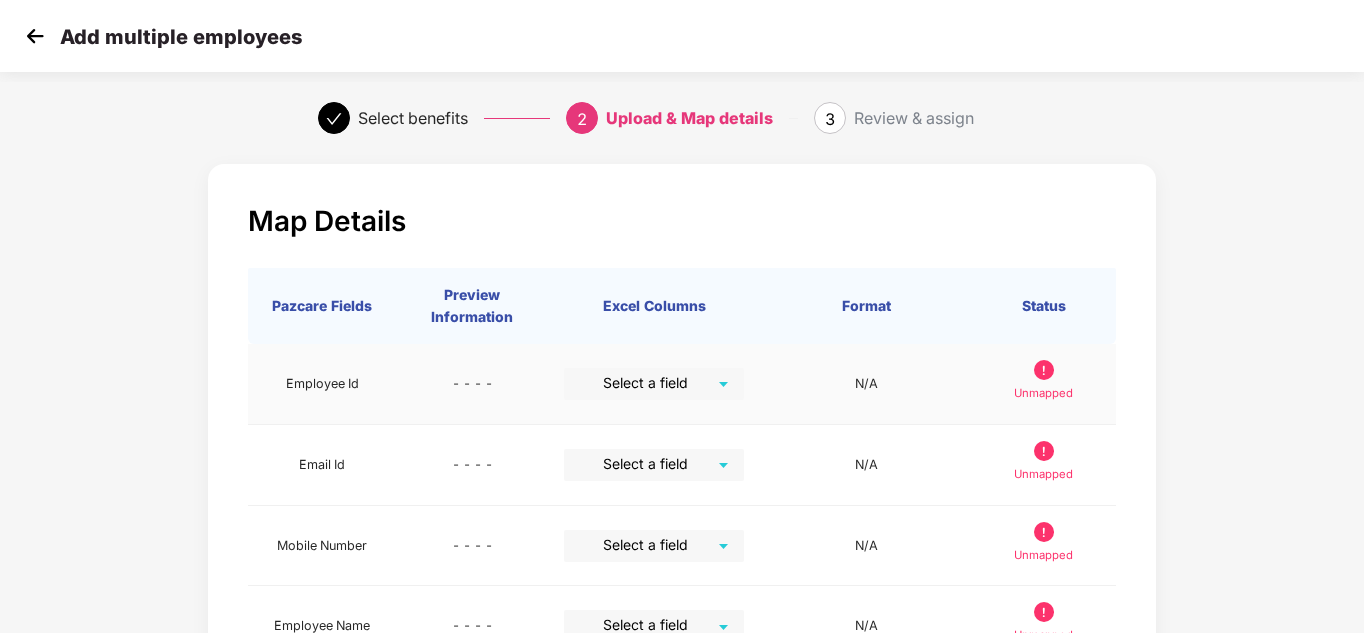click on "Select a field" at bounding box center (654, 384) 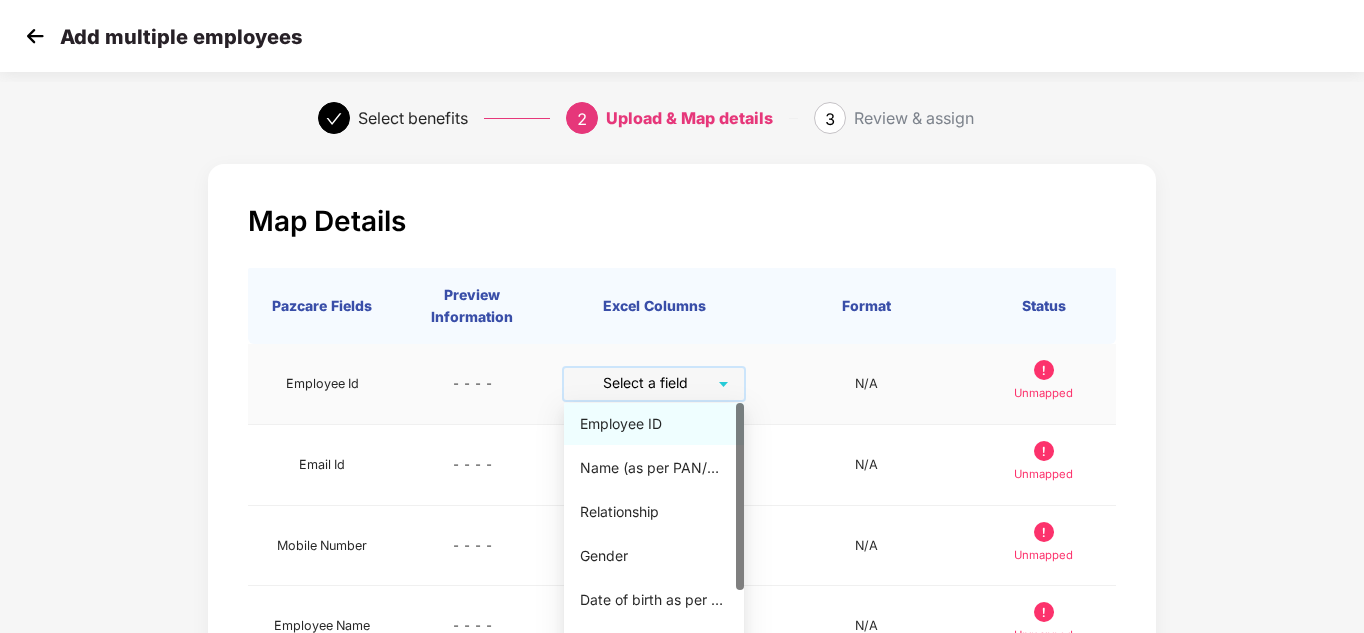click on "Employee ID" at bounding box center (654, 424) 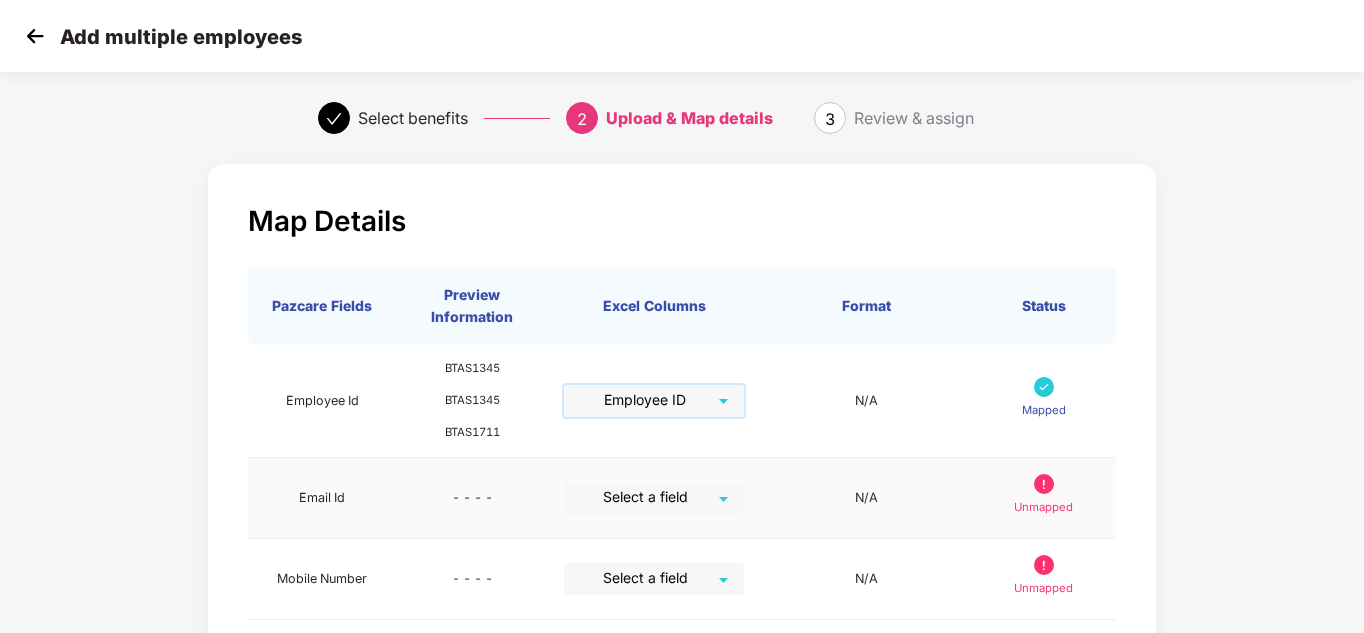 click at bounding box center (647, 497) 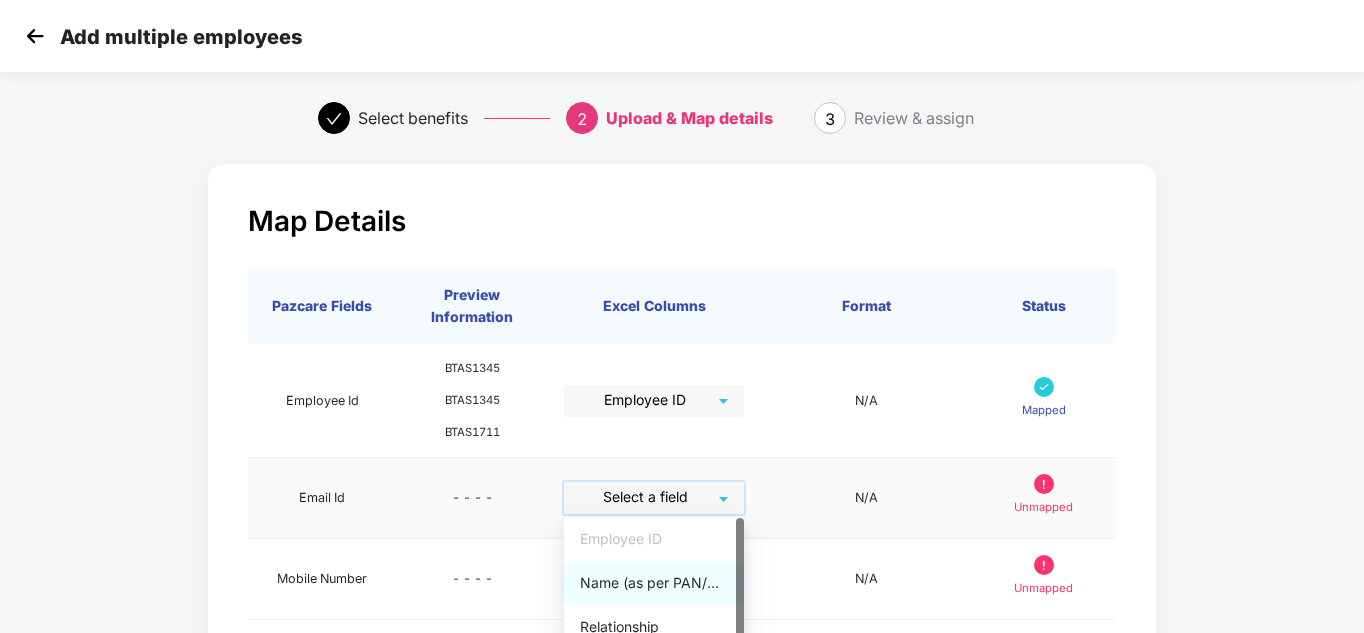 scroll, scrollTop: 100, scrollLeft: 0, axis: vertical 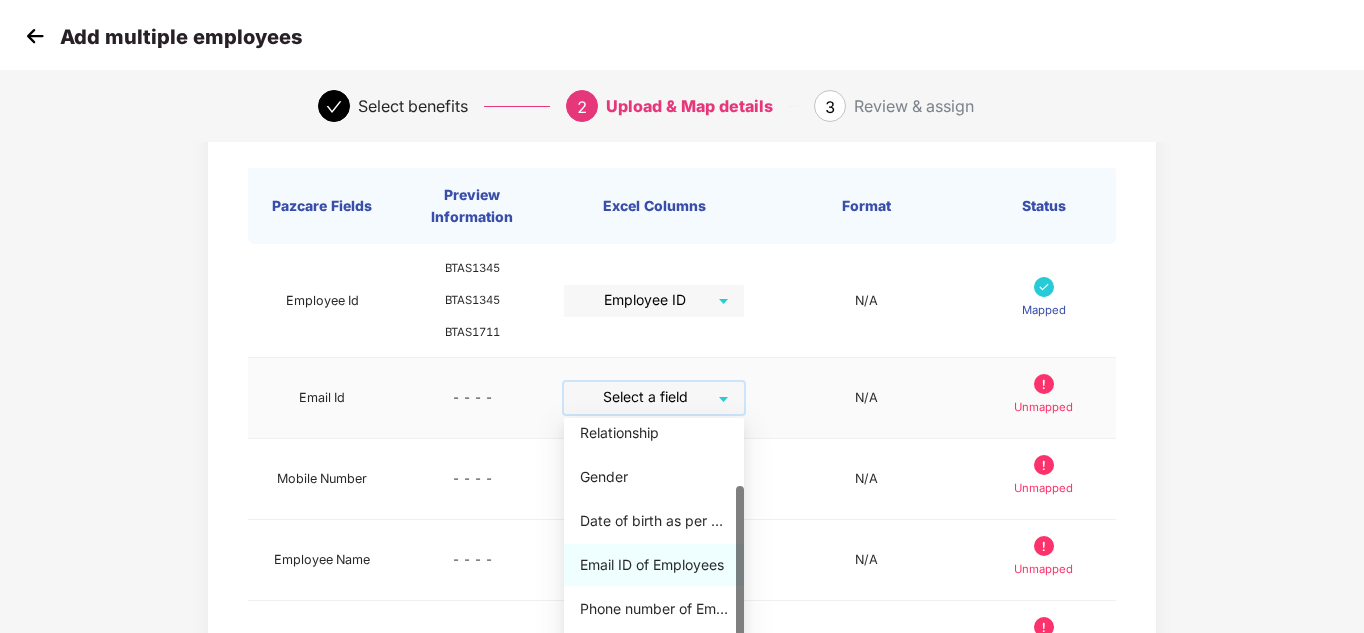 click on "Email ID of Employees" at bounding box center (654, 565) 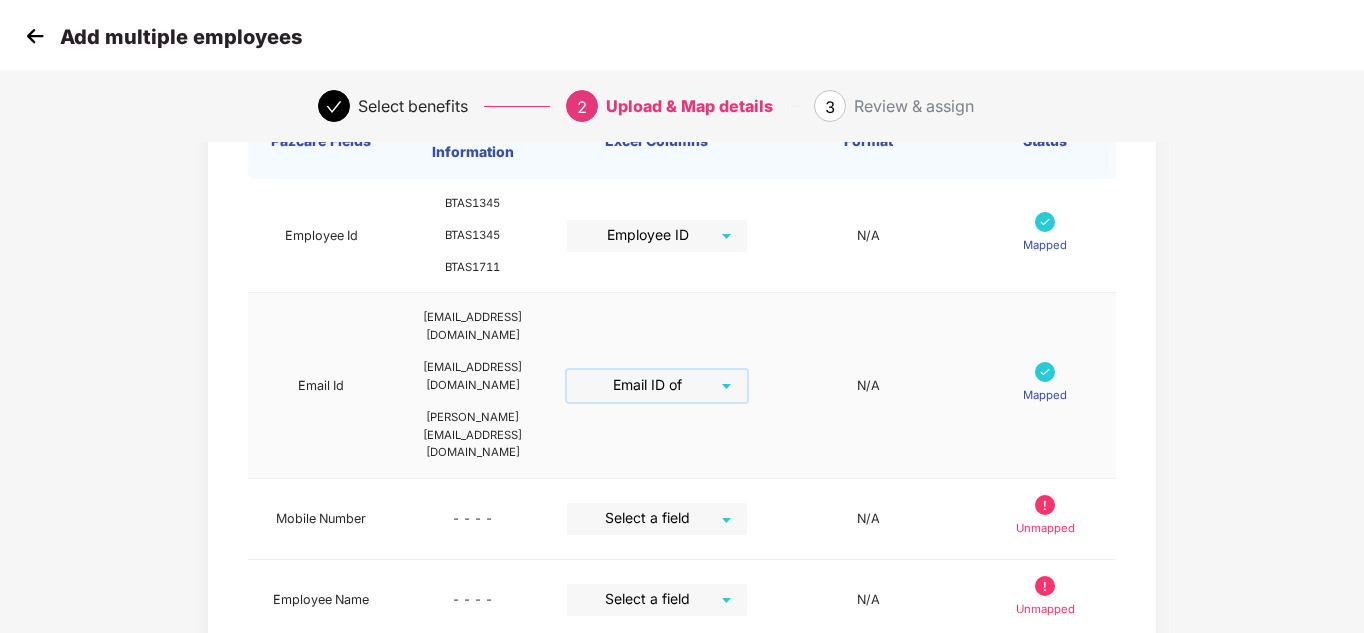 scroll, scrollTop: 200, scrollLeft: 0, axis: vertical 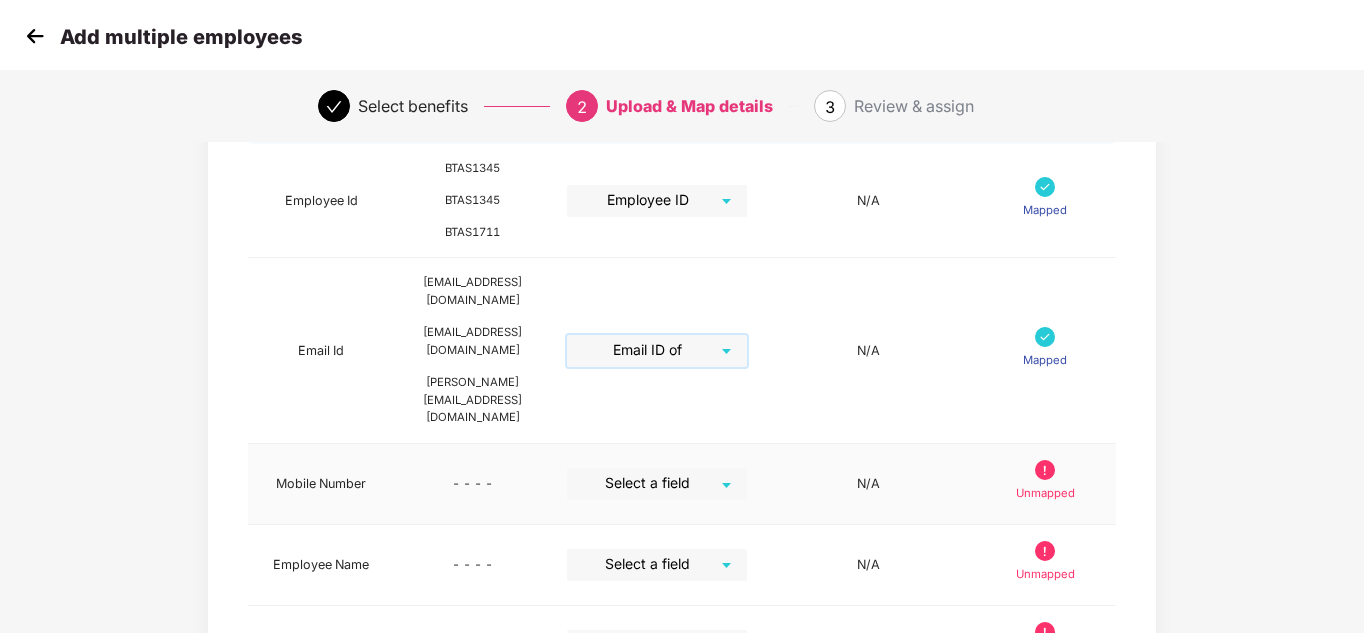 click on "Select a field" at bounding box center (657, 484) 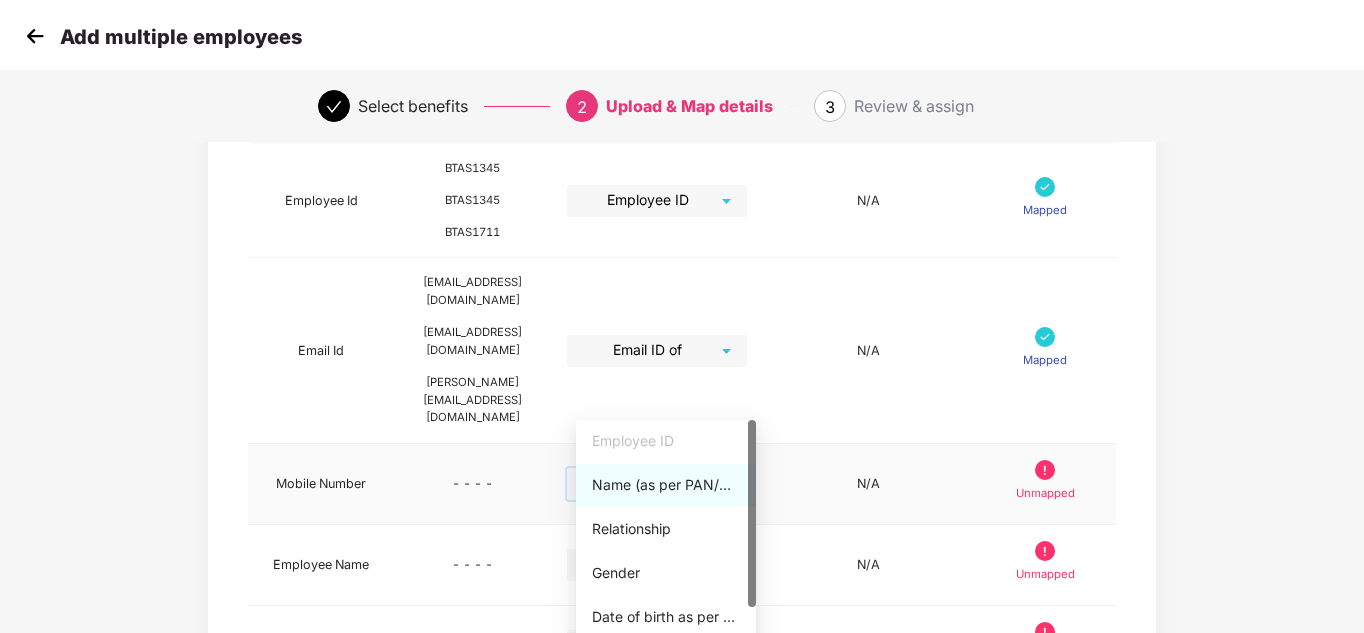 scroll, scrollTop: 92, scrollLeft: 0, axis: vertical 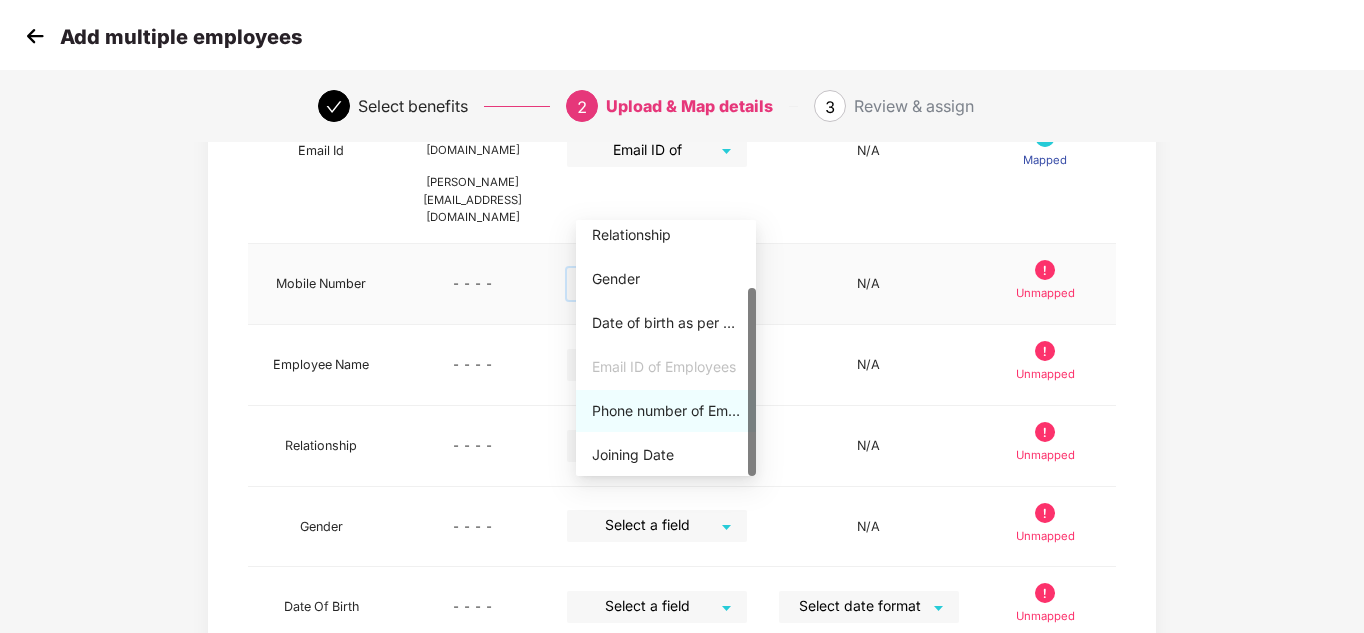 click on "Phone number of Employees" at bounding box center (666, 411) 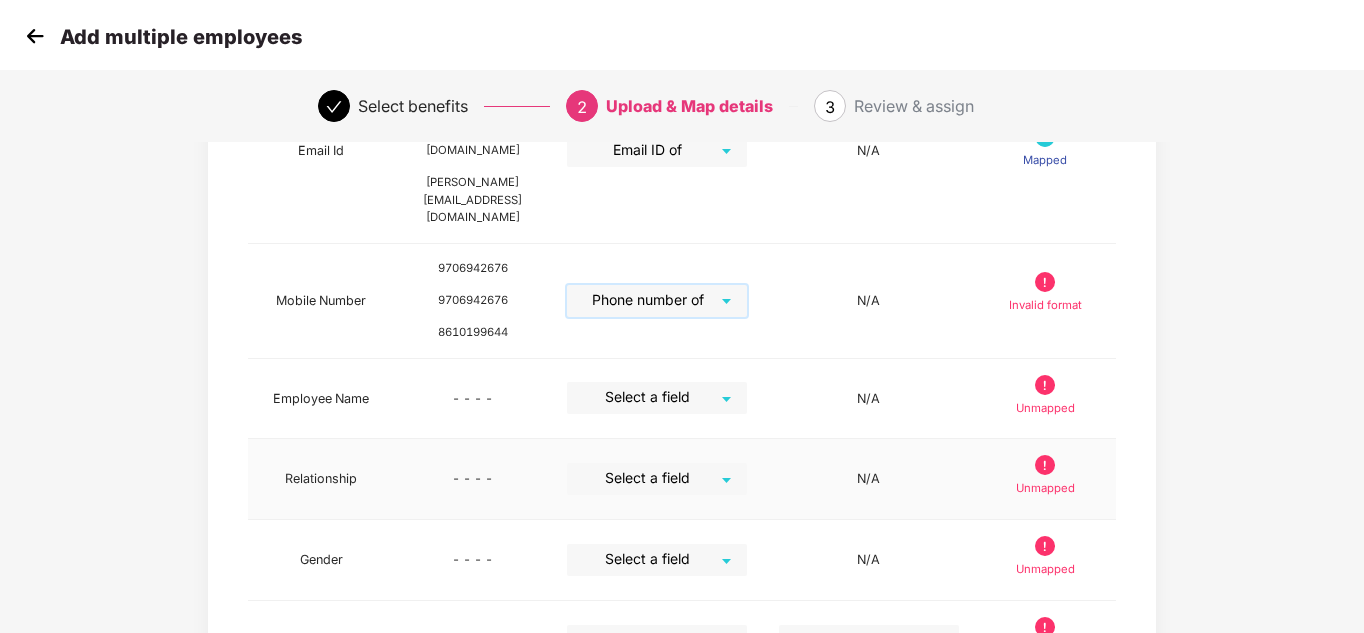 click at bounding box center [650, 478] 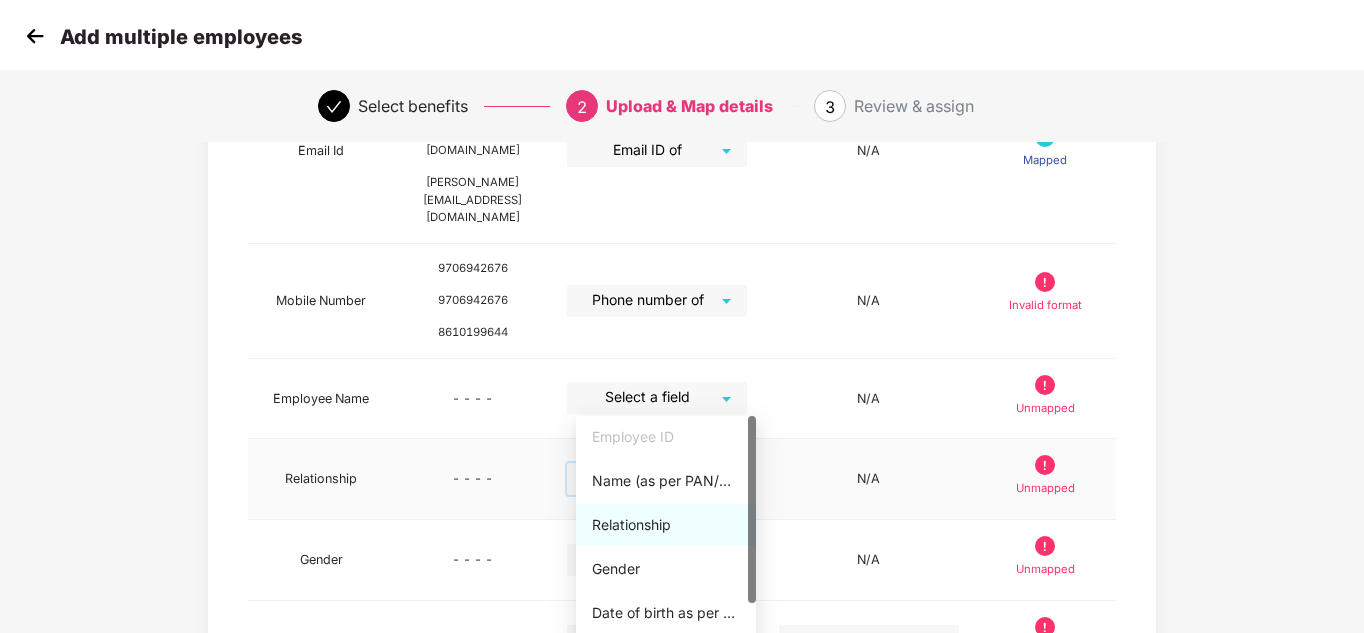 click on "Relationship" at bounding box center (666, 525) 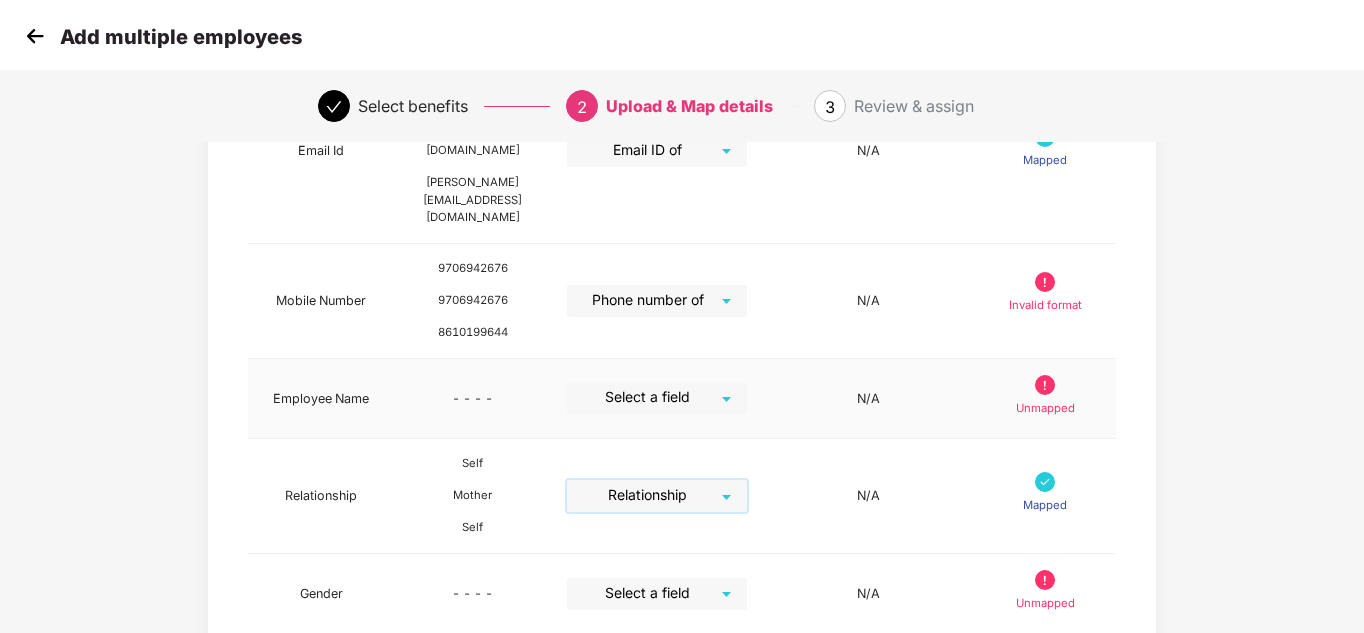 click at bounding box center [650, 397] 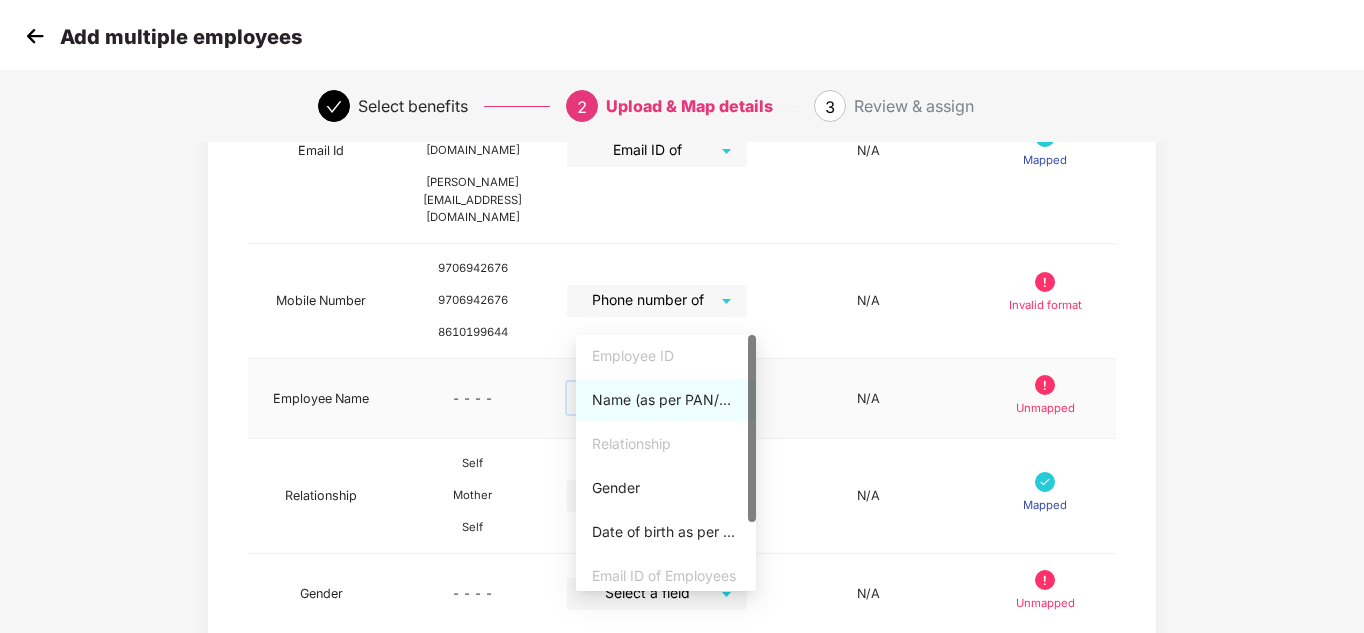 click on "Name (as per PAN/Aadhar Card)" at bounding box center (666, 400) 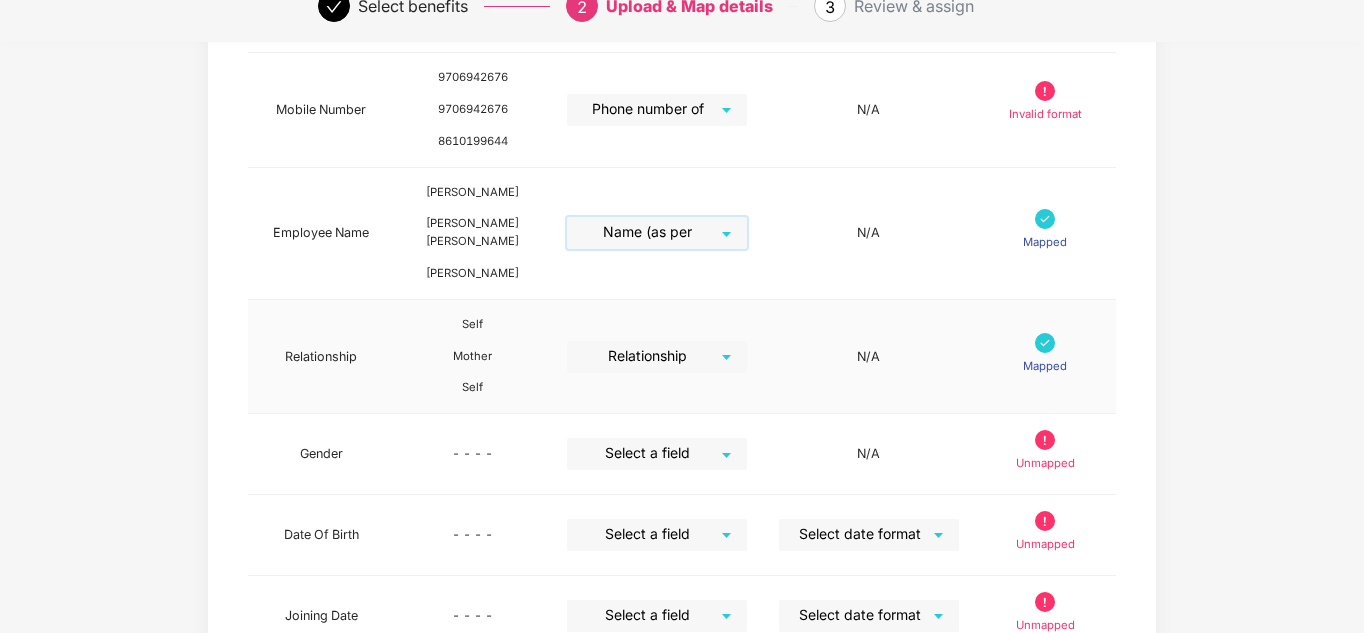 scroll, scrollTop: 600, scrollLeft: 0, axis: vertical 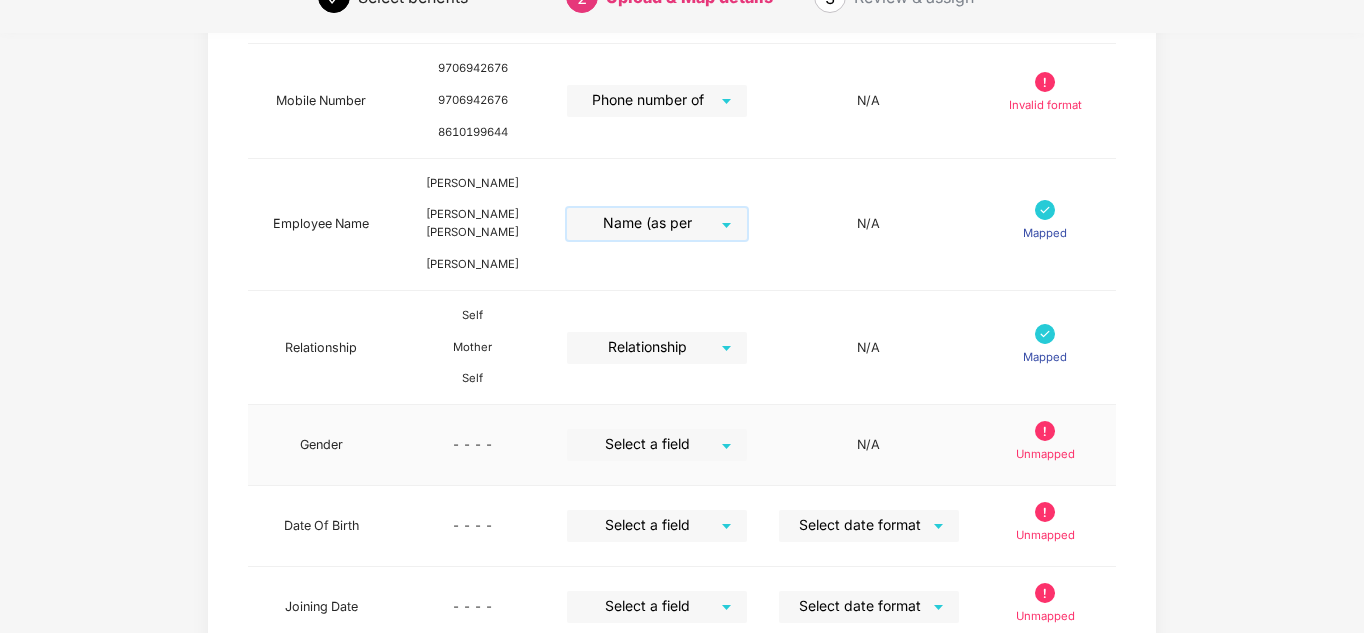 click on "Select a field" at bounding box center [657, 445] 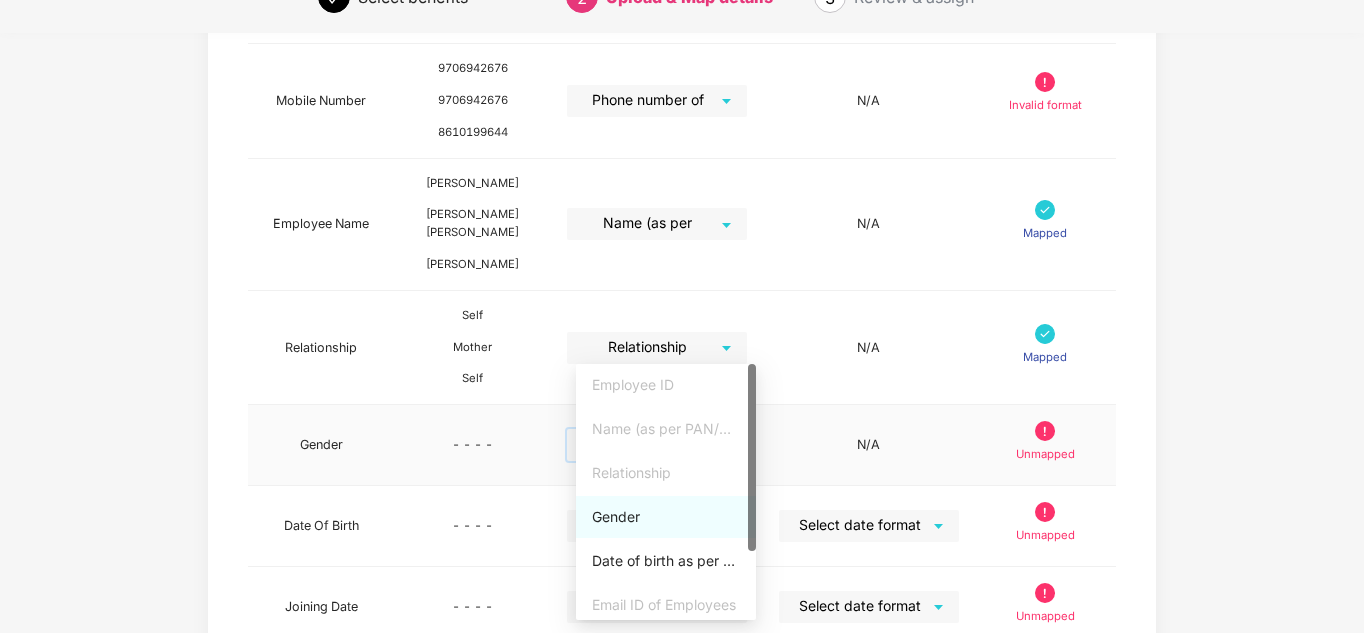 click on "Gender" at bounding box center [666, 517] 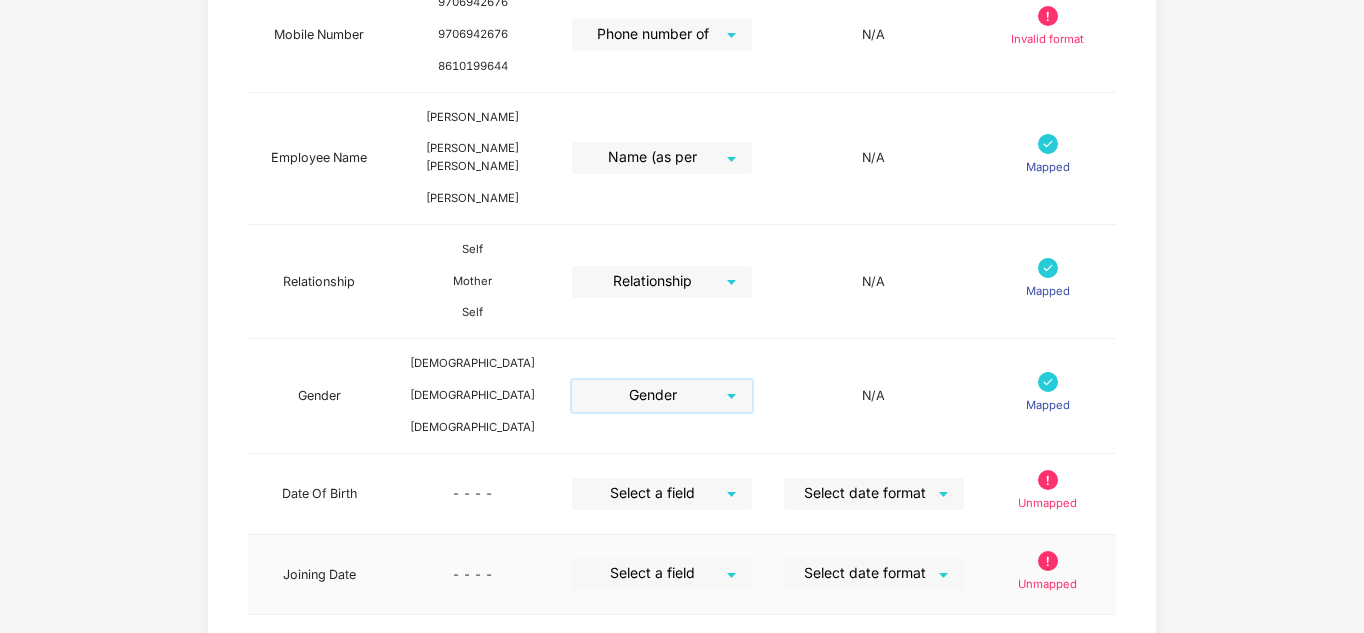 scroll, scrollTop: 700, scrollLeft: 0, axis: vertical 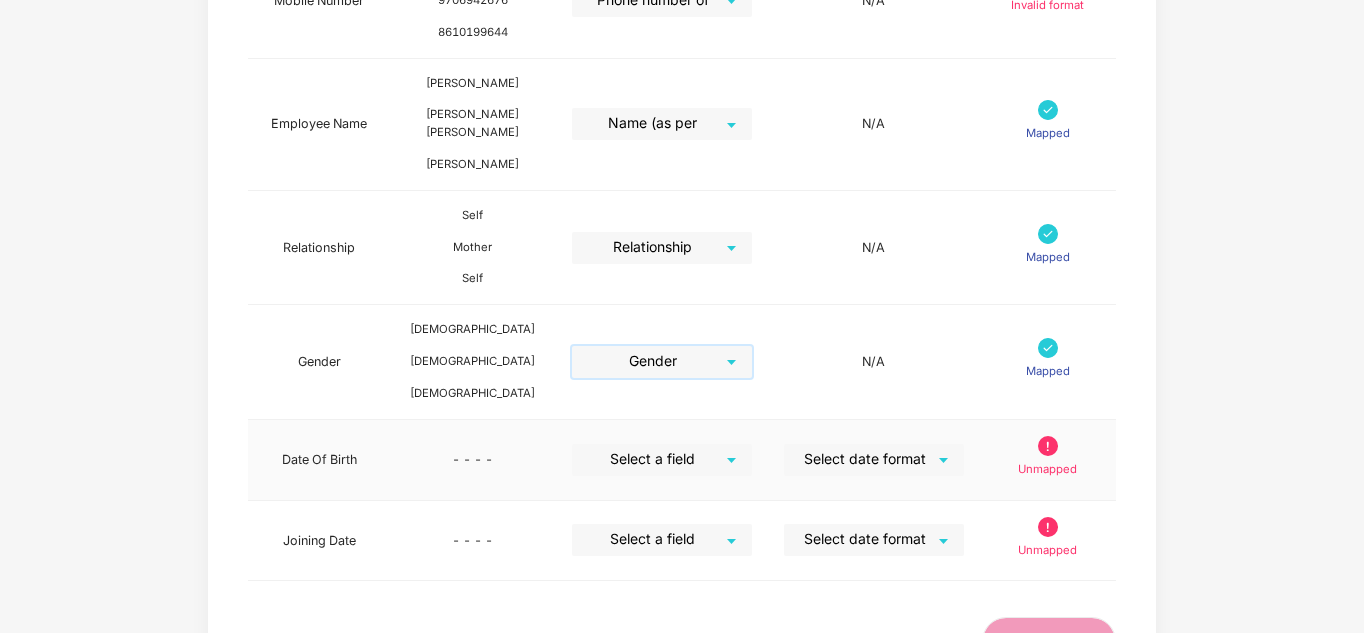 click on "Select a field" at bounding box center (662, 460) 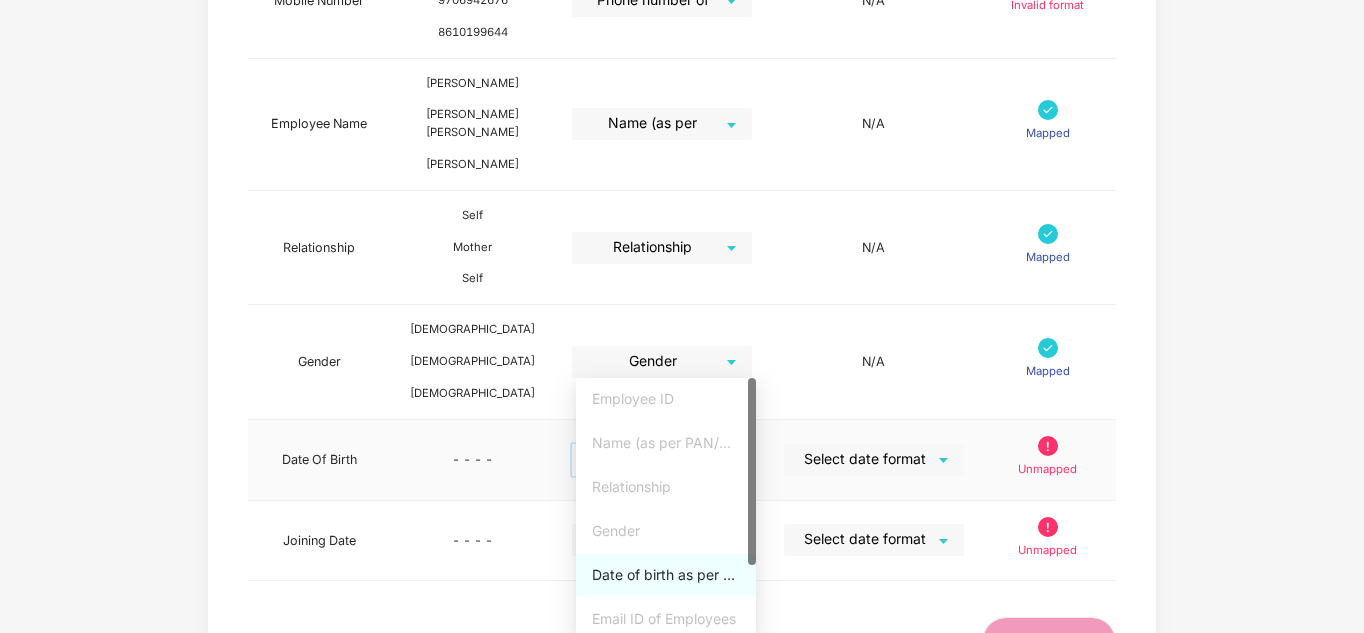 click on "Date of birth as per PAN/ Aadhaar Card" at bounding box center [666, 575] 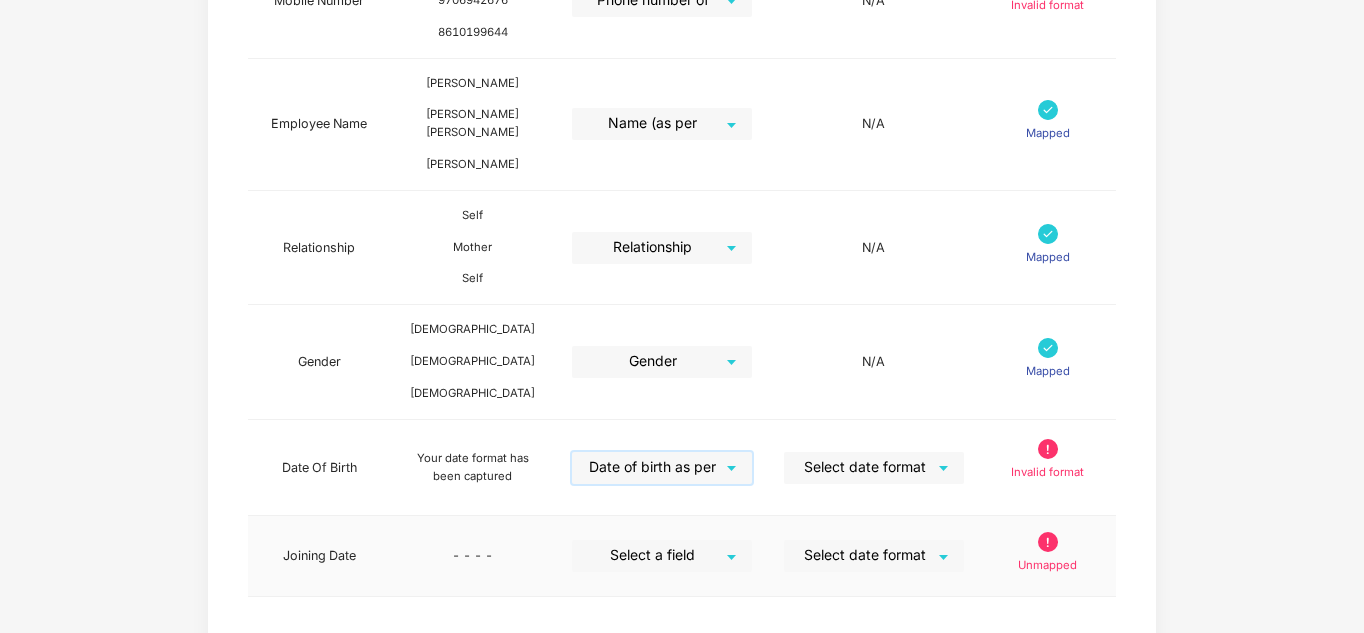 scroll, scrollTop: 737, scrollLeft: 0, axis: vertical 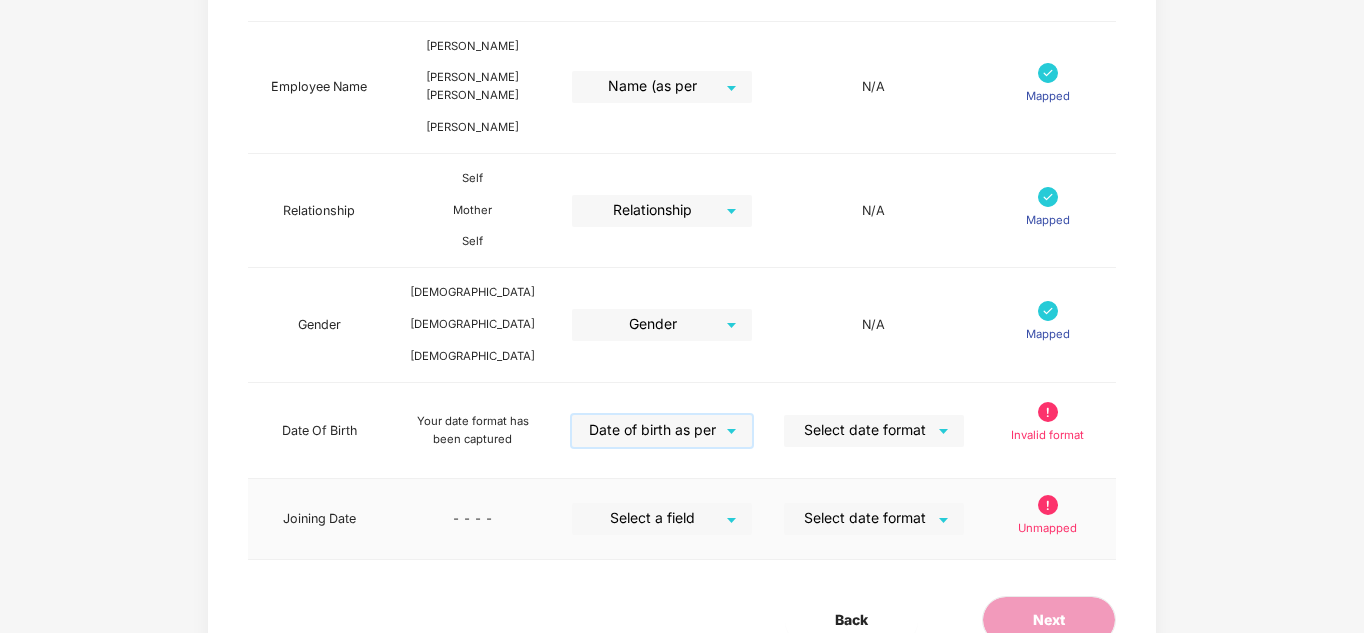 click at bounding box center [655, 518] 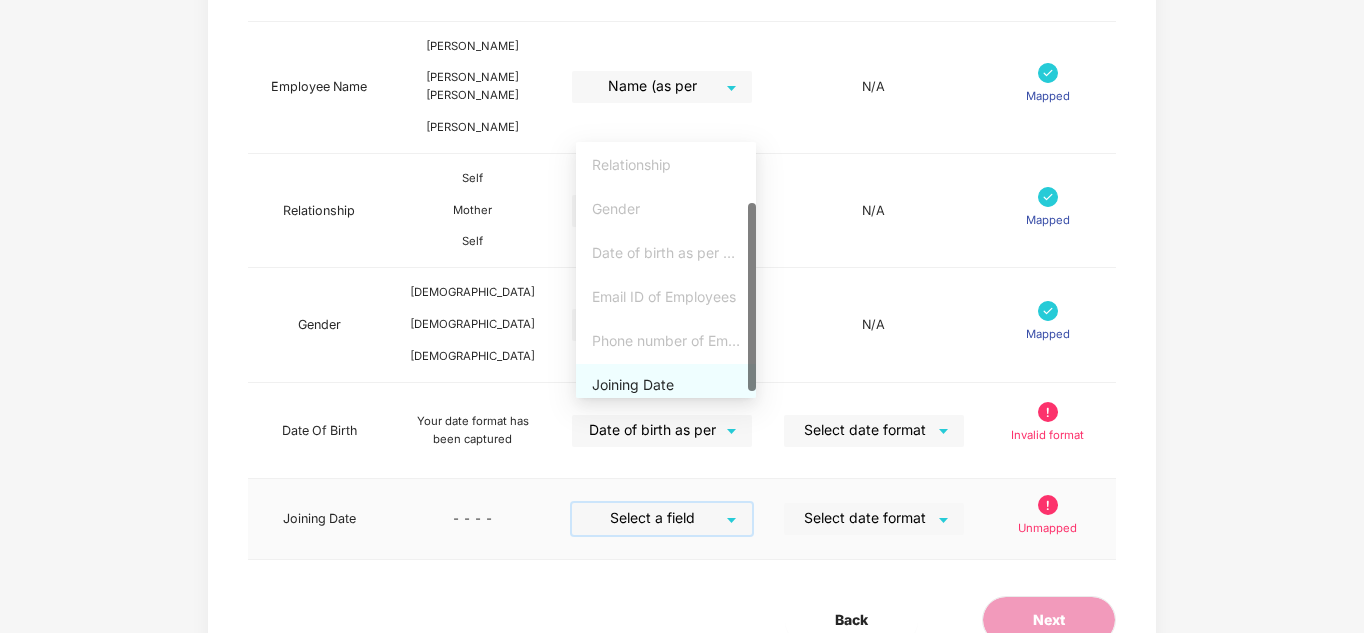 scroll, scrollTop: 90, scrollLeft: 0, axis: vertical 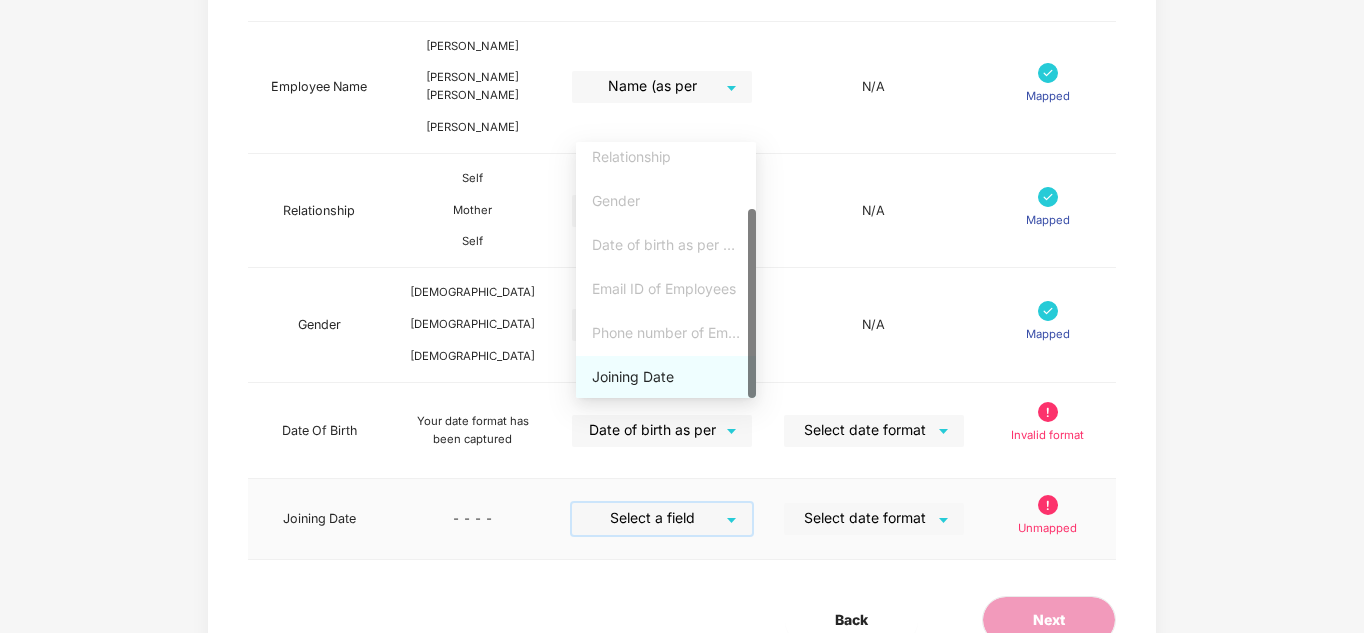 drag, startPoint x: 751, startPoint y: 315, endPoint x: 747, endPoint y: 401, distance: 86.09297 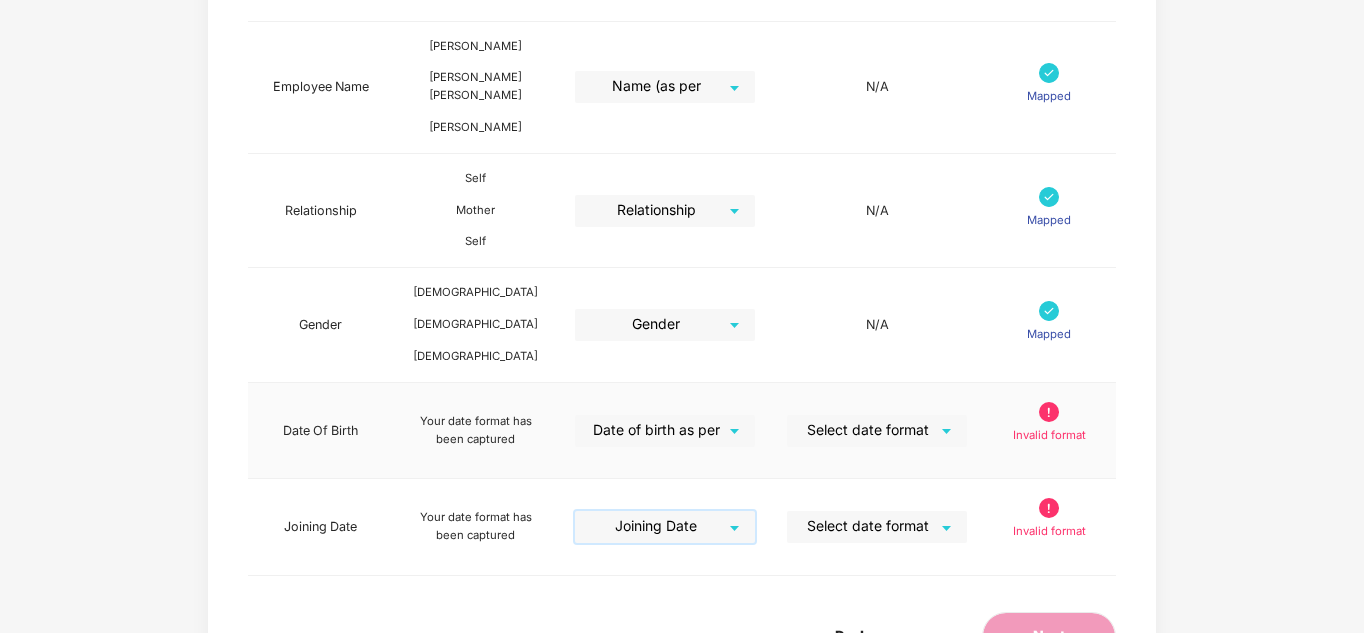 click at bounding box center (870, 430) 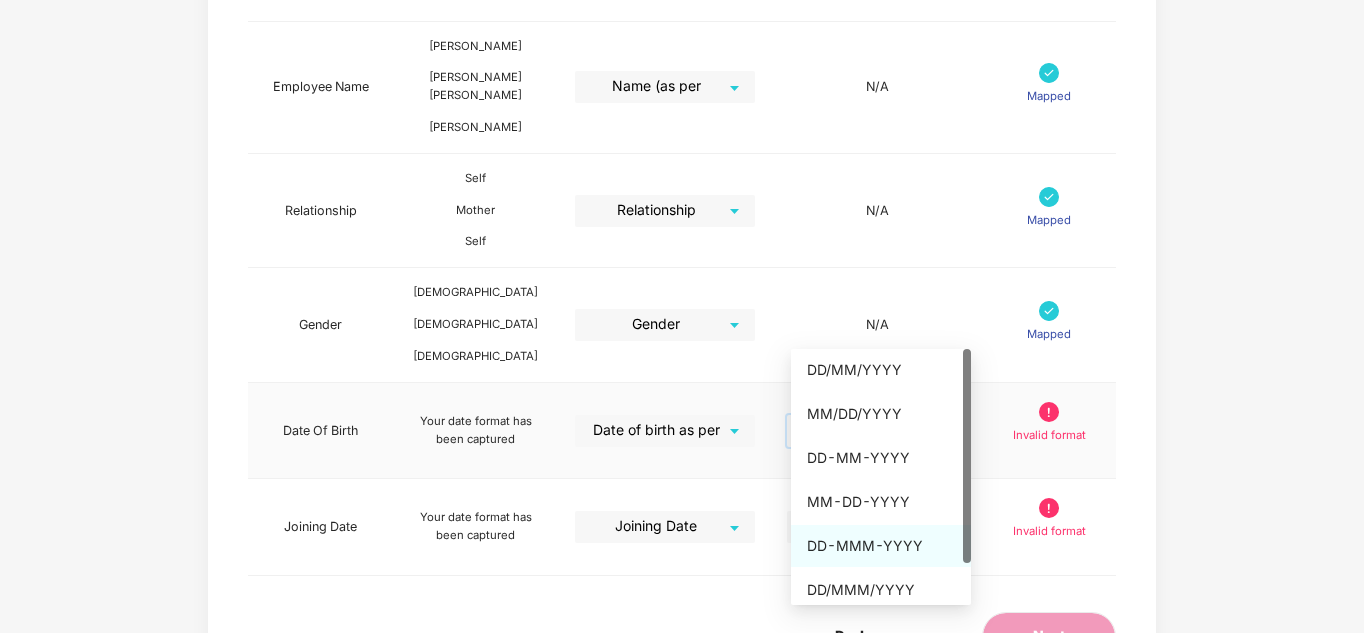 click on "DD-MMM-YYYY" at bounding box center (881, 546) 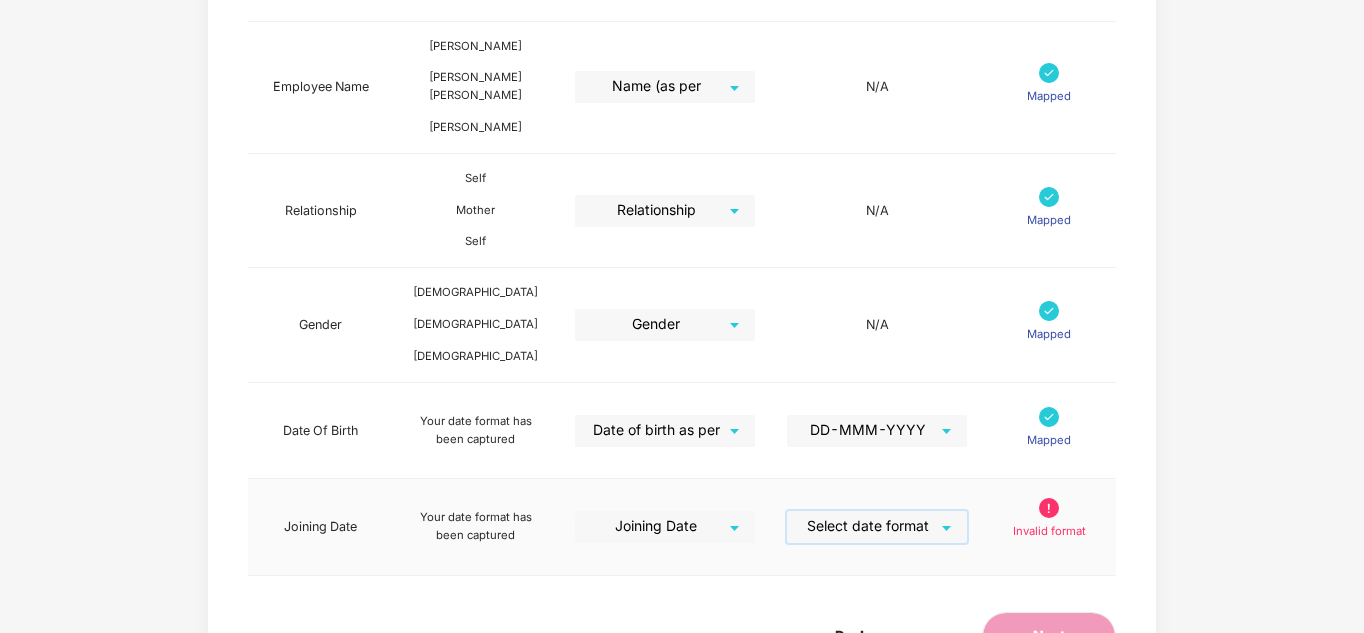 click at bounding box center [870, 526] 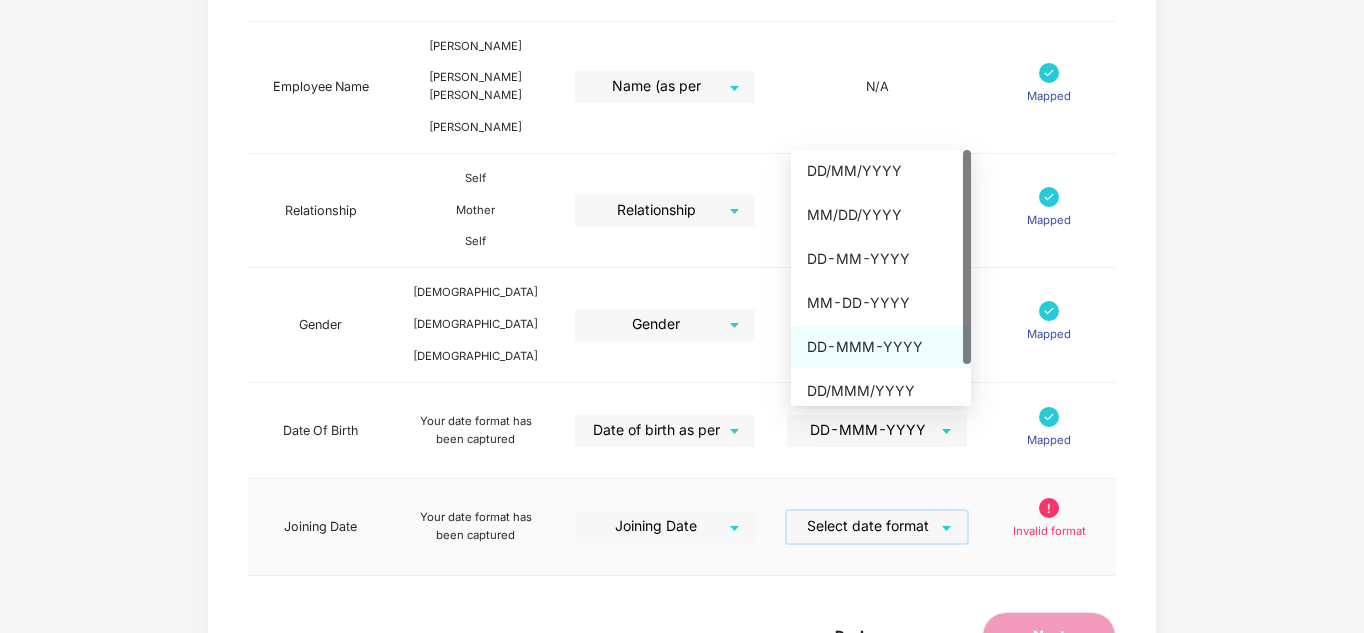 click on "DD-MMM-YYYY" at bounding box center [881, 347] 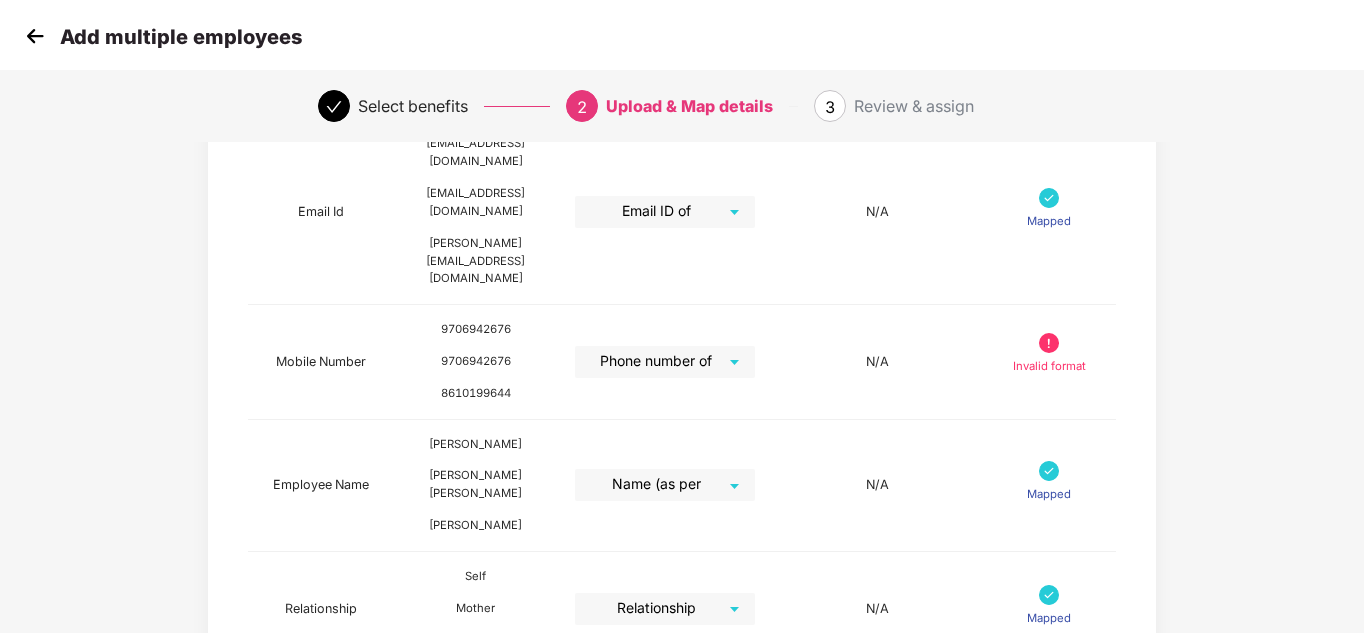 scroll, scrollTop: 337, scrollLeft: 0, axis: vertical 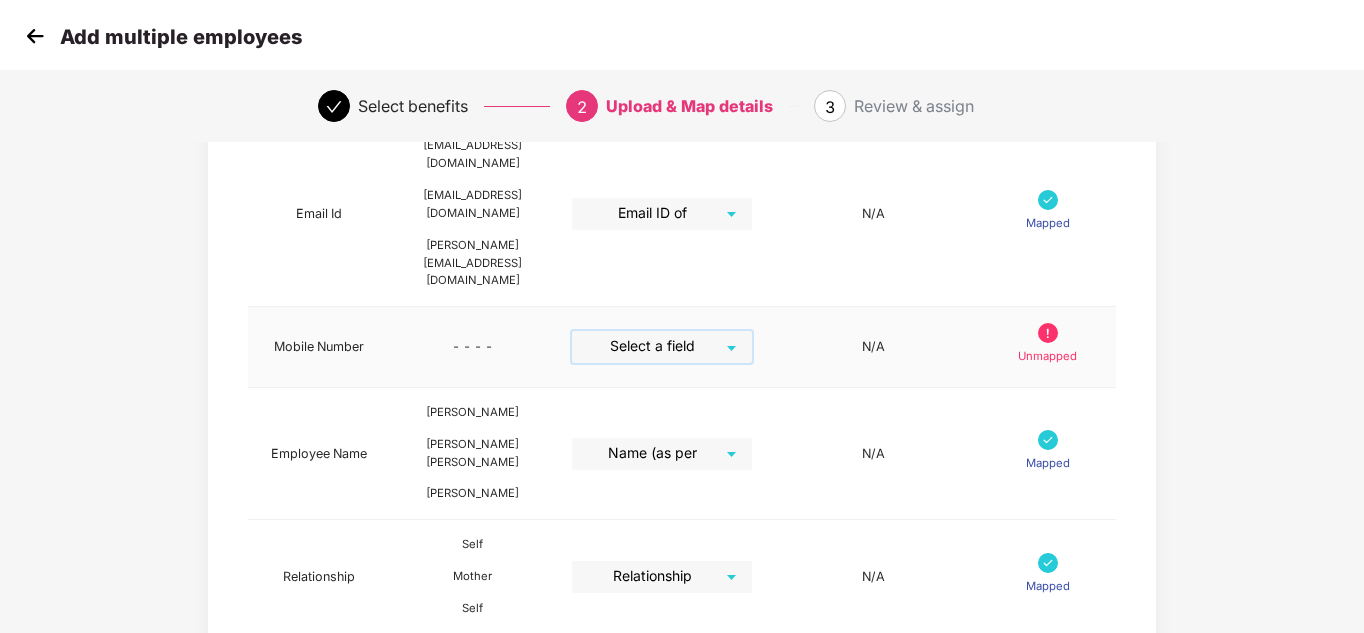 click on "Select a field" at bounding box center [662, 347] 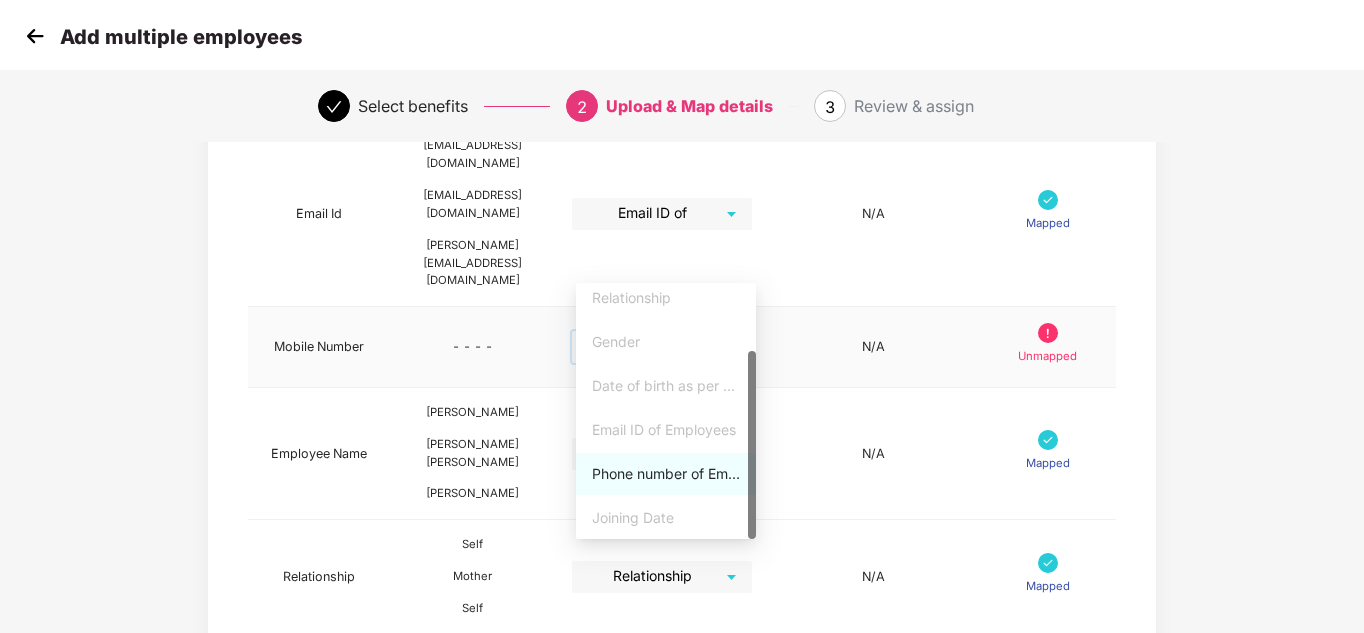 click on "Phone number of Employees" at bounding box center (666, 474) 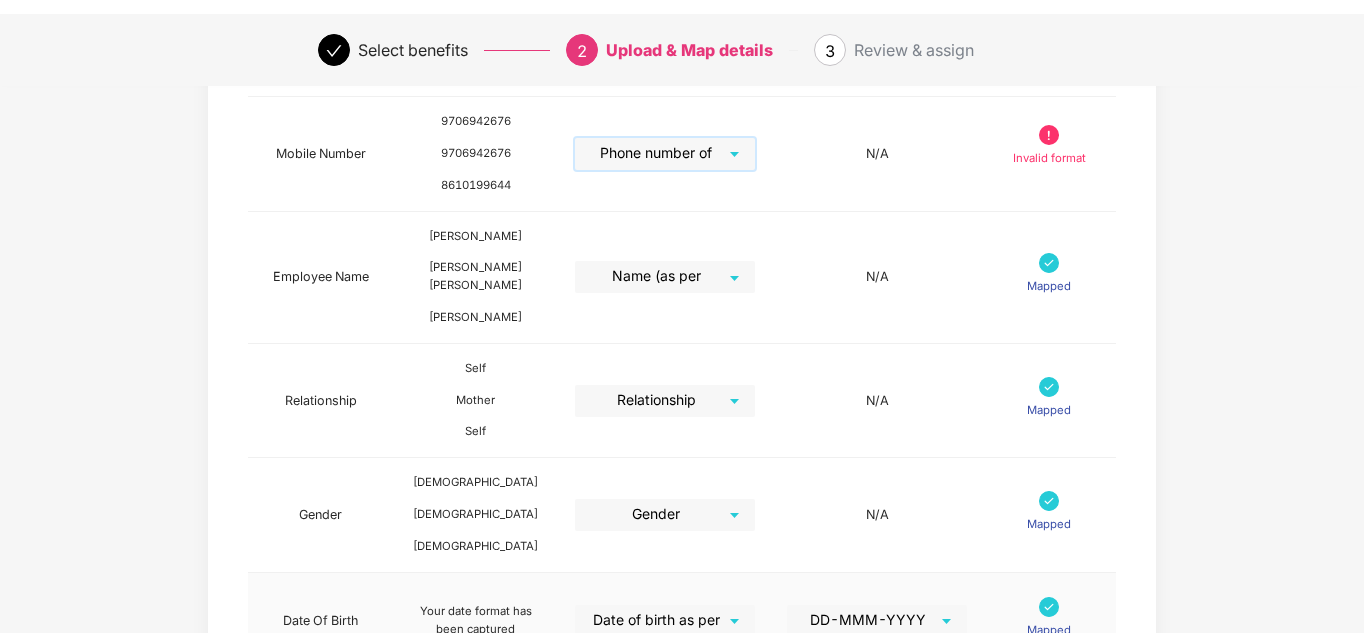 scroll, scrollTop: 737, scrollLeft: 0, axis: vertical 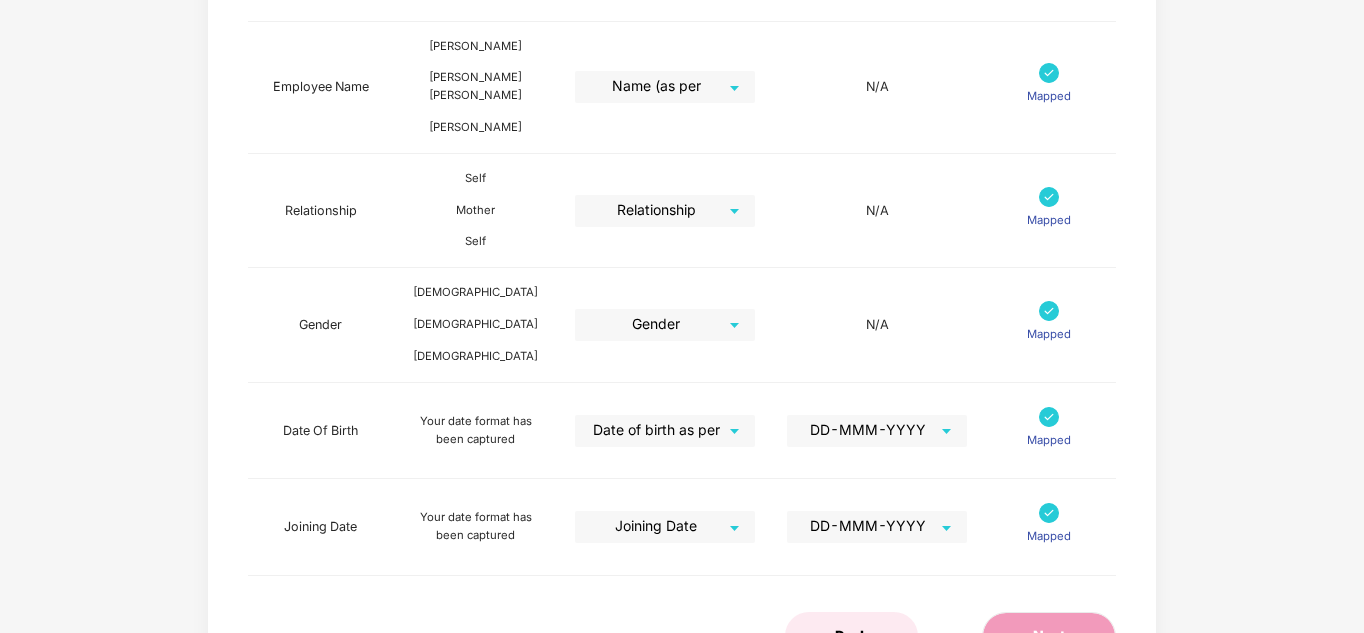 click on "Back" at bounding box center [851, 636] 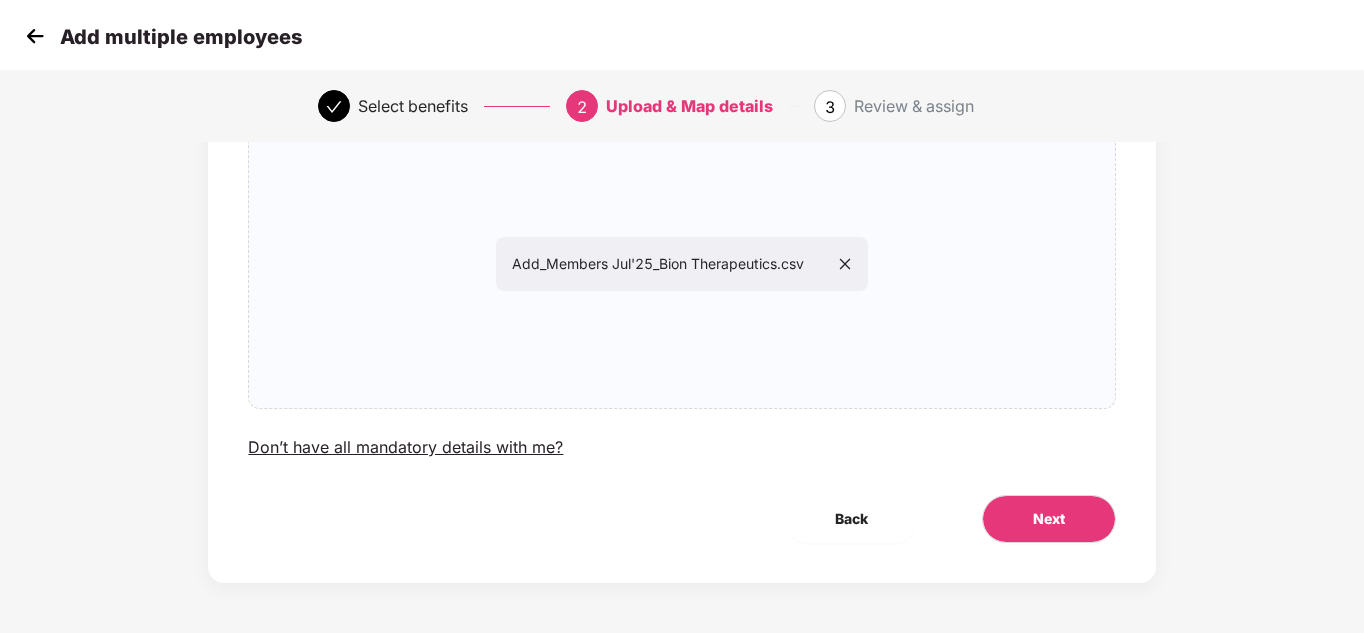 scroll, scrollTop: 170, scrollLeft: 0, axis: vertical 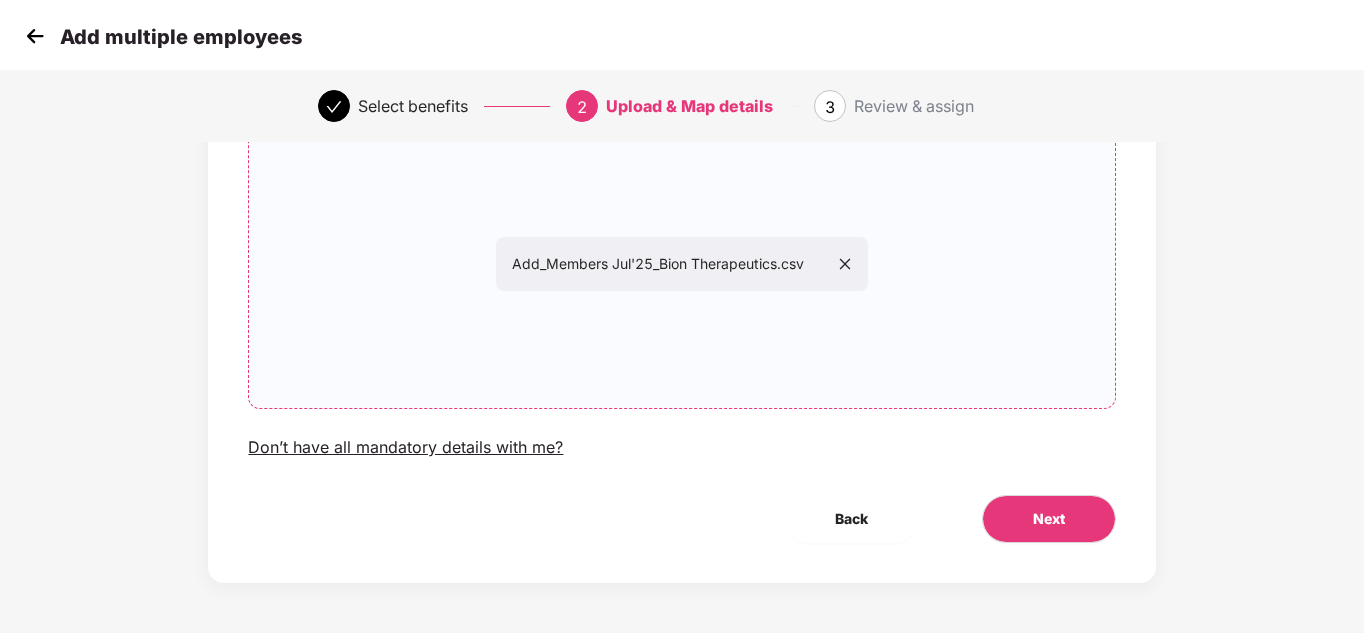 click on "Add_Members Jul'25_Bion Therapeutics.csv" at bounding box center [682, 264] 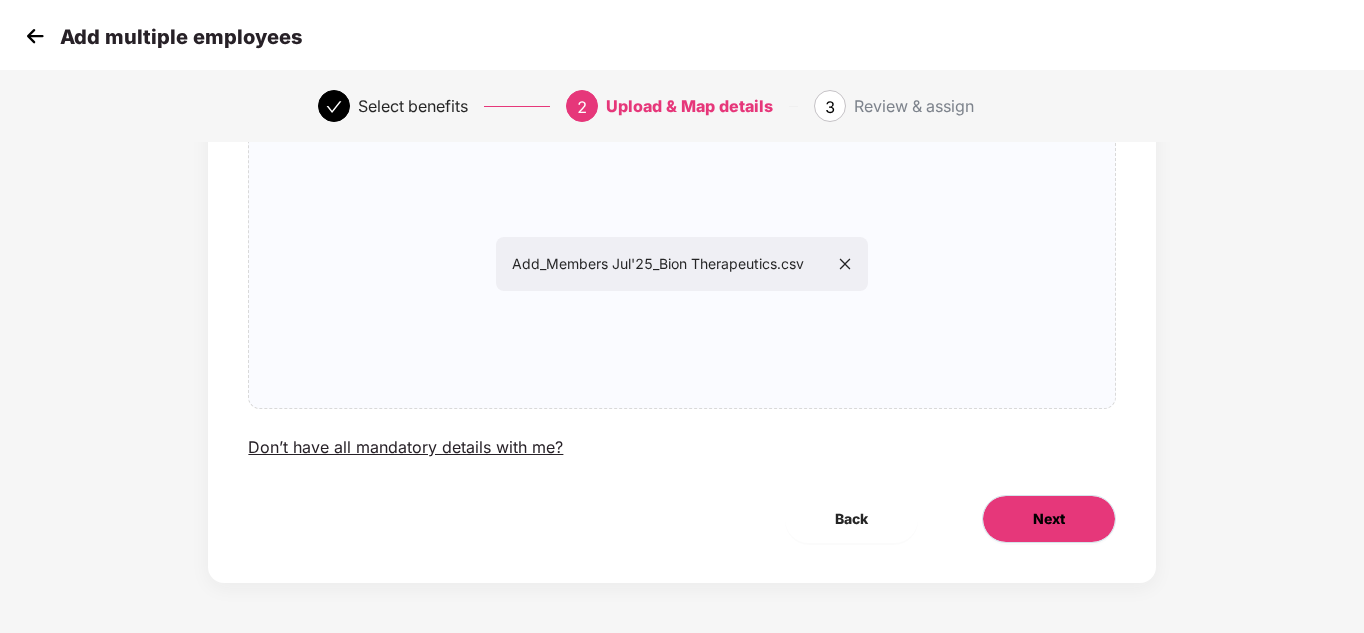 click on "Next" at bounding box center (1049, 519) 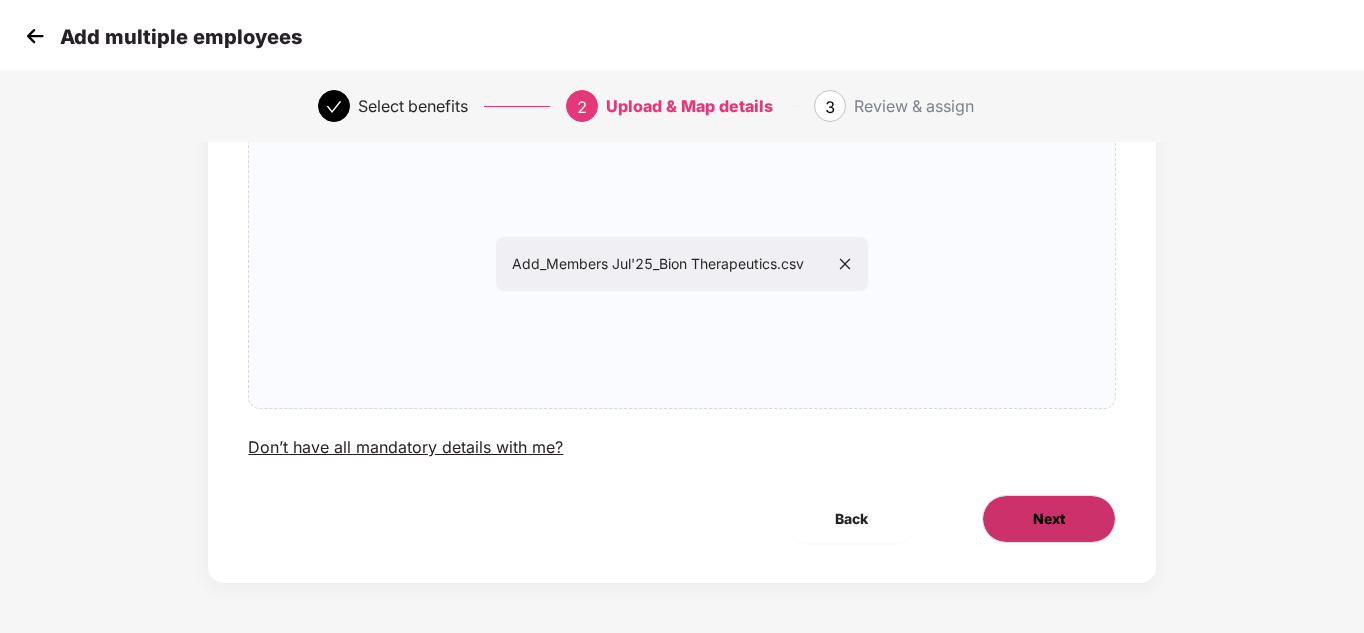 scroll, scrollTop: 0, scrollLeft: 0, axis: both 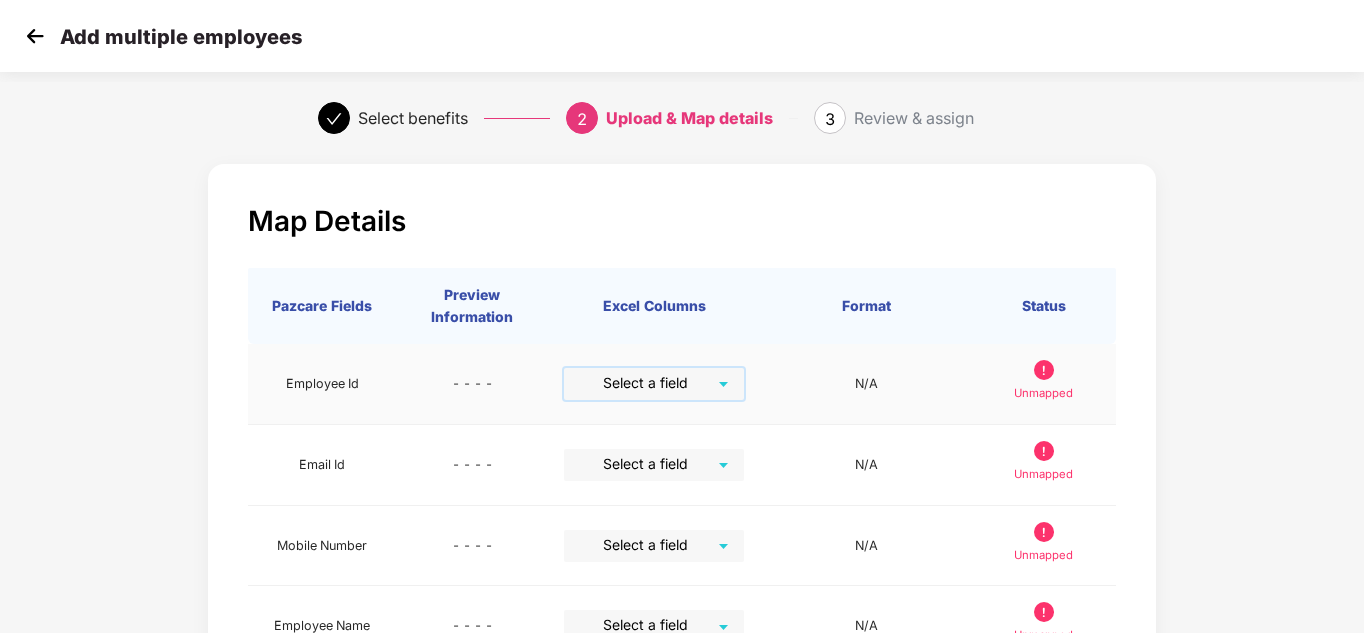 click at bounding box center [647, 383] 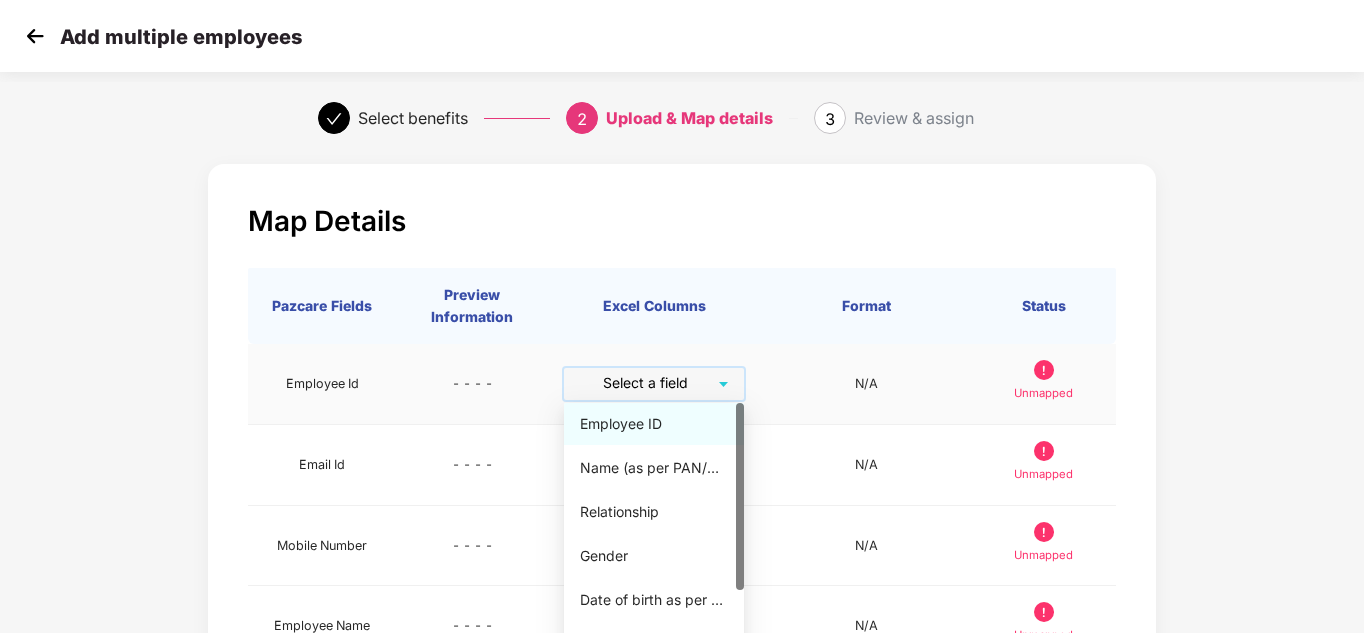 click on "Employee ID" at bounding box center [654, 424] 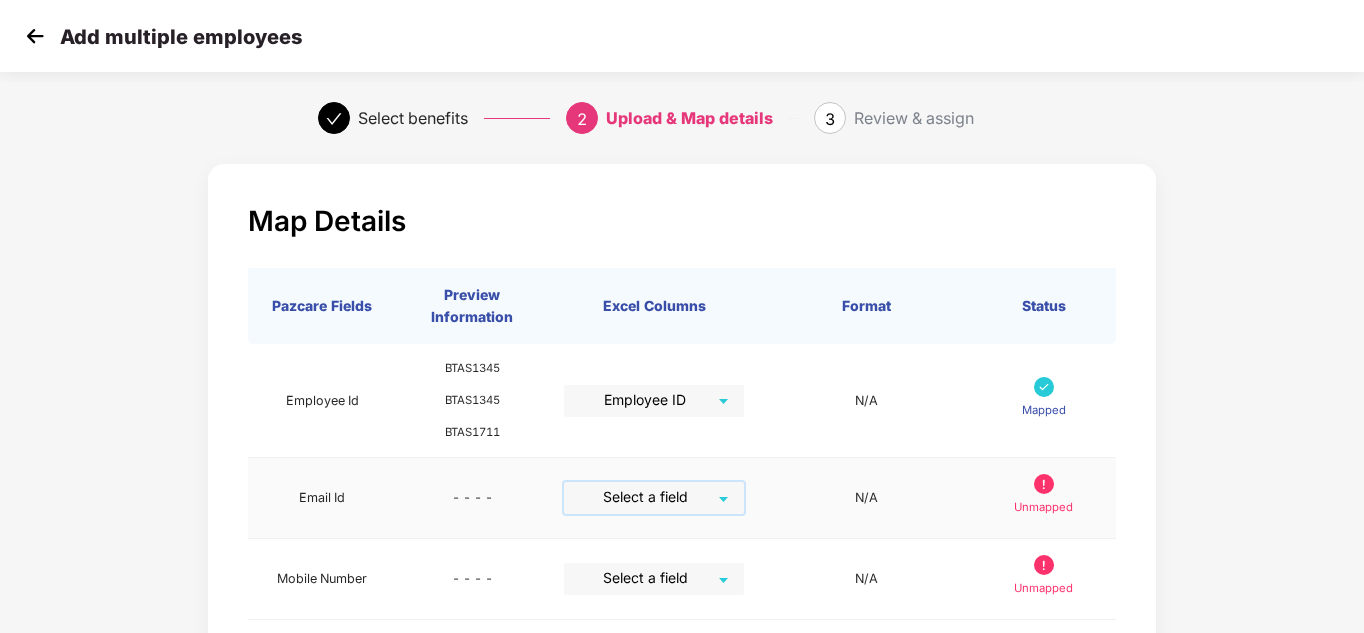 click at bounding box center [647, 497] 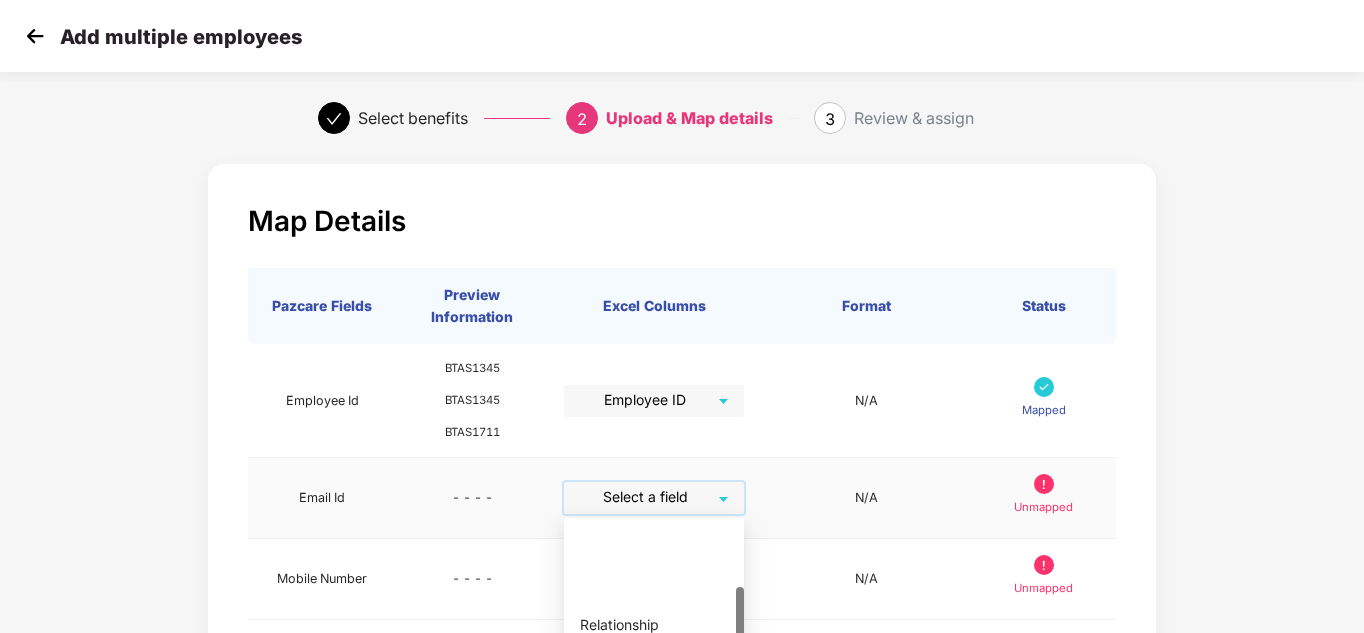 scroll, scrollTop: 92, scrollLeft: 0, axis: vertical 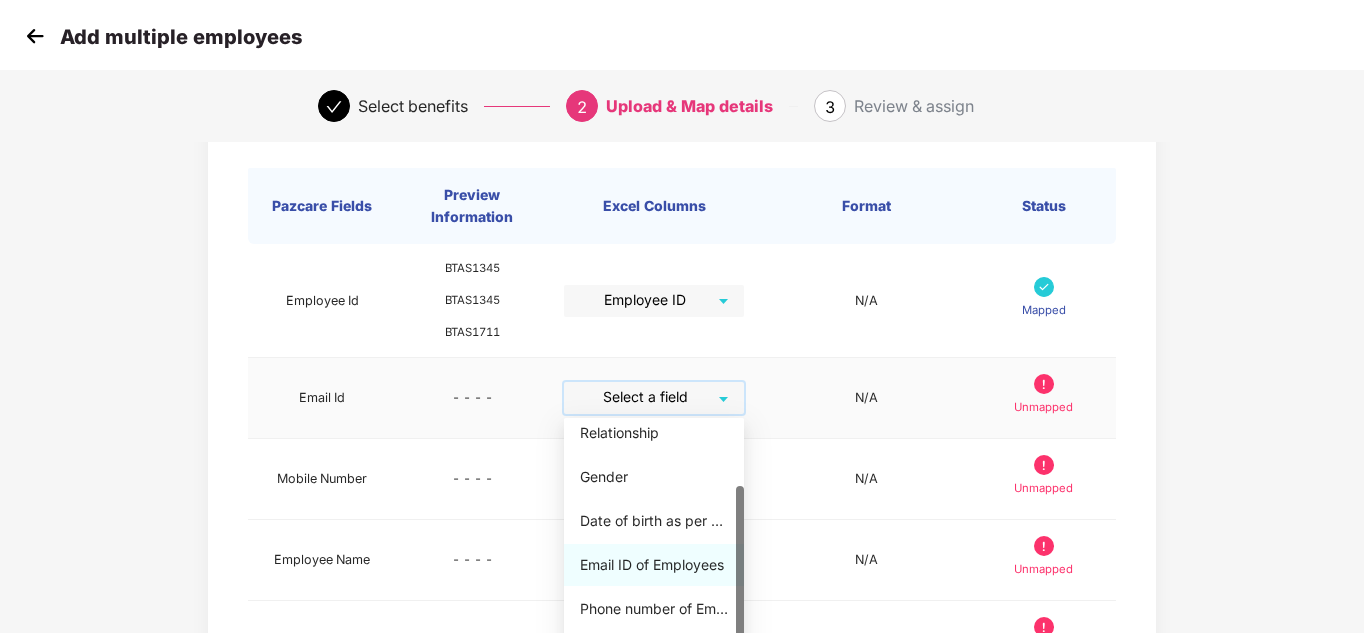 click on "Email ID of Employees" at bounding box center [654, 565] 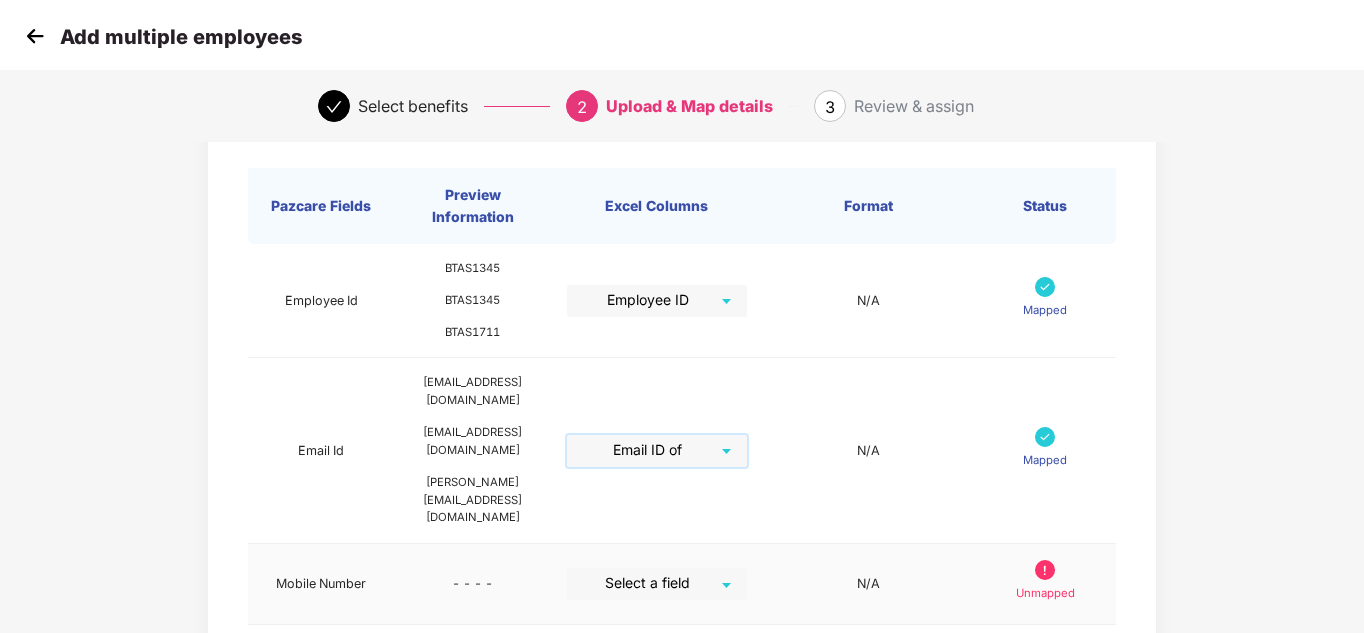 scroll, scrollTop: 300, scrollLeft: 0, axis: vertical 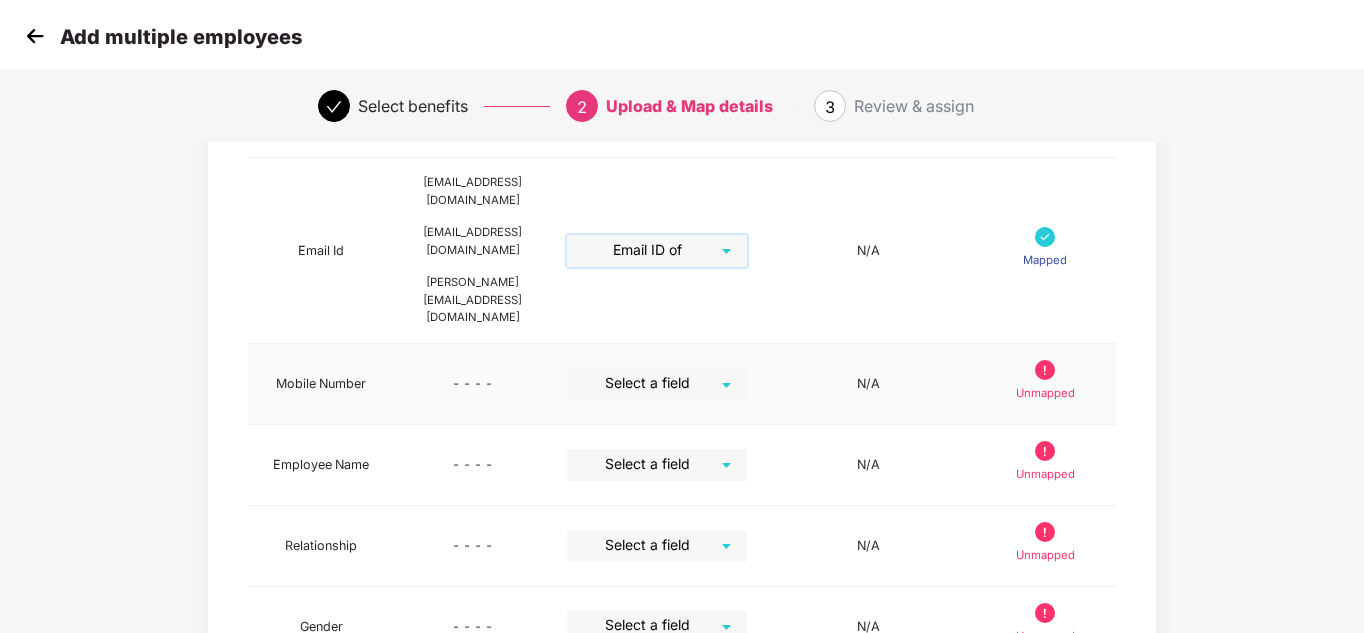 click at bounding box center [650, 383] 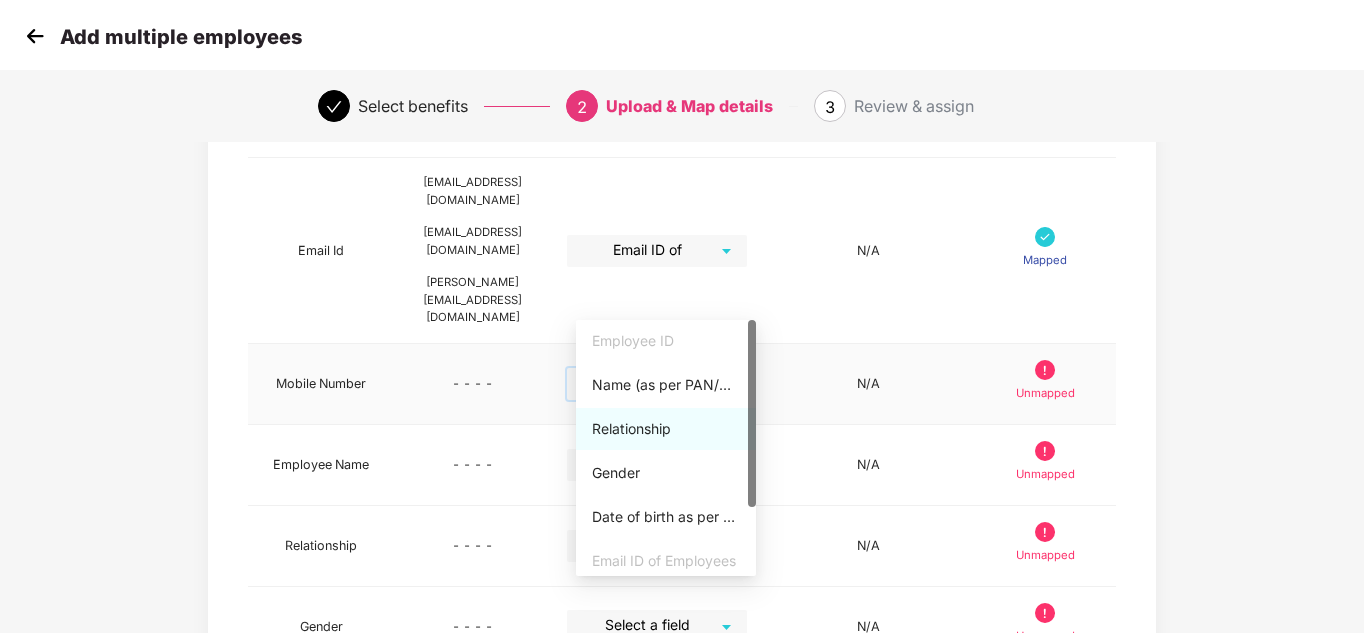 scroll, scrollTop: 92, scrollLeft: 0, axis: vertical 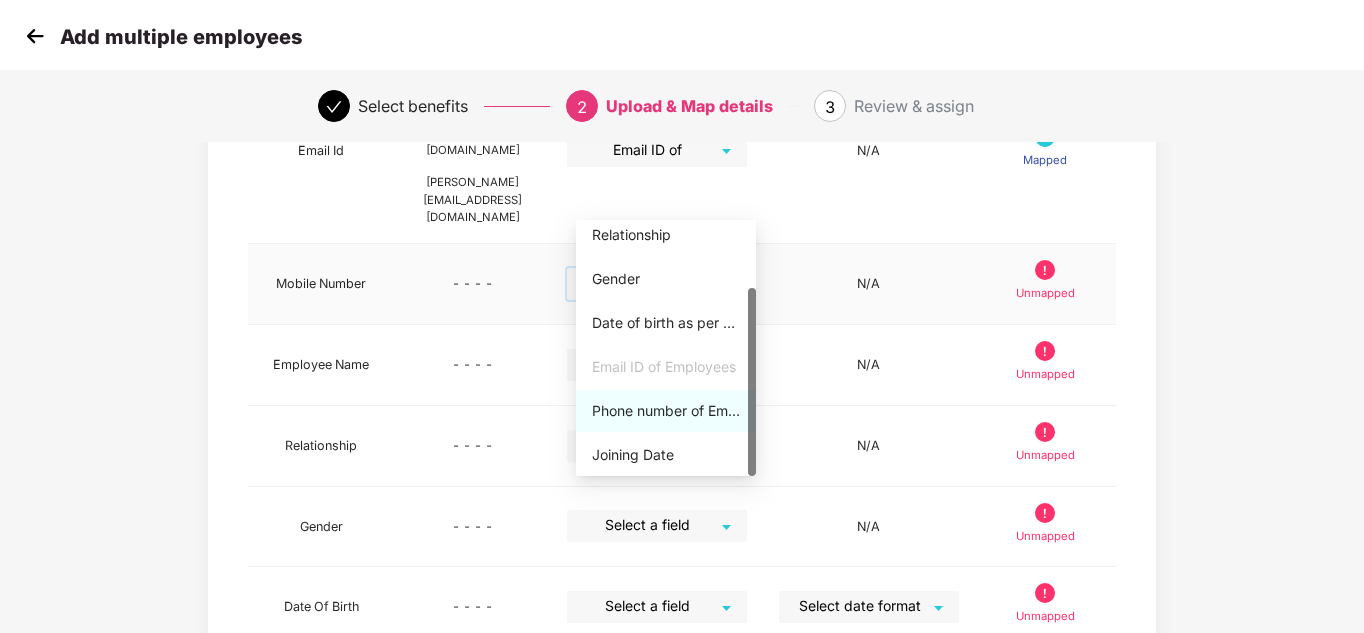click on "Phone number of Employees" at bounding box center [666, 411] 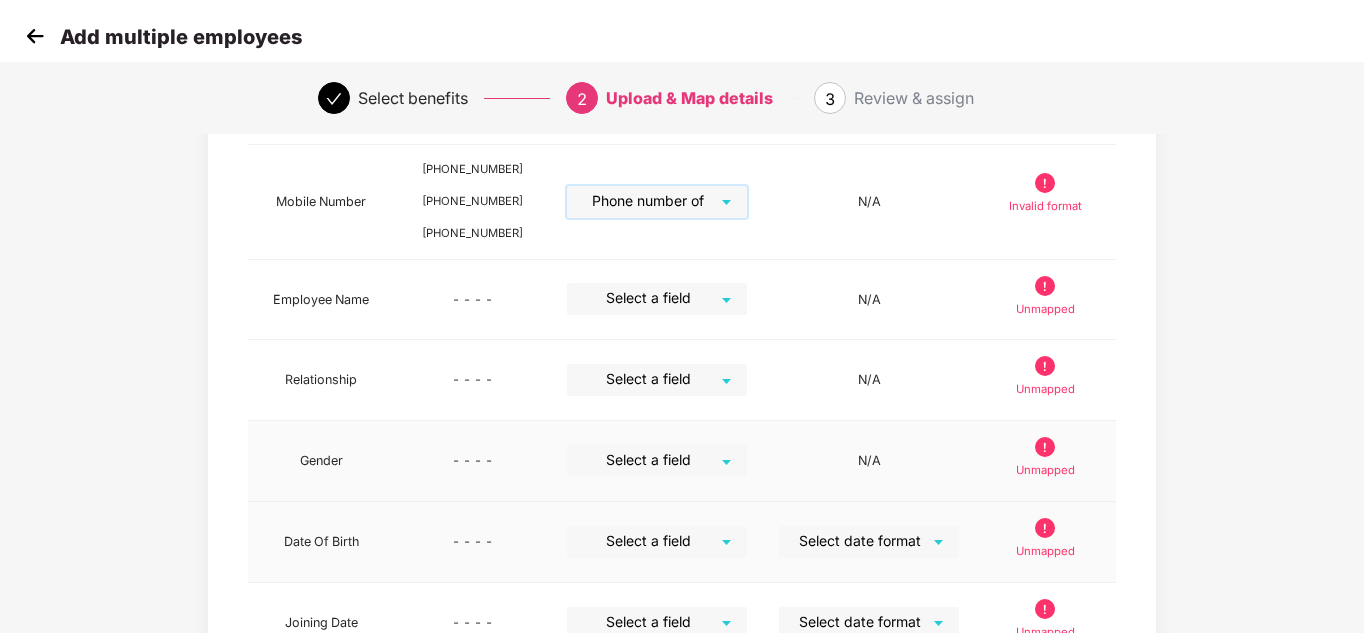 scroll, scrollTop: 500, scrollLeft: 0, axis: vertical 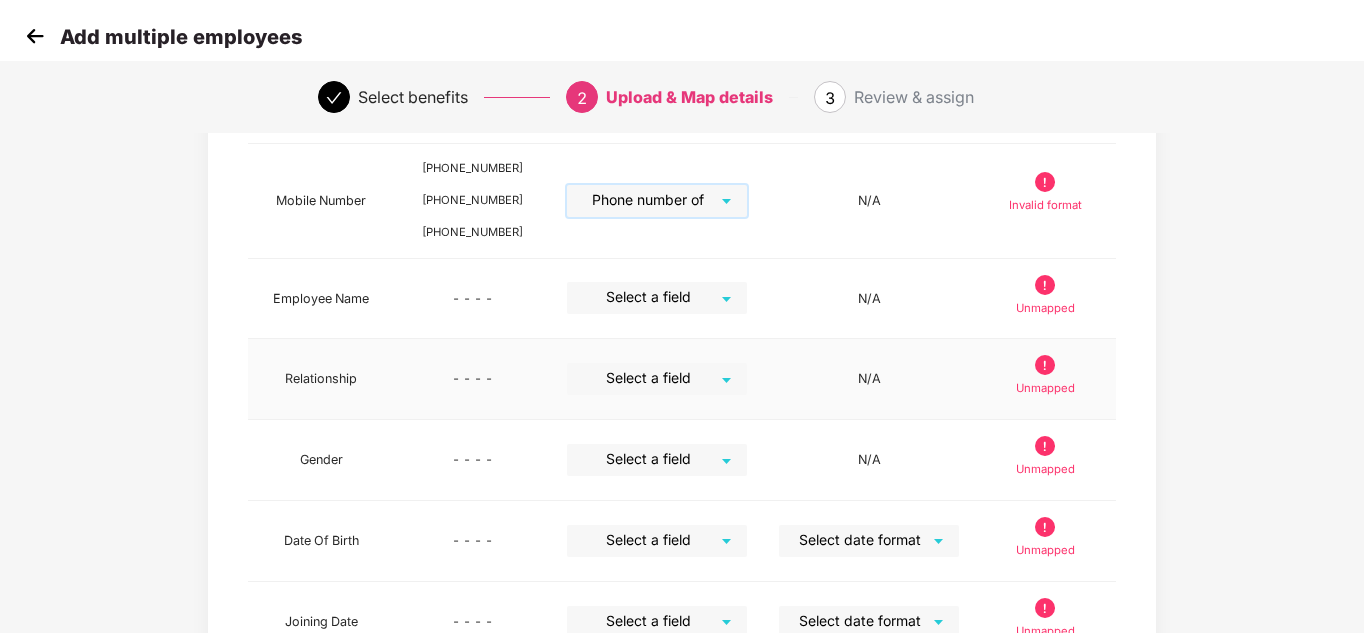 click at bounding box center [650, 378] 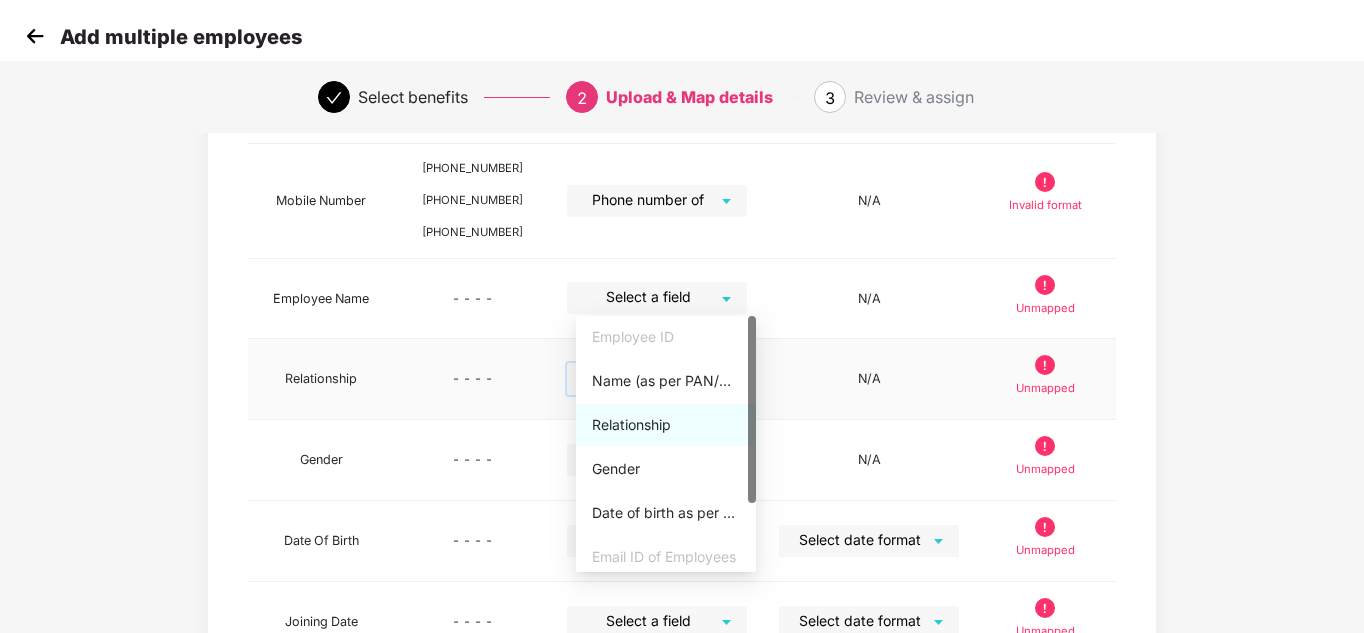 click on "Relationship" at bounding box center [666, 425] 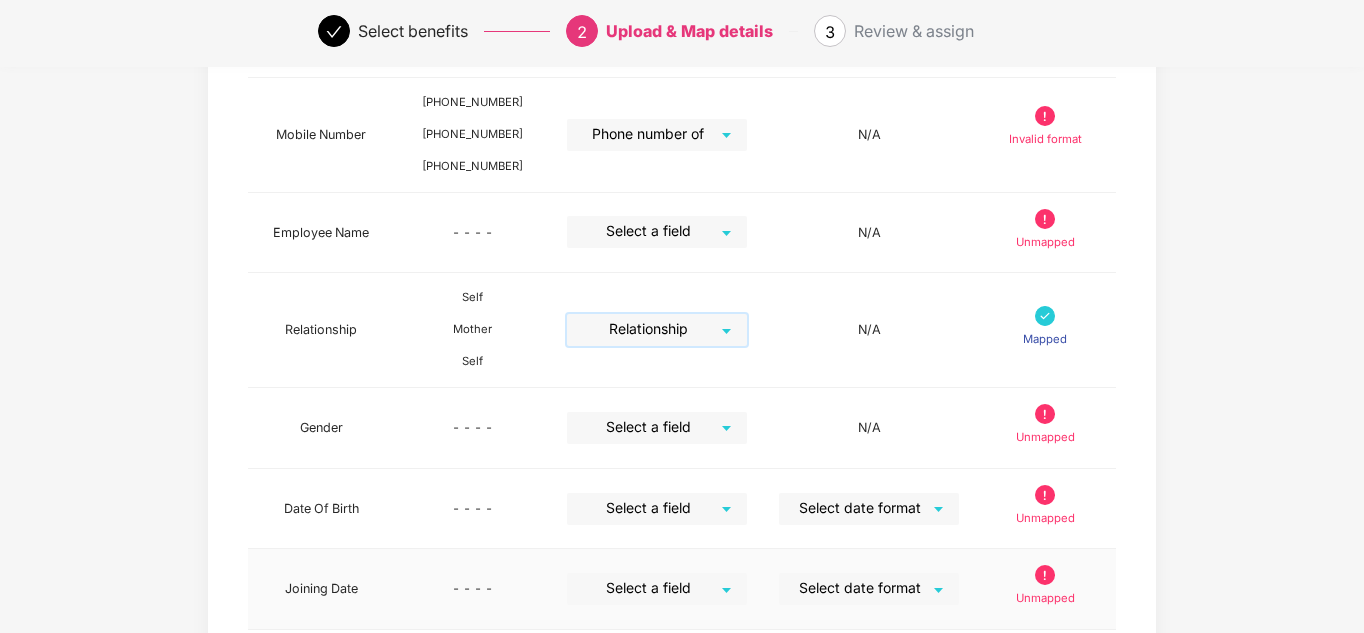 scroll, scrollTop: 600, scrollLeft: 0, axis: vertical 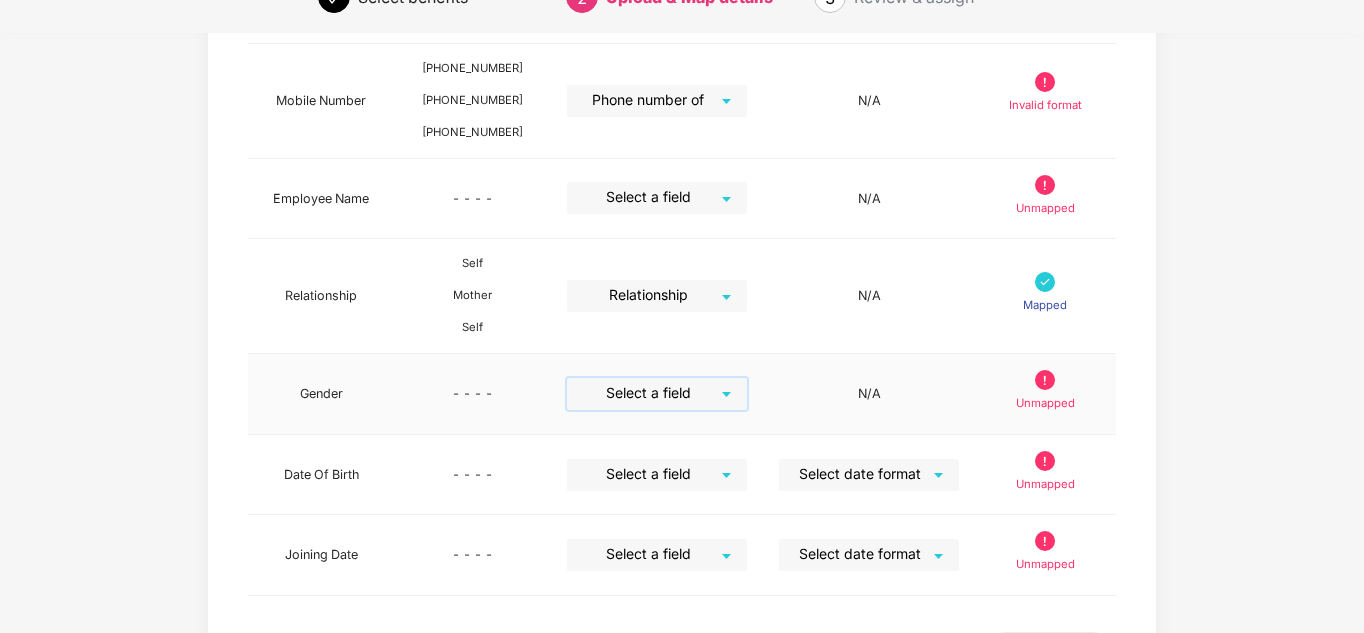 click at bounding box center (650, 393) 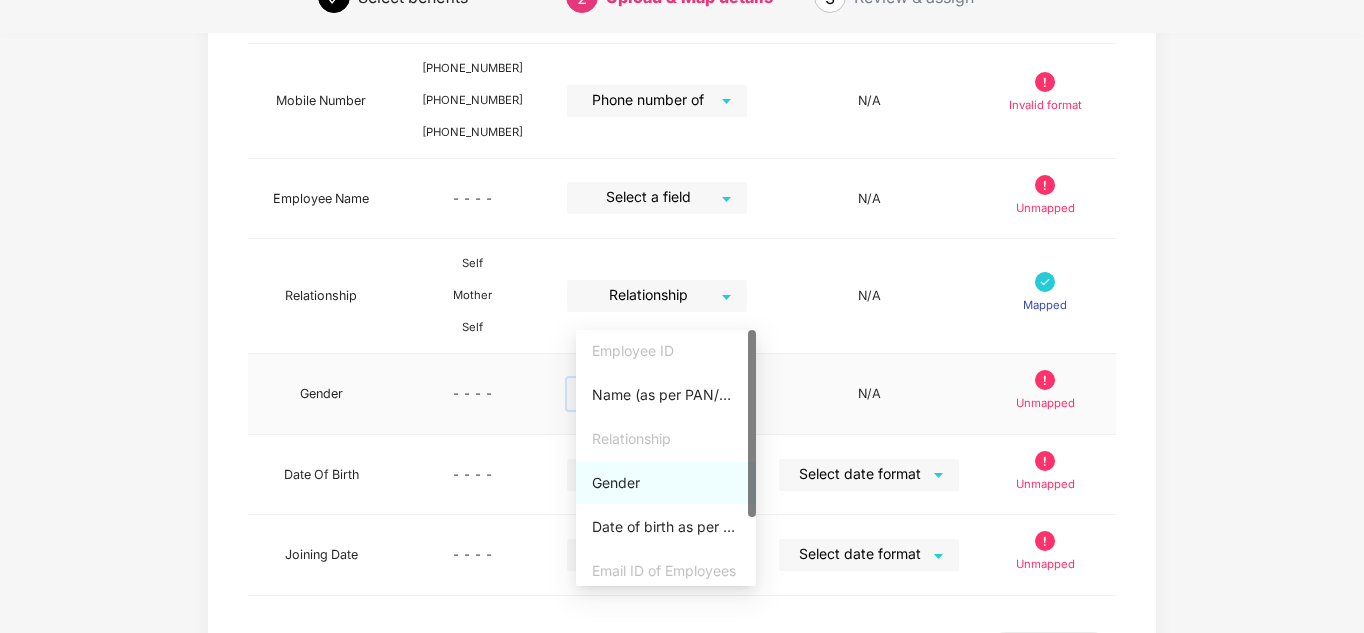 click on "Gender" at bounding box center (666, 483) 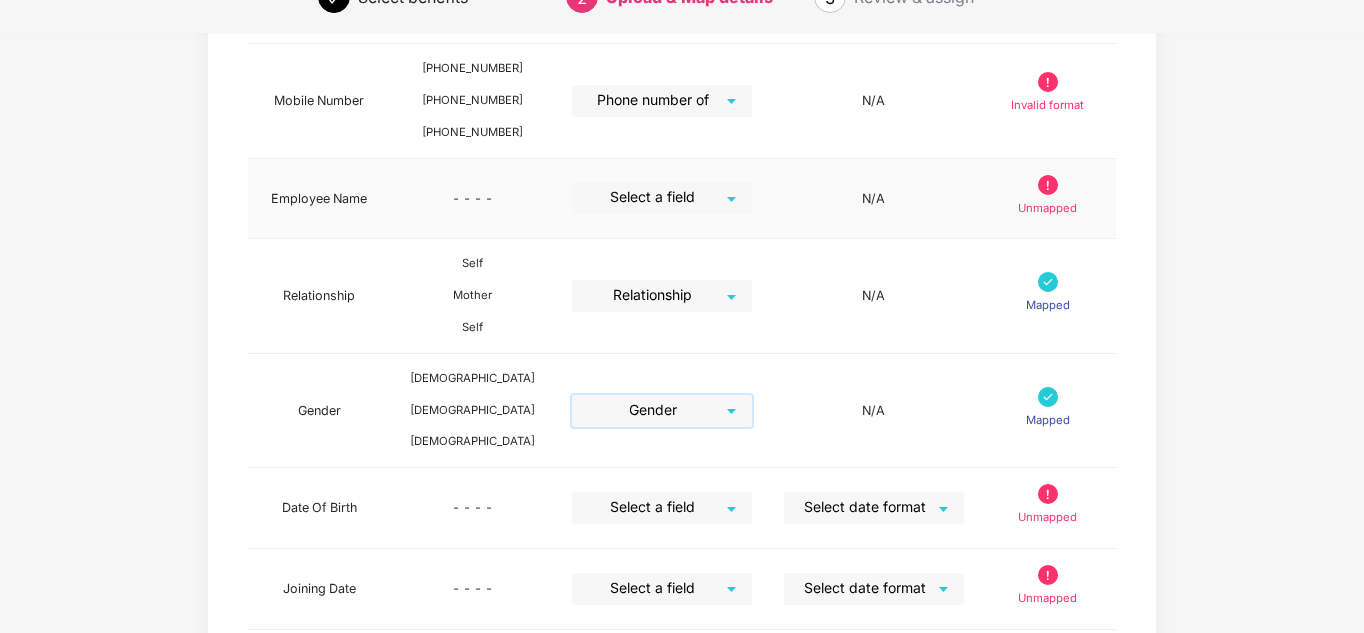 click at bounding box center [655, 197] 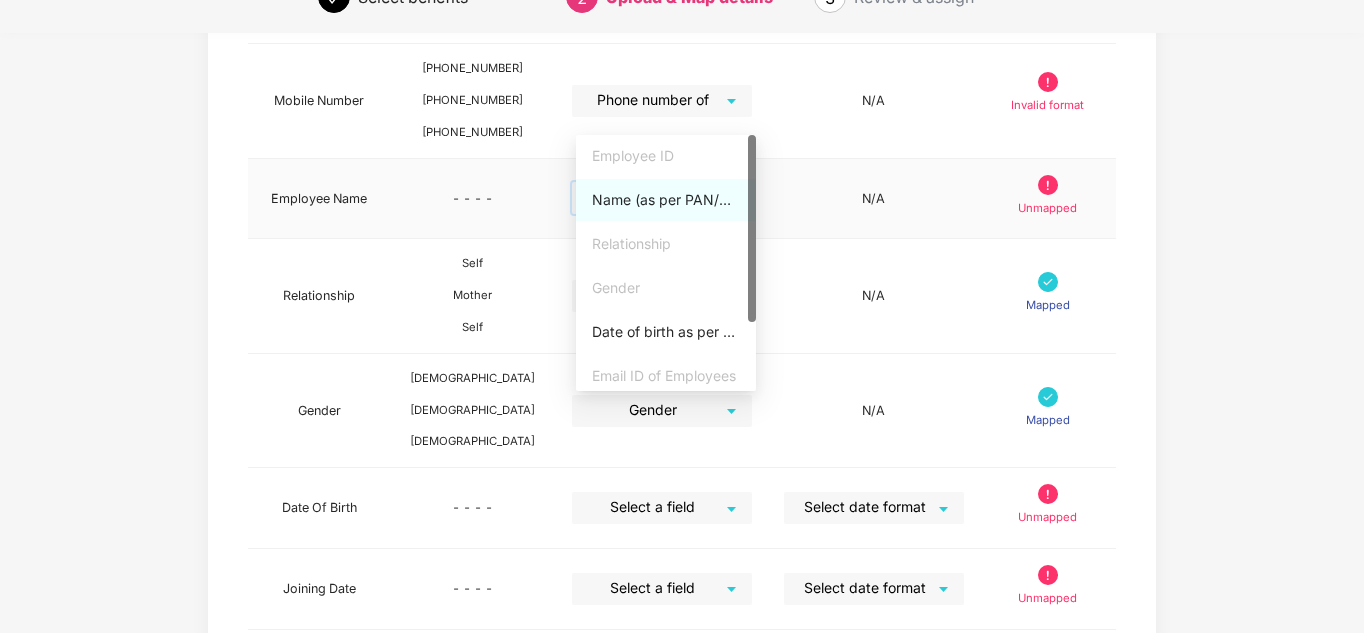 click on "Name (as per PAN/Aadhar Card)" at bounding box center [666, 200] 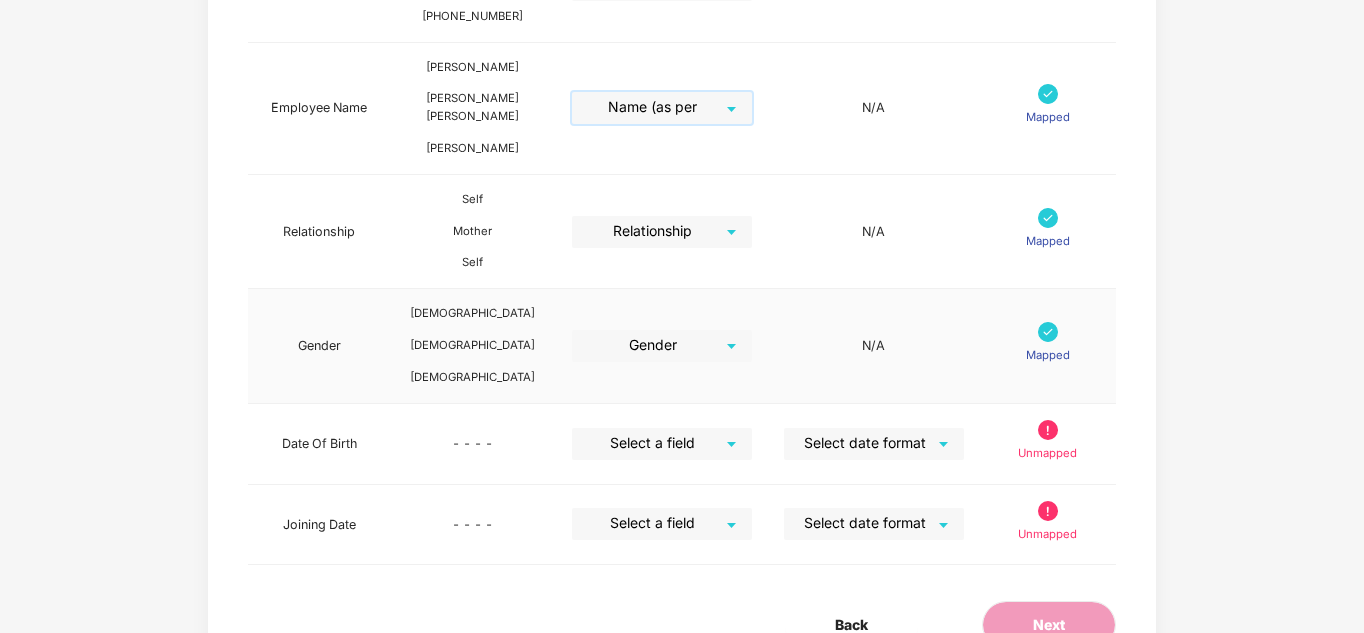 scroll, scrollTop: 721, scrollLeft: 0, axis: vertical 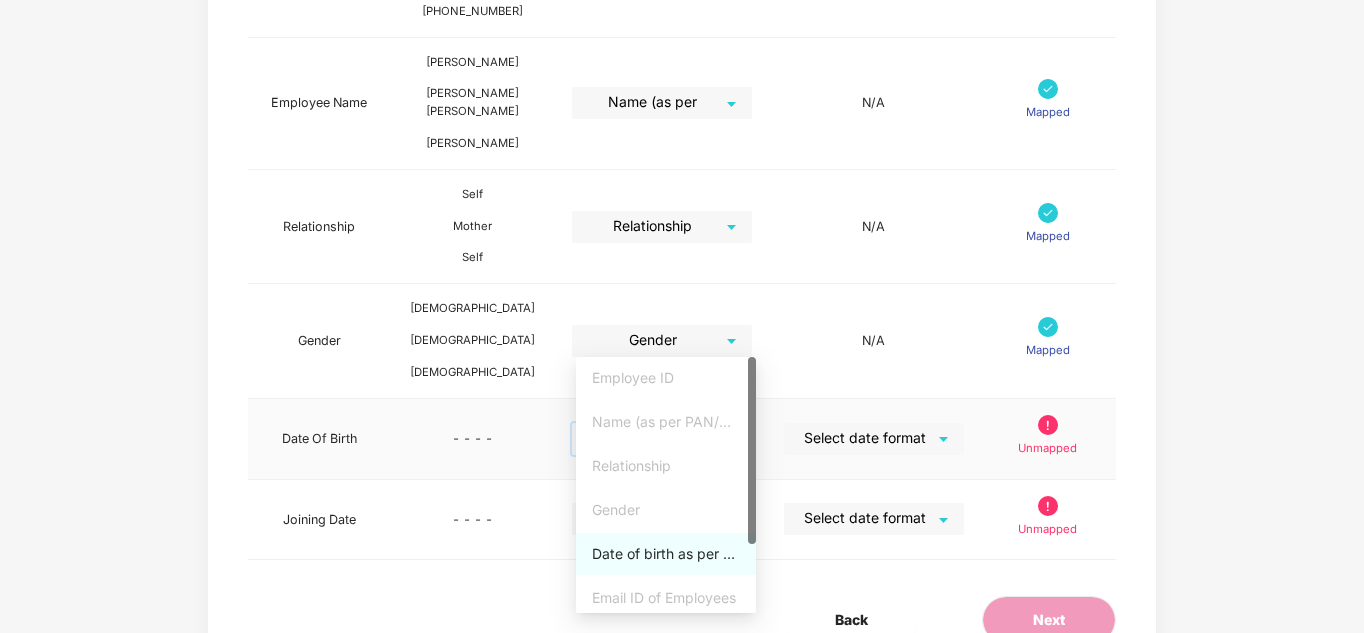 click at bounding box center [655, 438] 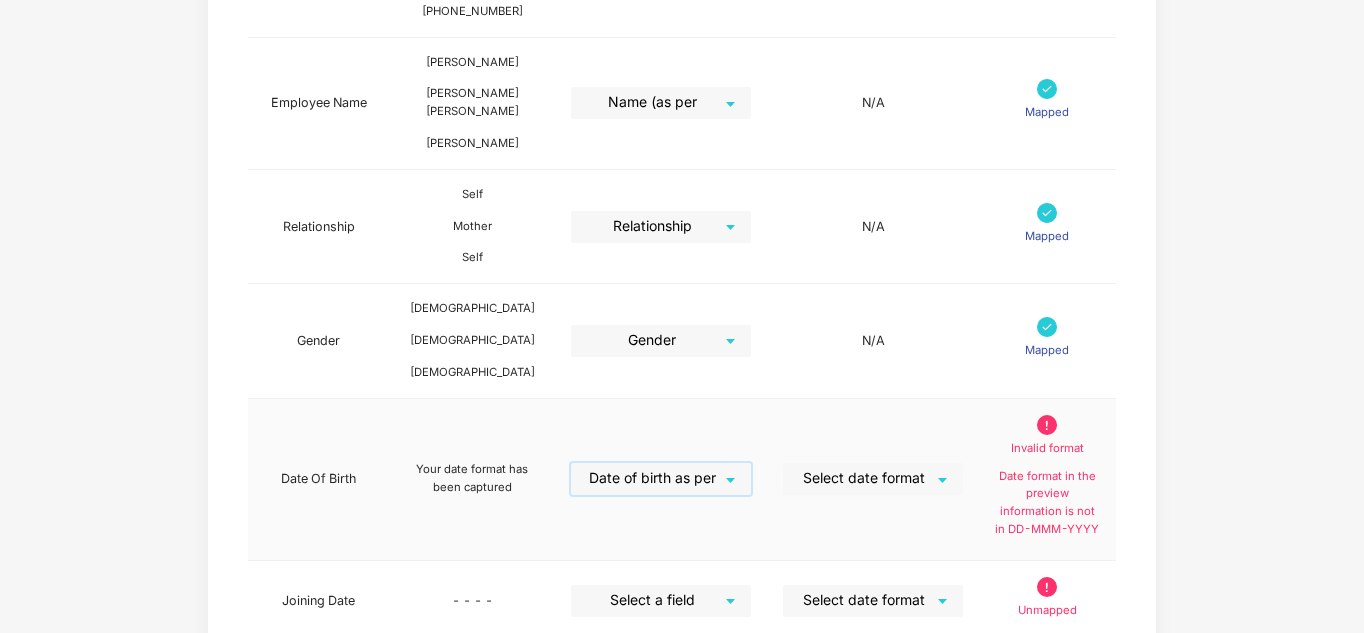 scroll, scrollTop: 820, scrollLeft: 0, axis: vertical 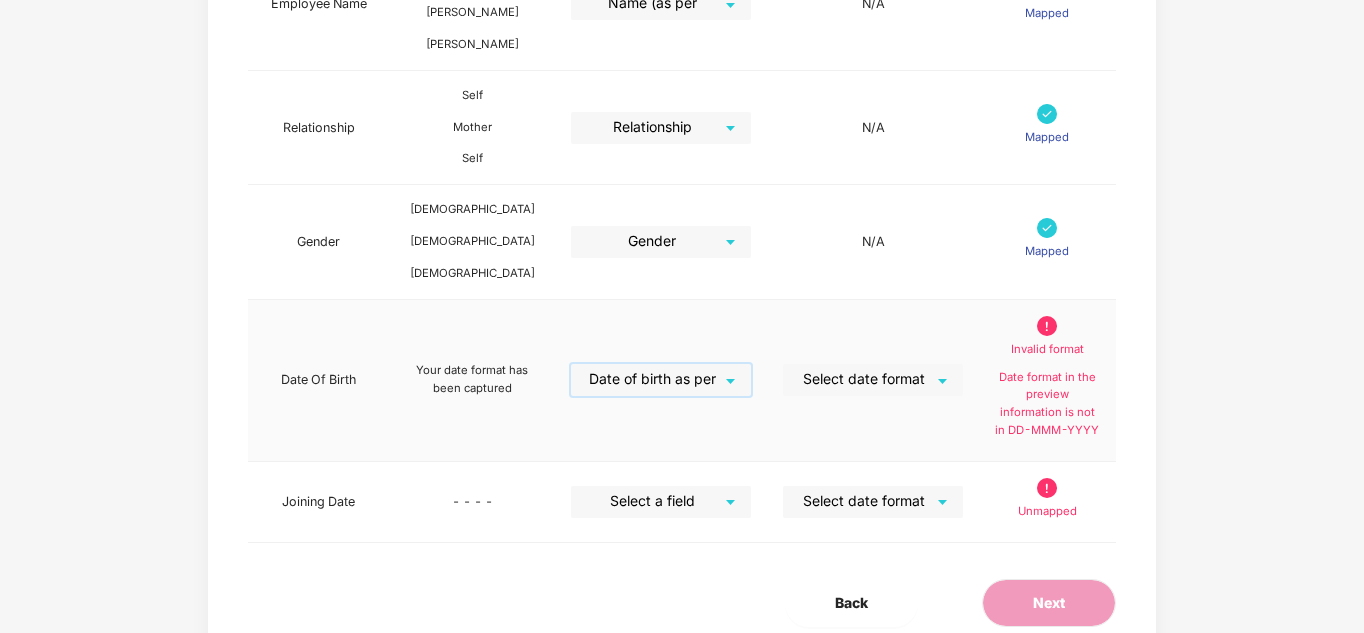 click at bounding box center (866, 379) 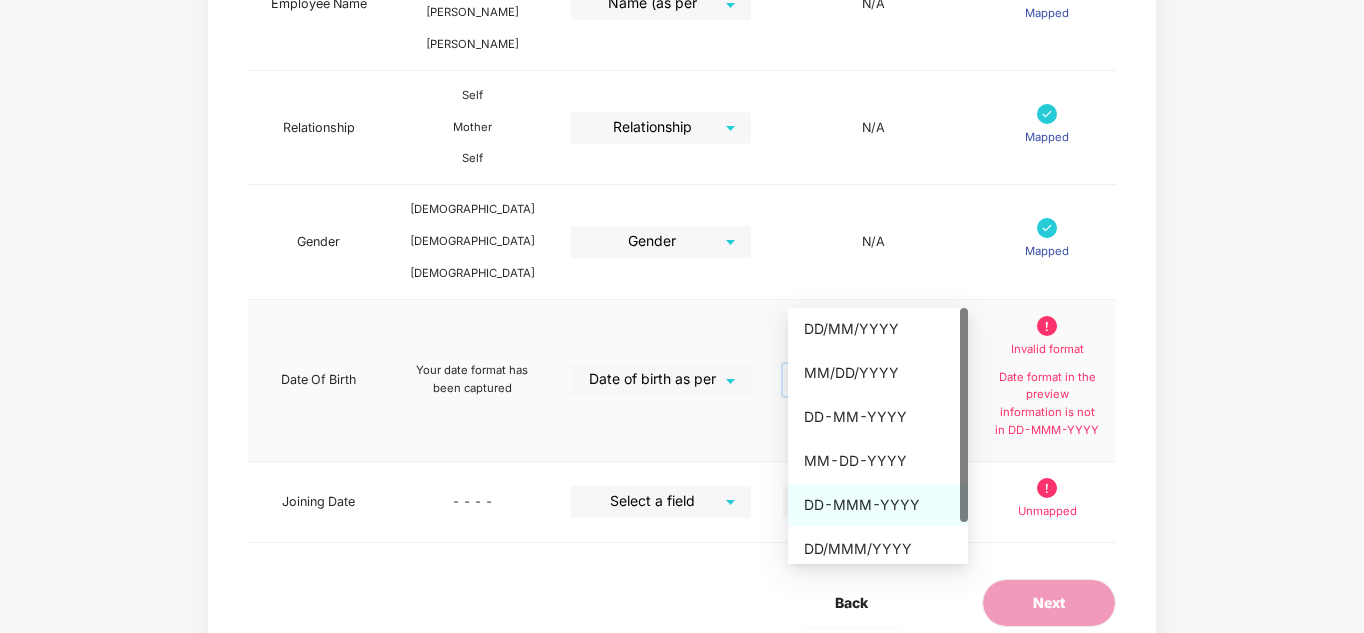 click on "DD-MMM-YYYY" at bounding box center (878, 505) 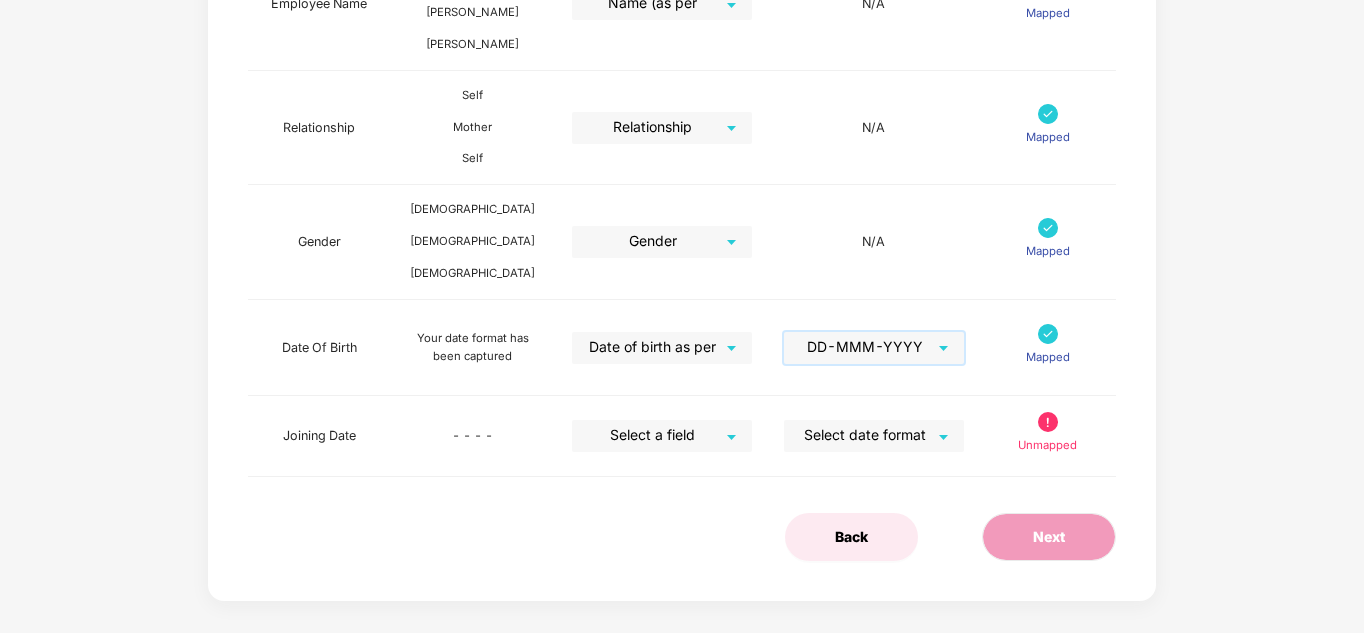 scroll, scrollTop: 737, scrollLeft: 0, axis: vertical 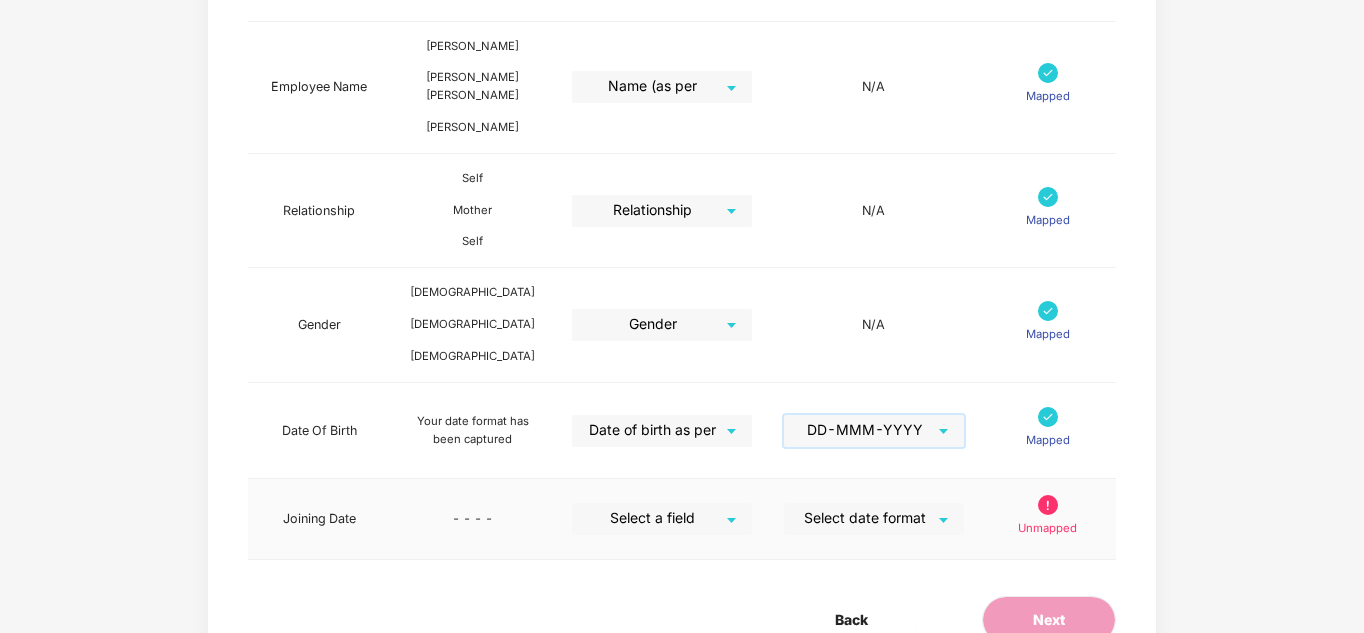 click at bounding box center [655, 518] 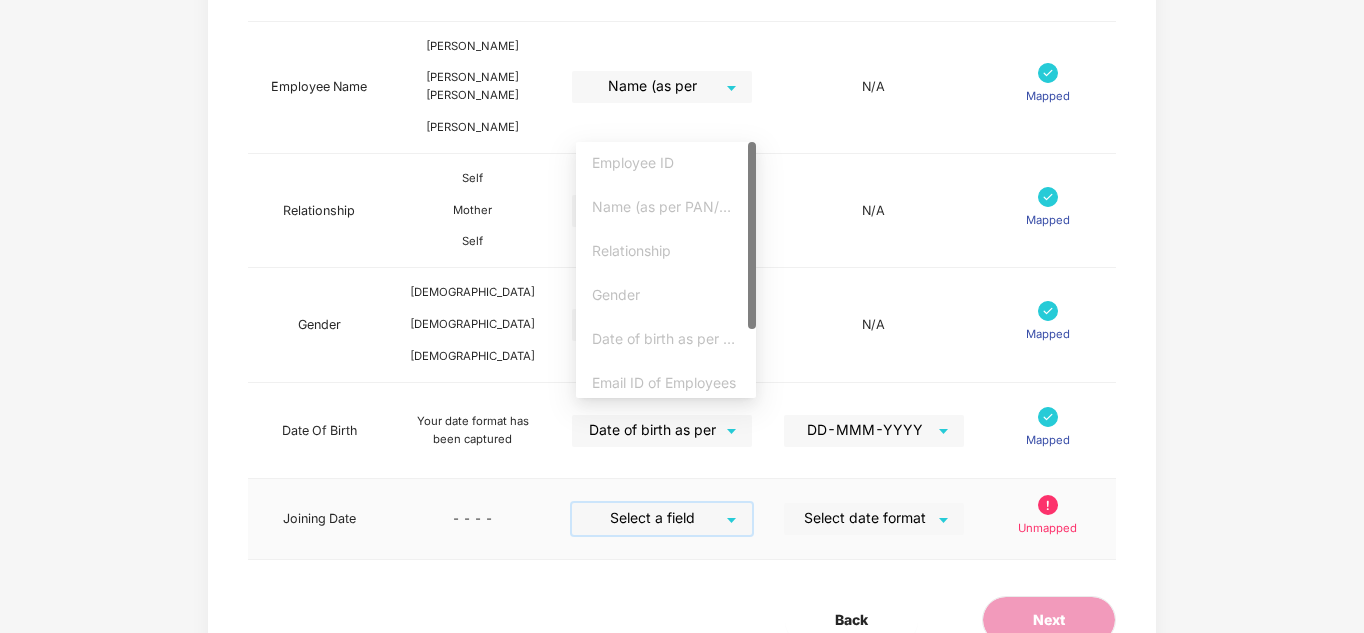 scroll, scrollTop: 92, scrollLeft: 0, axis: vertical 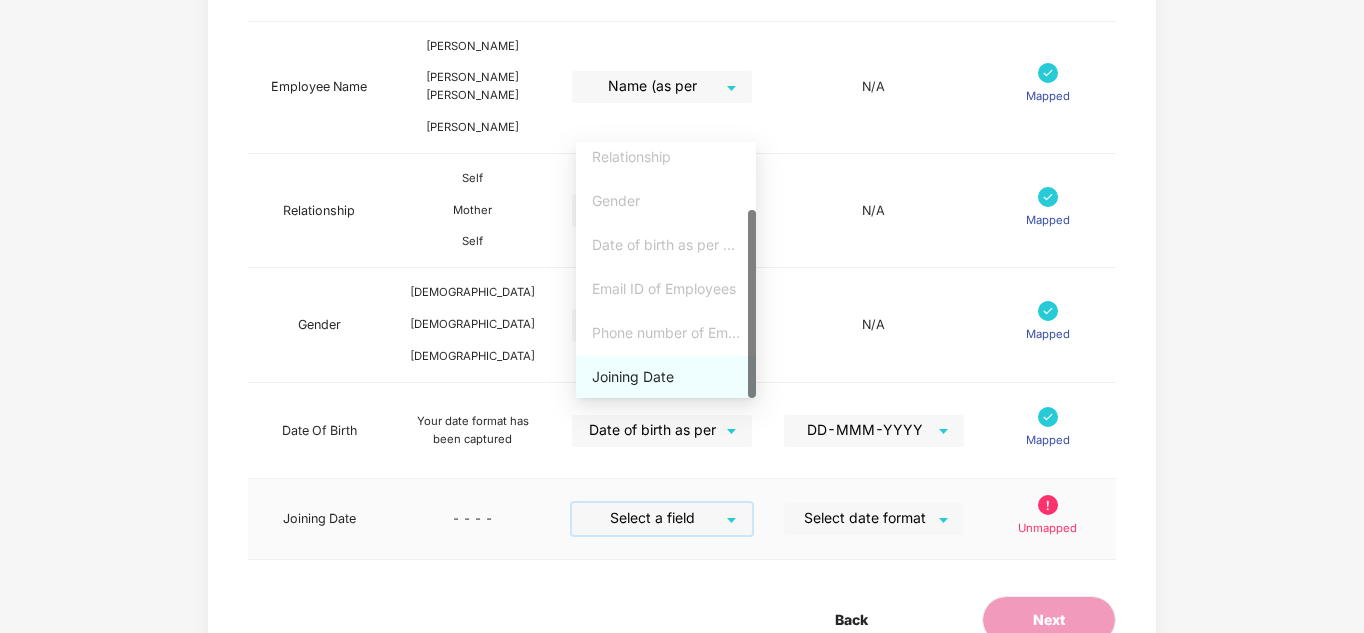 click on "Joining Date" at bounding box center (666, 377) 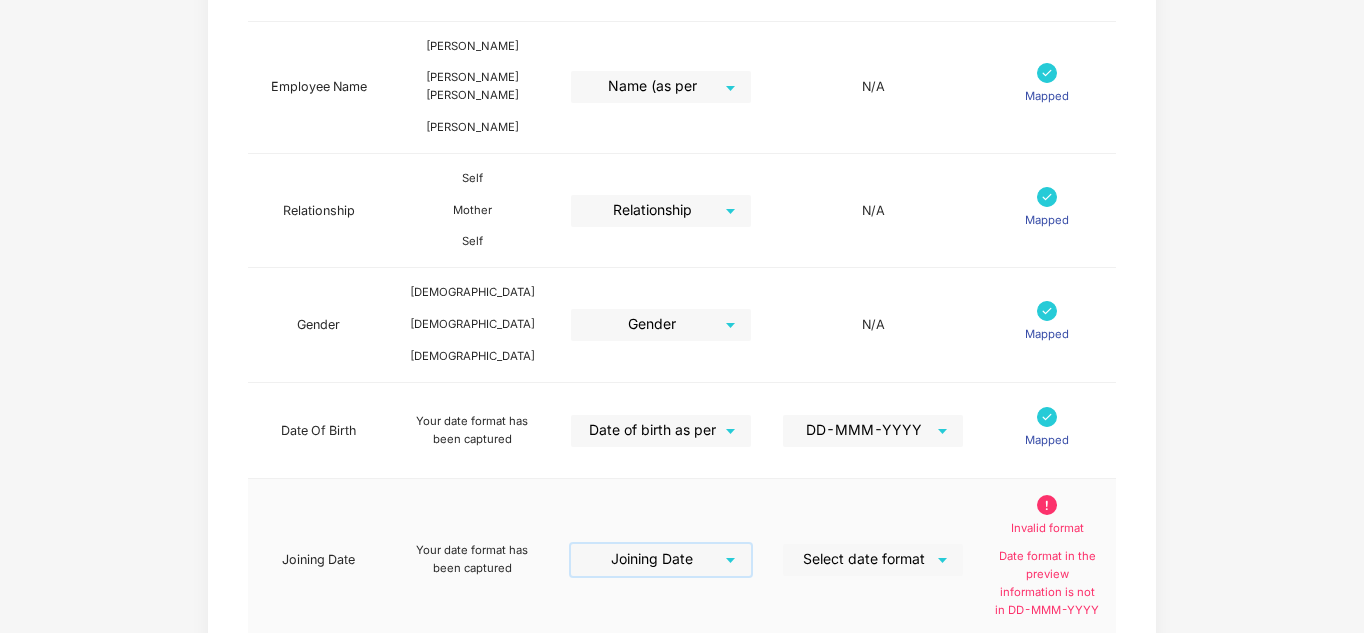 click at bounding box center (866, 559) 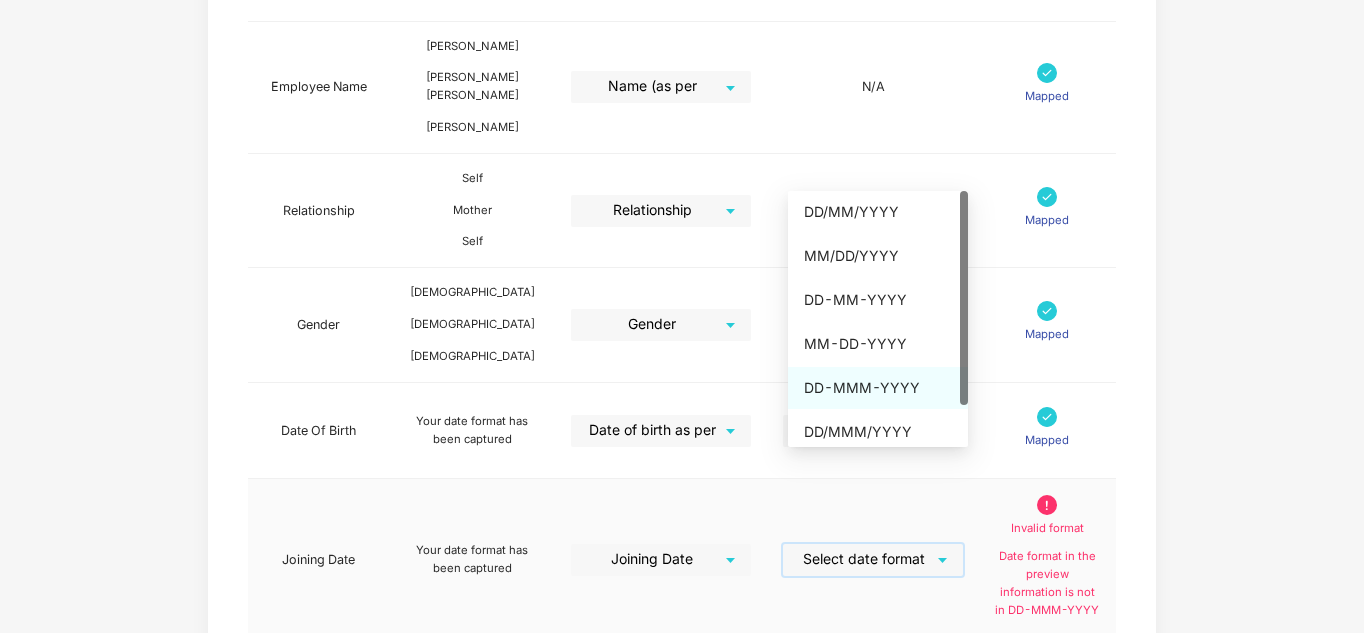 click on "DD-MMM-YYYY" at bounding box center (878, 388) 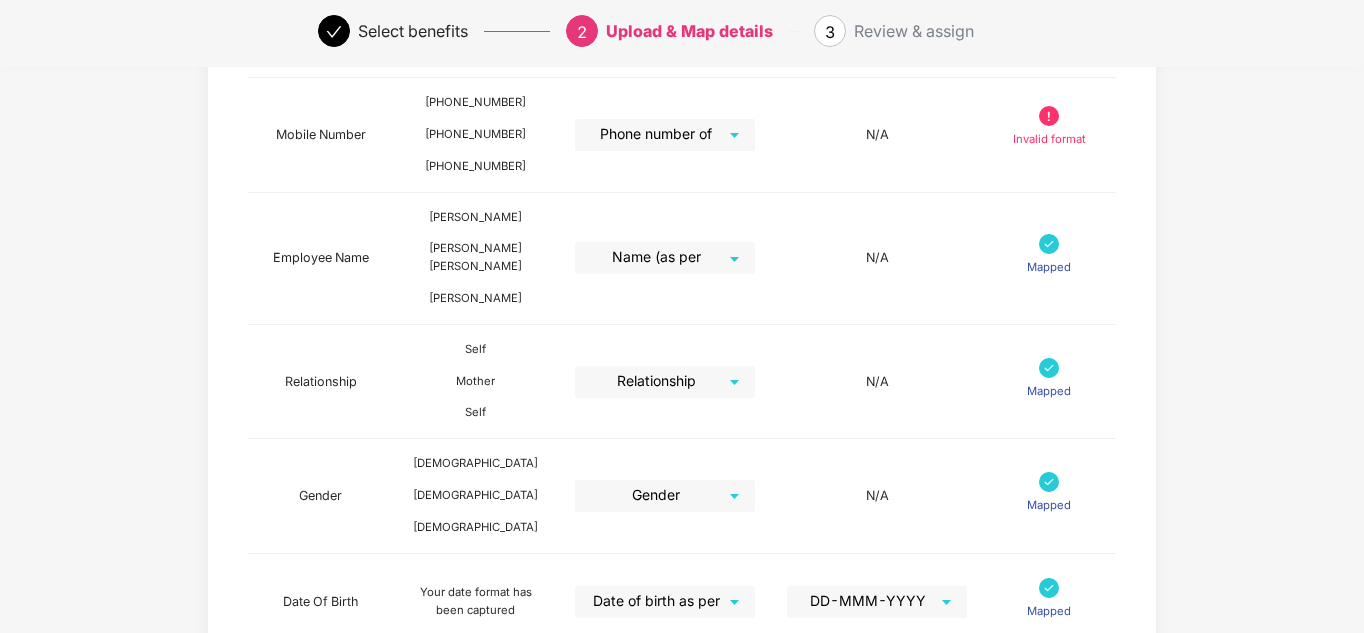 scroll, scrollTop: 437, scrollLeft: 0, axis: vertical 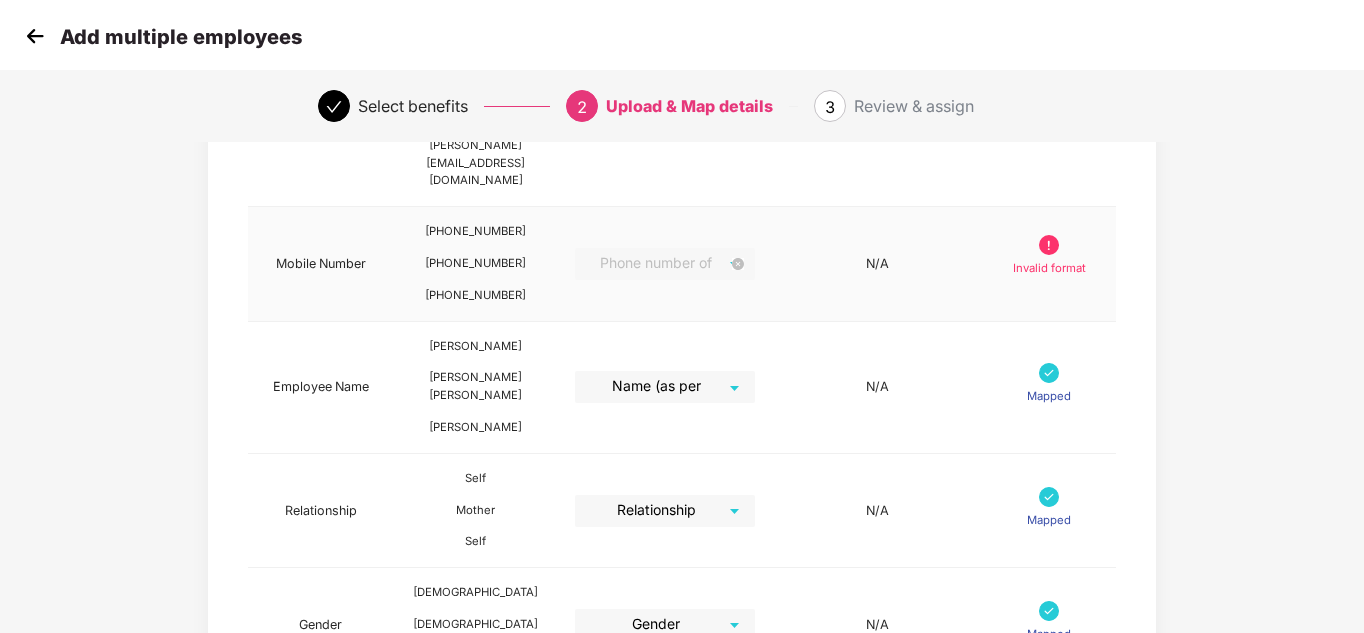 click on "Phone number of Employees" at bounding box center [665, 264] 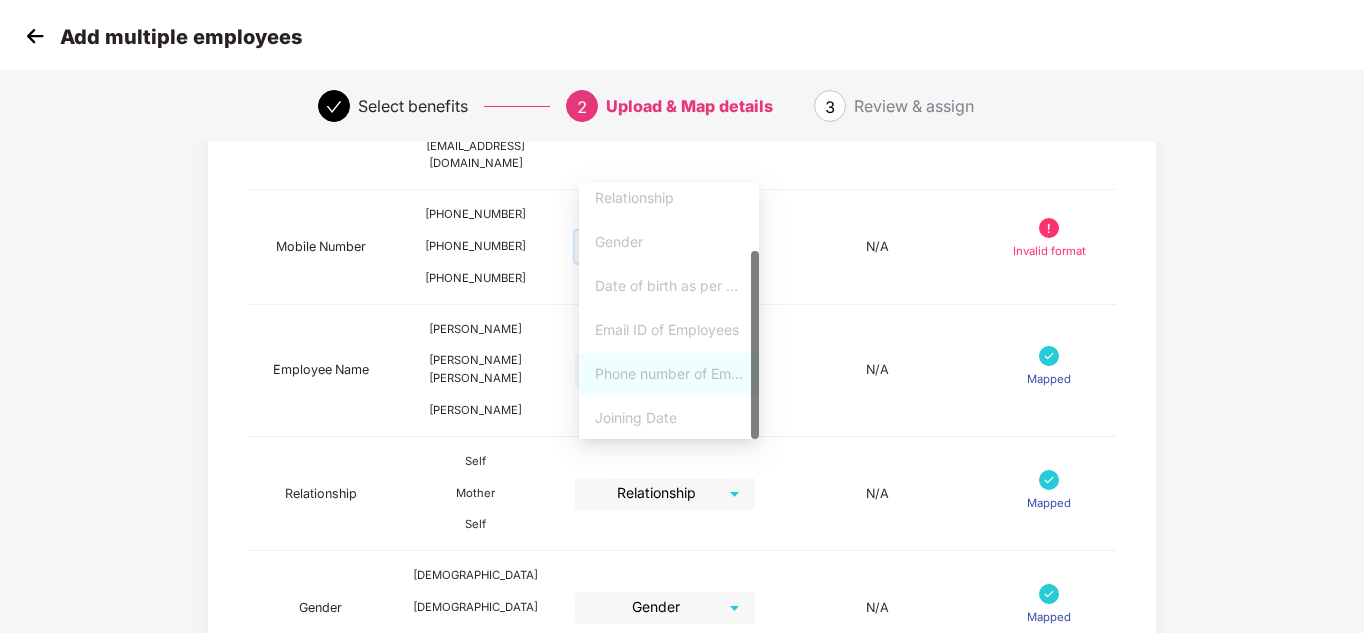 scroll, scrollTop: 437, scrollLeft: 0, axis: vertical 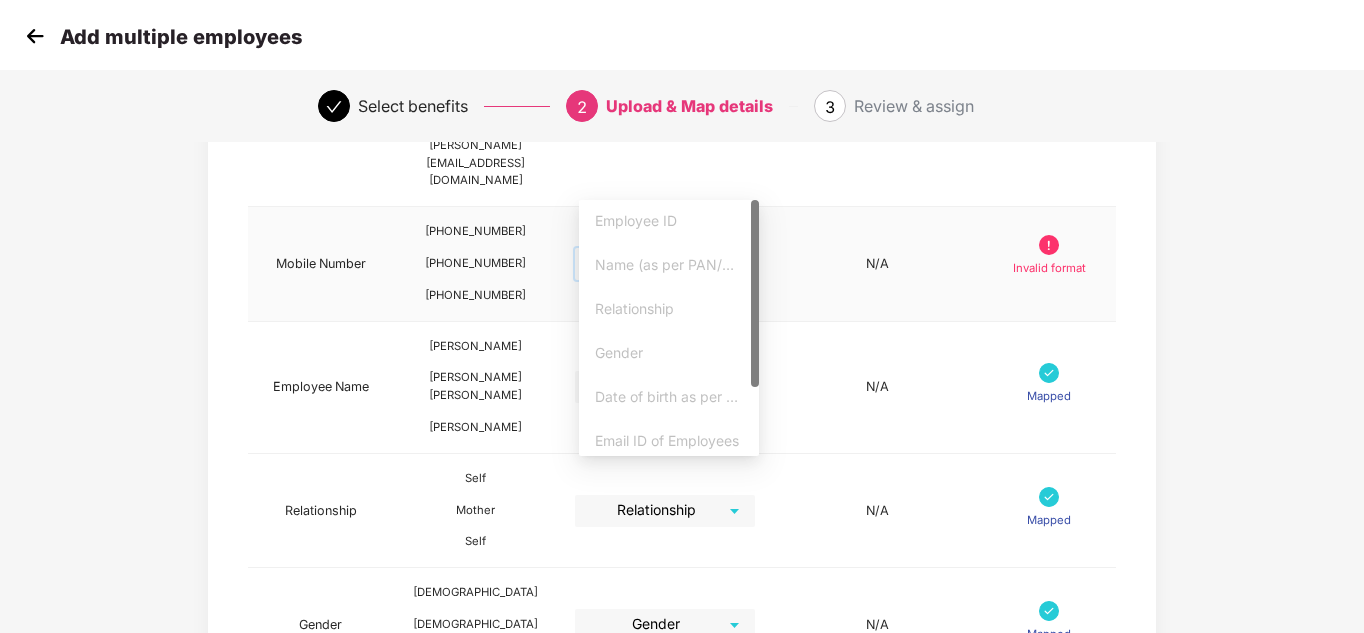 drag, startPoint x: 754, startPoint y: 328, endPoint x: 747, endPoint y: 228, distance: 100.2447 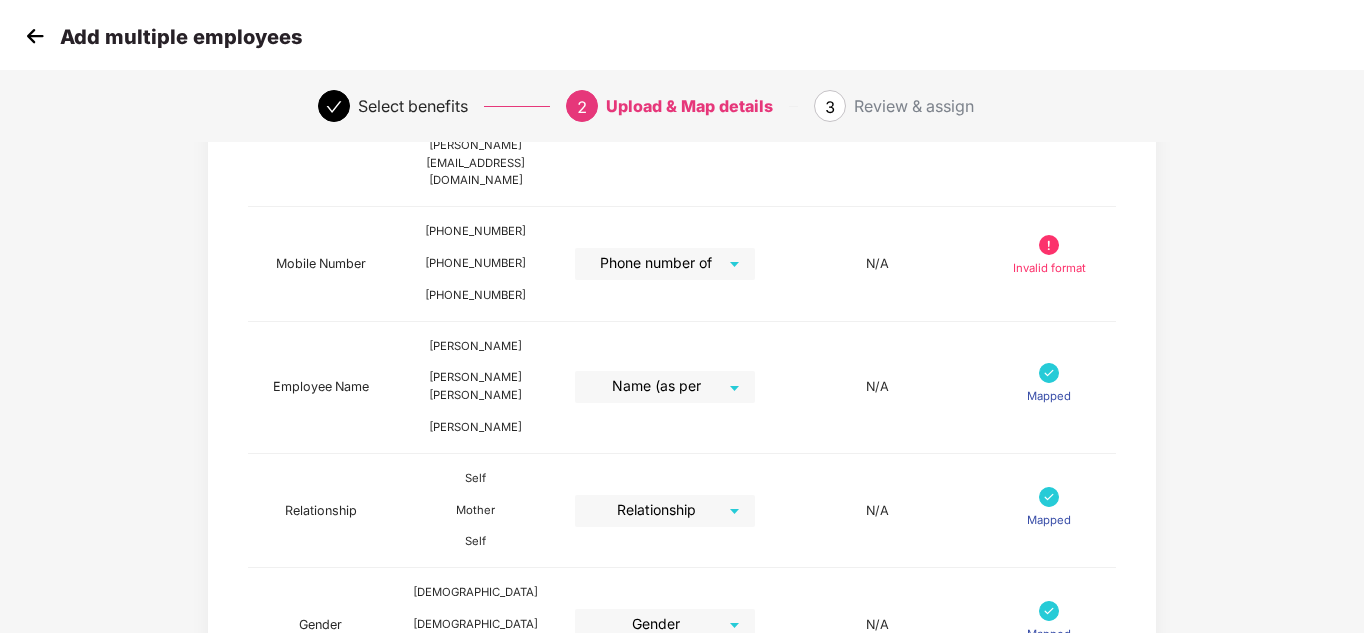 click on "Map Details Pazcare Fields Preview Information Excel Columns Format Status Employee Id BTAS1345 BTAS1345 BTAS1711 Employee ID N/A Mapped Email Id [EMAIL_ADDRESS][DOMAIN_NAME] [EMAIL_ADDRESS][DOMAIN_NAME] [PERSON_NAME][DOMAIN_NAME][EMAIL_ADDRESS][DOMAIN_NAME] Email ID of Employees N/A Mapped Mobile Number [PHONE_NUMBER] [PHONE_NUMBER] [PHONE_NUMBER] Phone number of Employees N/A Invalid format Employee Name [PERSON_NAME] [PERSON_NAME] [PERSON_NAME] Name (as per PAN/Aadhar Card) N/A Mapped Relationship Self Mother Self Relationship N/A Mapped Gender [DEMOGRAPHIC_DATA] [DEMOGRAPHIC_DATA] [DEMOGRAPHIC_DATA] Gender N/A Mapped Date Of Birth Your date format has been captured Date of birth as per PAN/ Aadhaar Card DD-MMM-YYYY Mapped Joining Date Your date format has been captured Joining Date DD-MMM-YYYY Mapped Back Next" at bounding box center (682, 383) 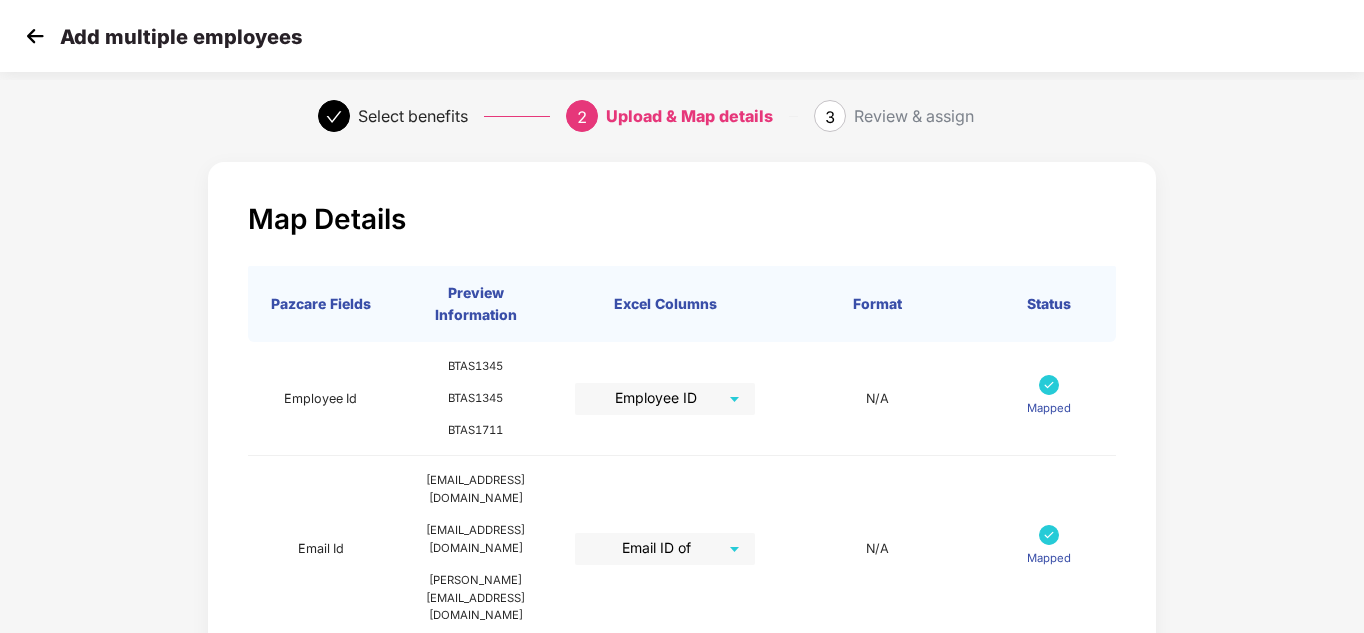 scroll, scrollTop: 0, scrollLeft: 0, axis: both 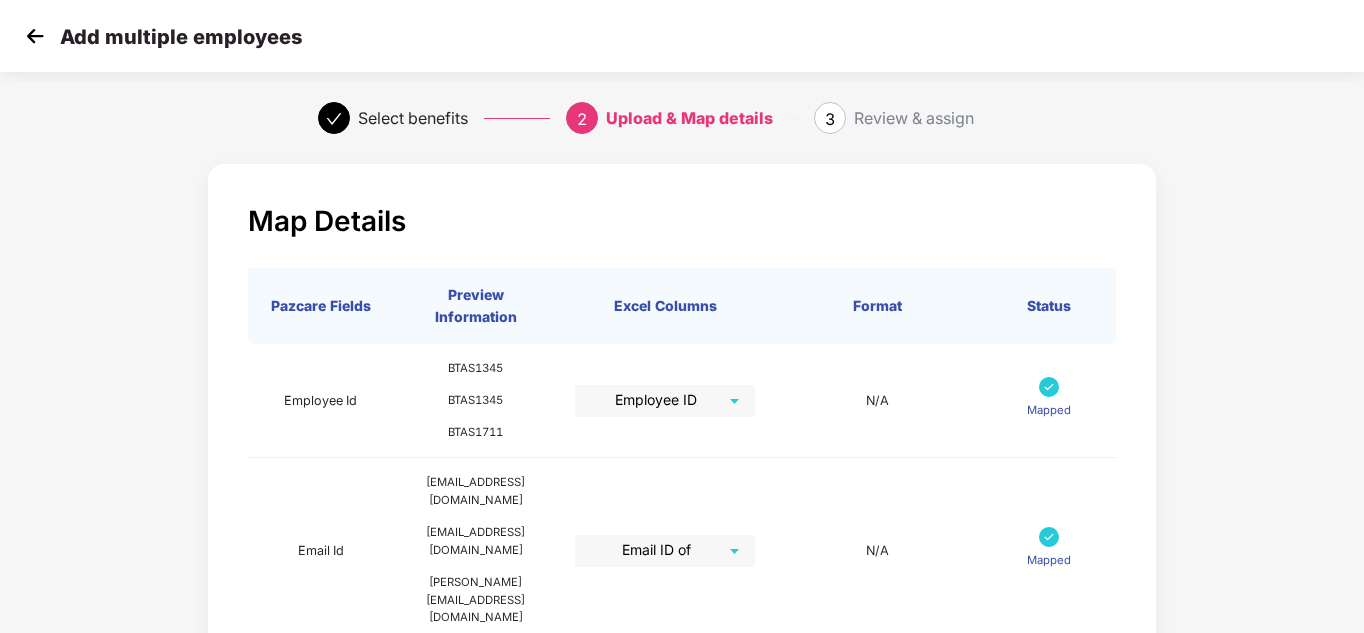 click at bounding box center (35, 36) 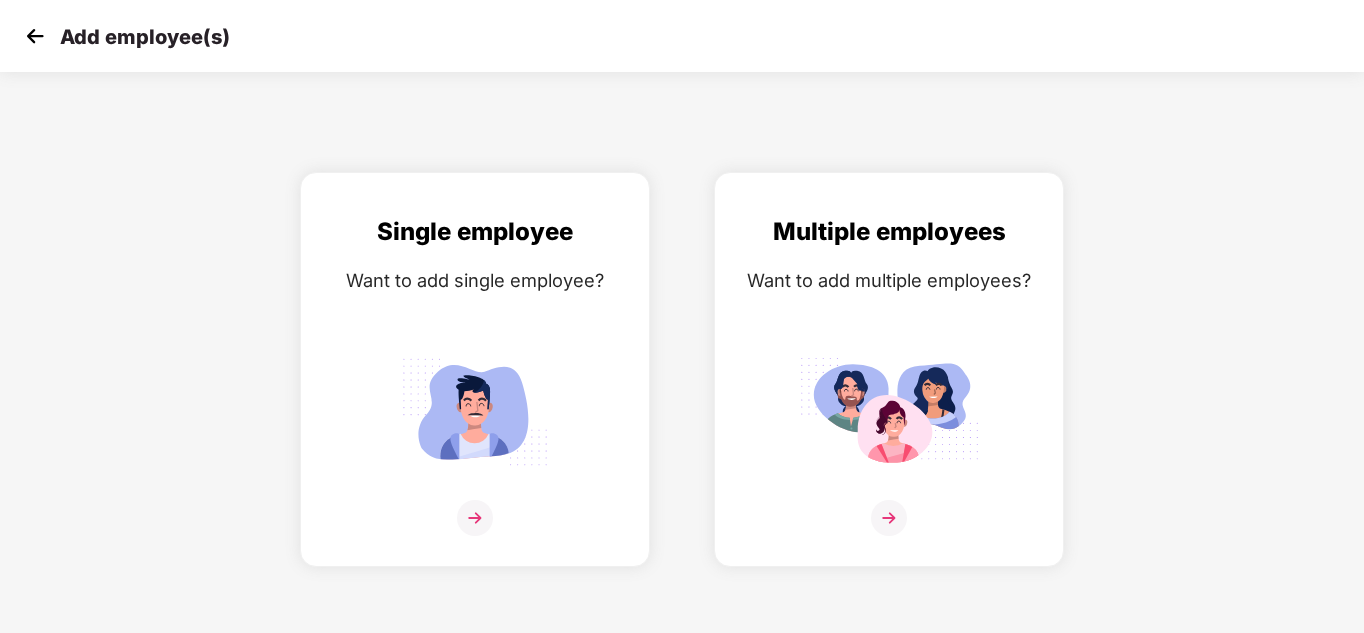 click at bounding box center [35, 36] 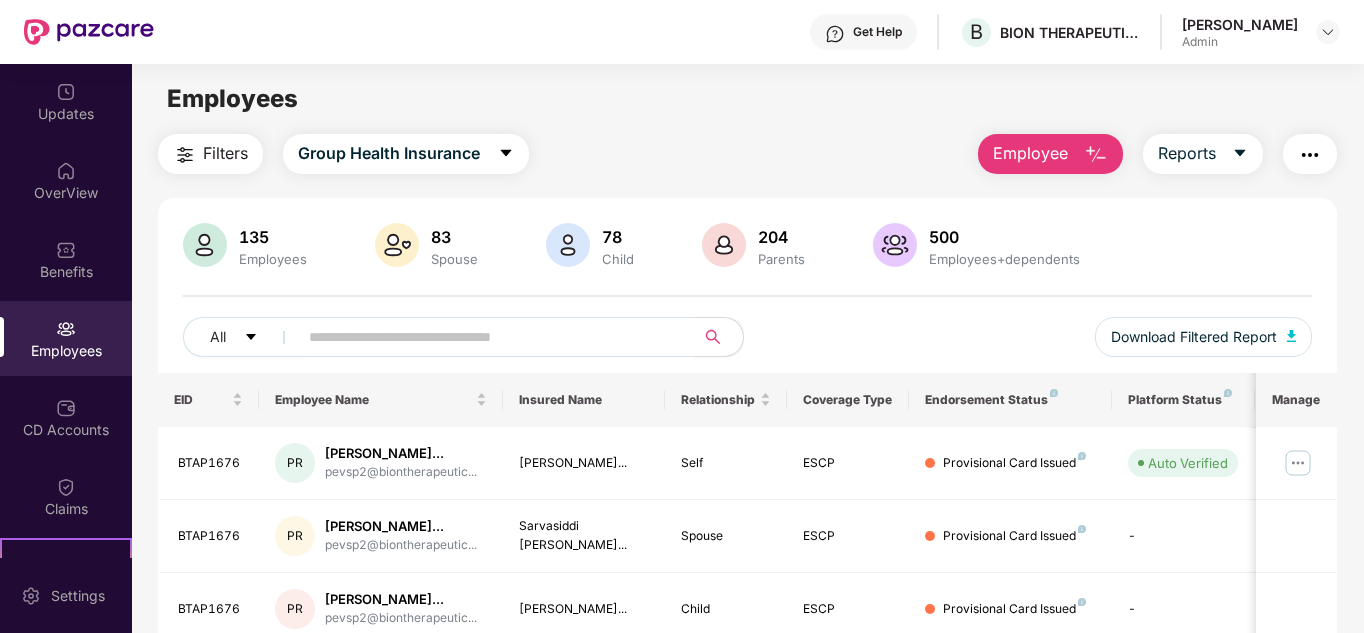 click at bounding box center [1096, 155] 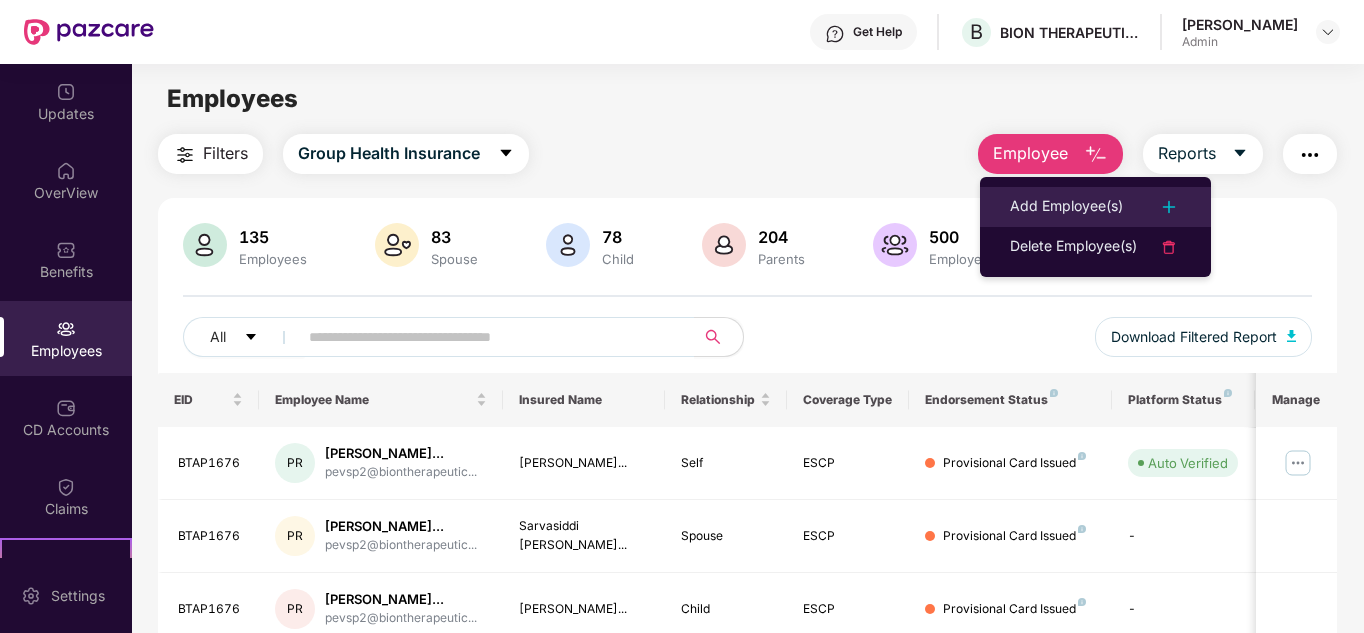 click on "Add Employee(s)" at bounding box center [1066, 207] 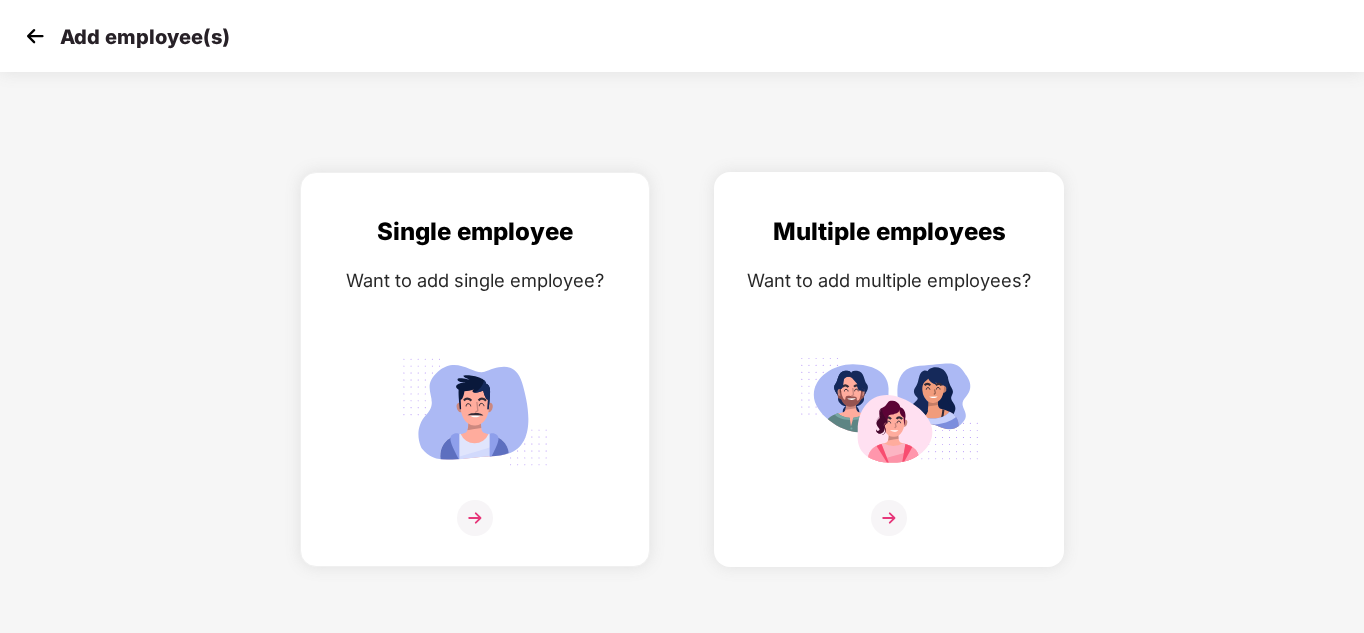 click at bounding box center [889, 518] 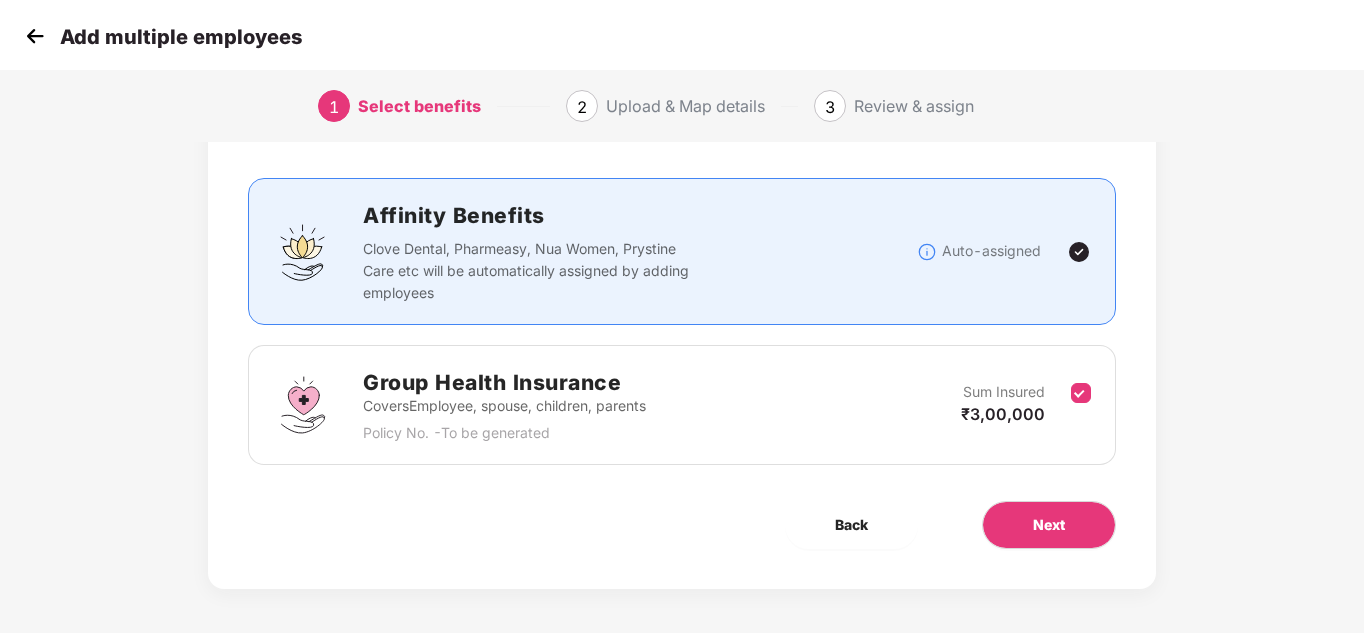 scroll, scrollTop: 106, scrollLeft: 0, axis: vertical 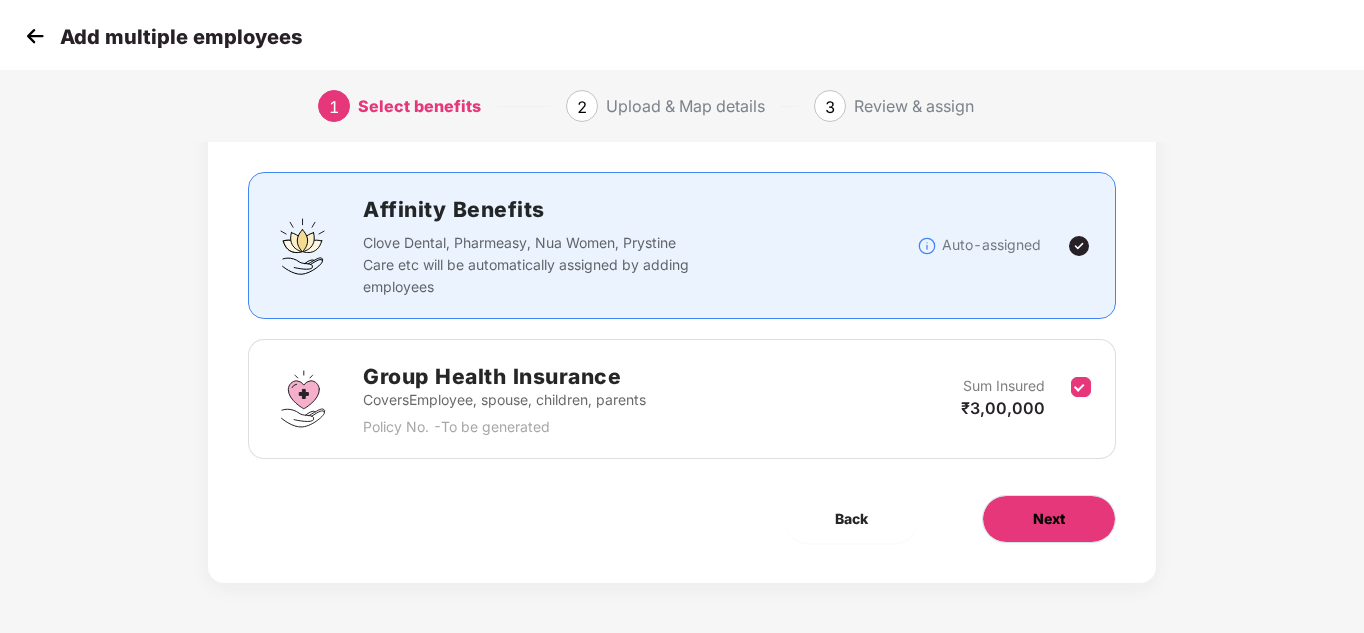 click on "Next" at bounding box center [1049, 519] 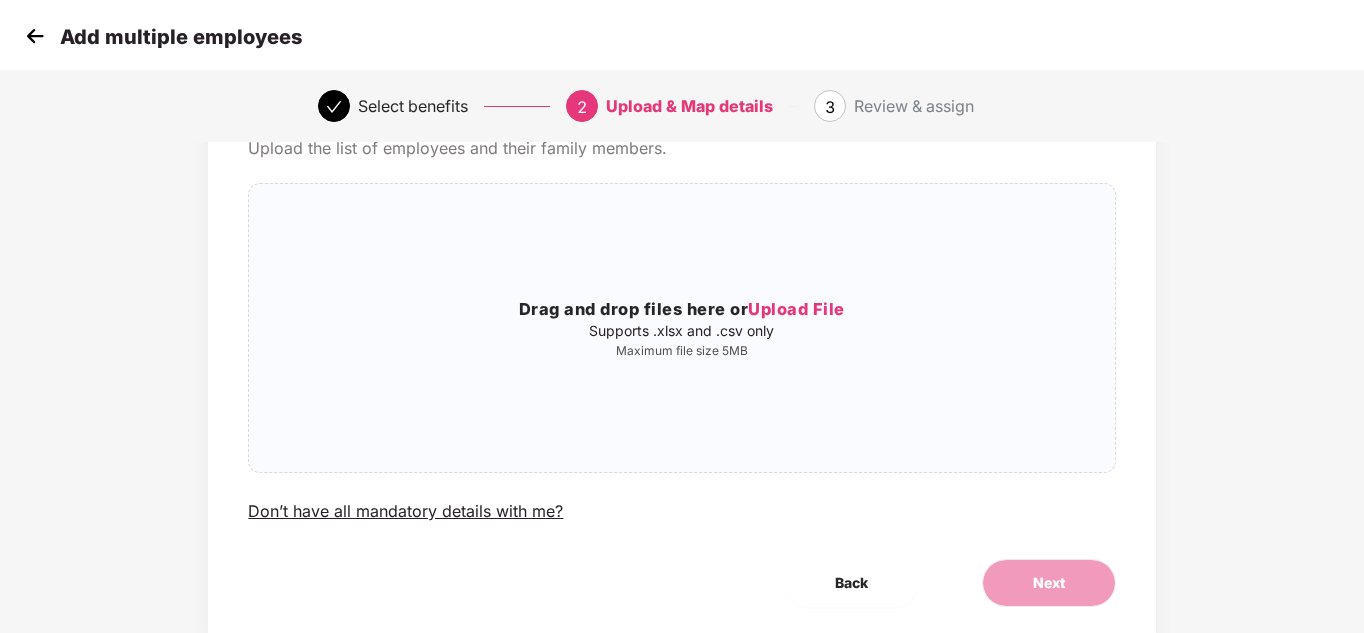 scroll, scrollTop: 0, scrollLeft: 0, axis: both 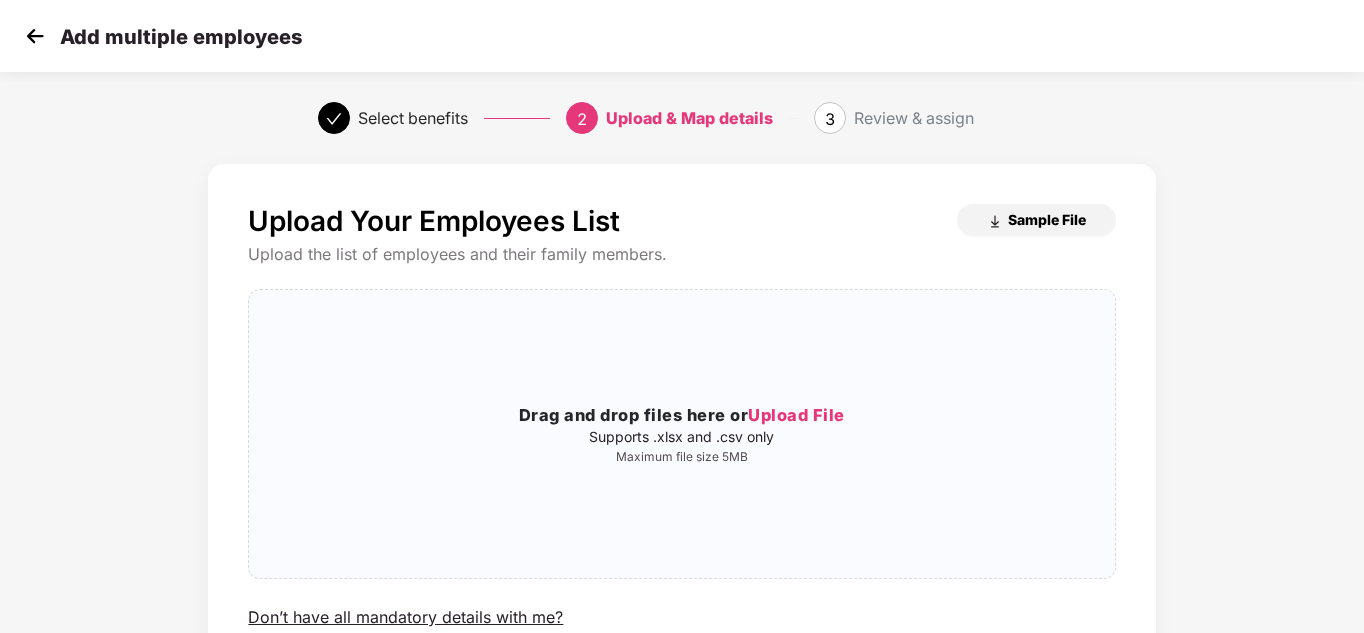 click on "Sample File" at bounding box center (1036, 220) 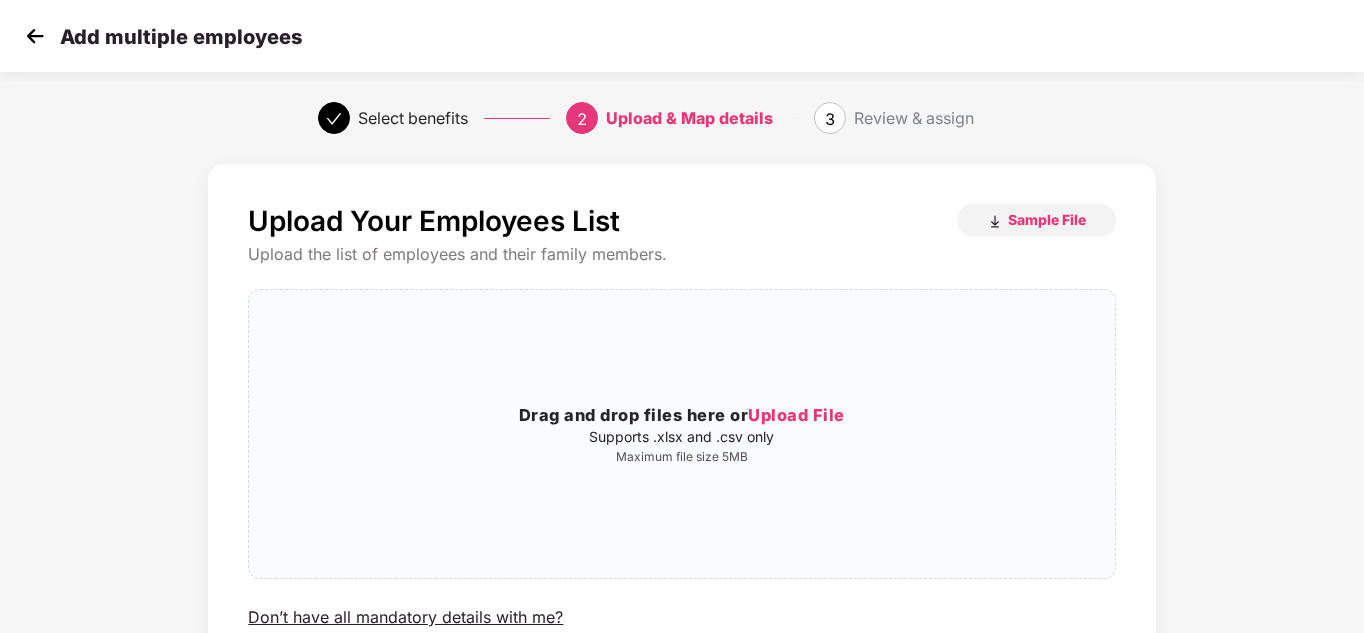 click at bounding box center [35, 36] 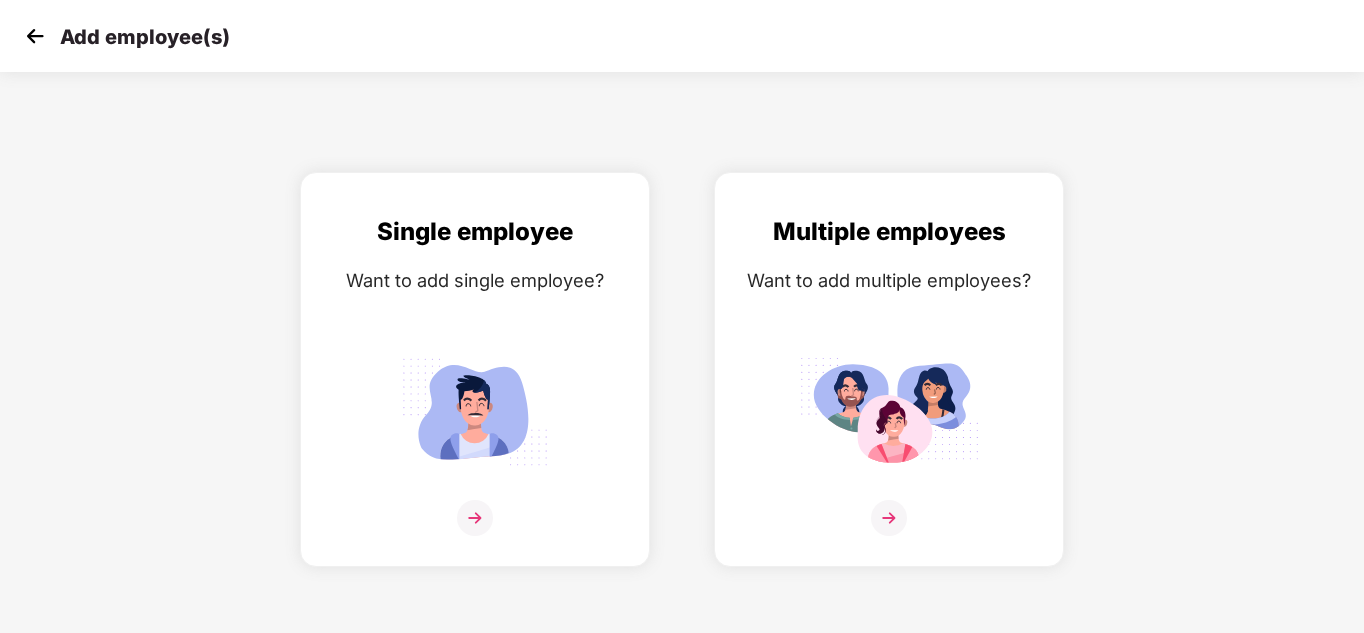 click at bounding box center (35, 36) 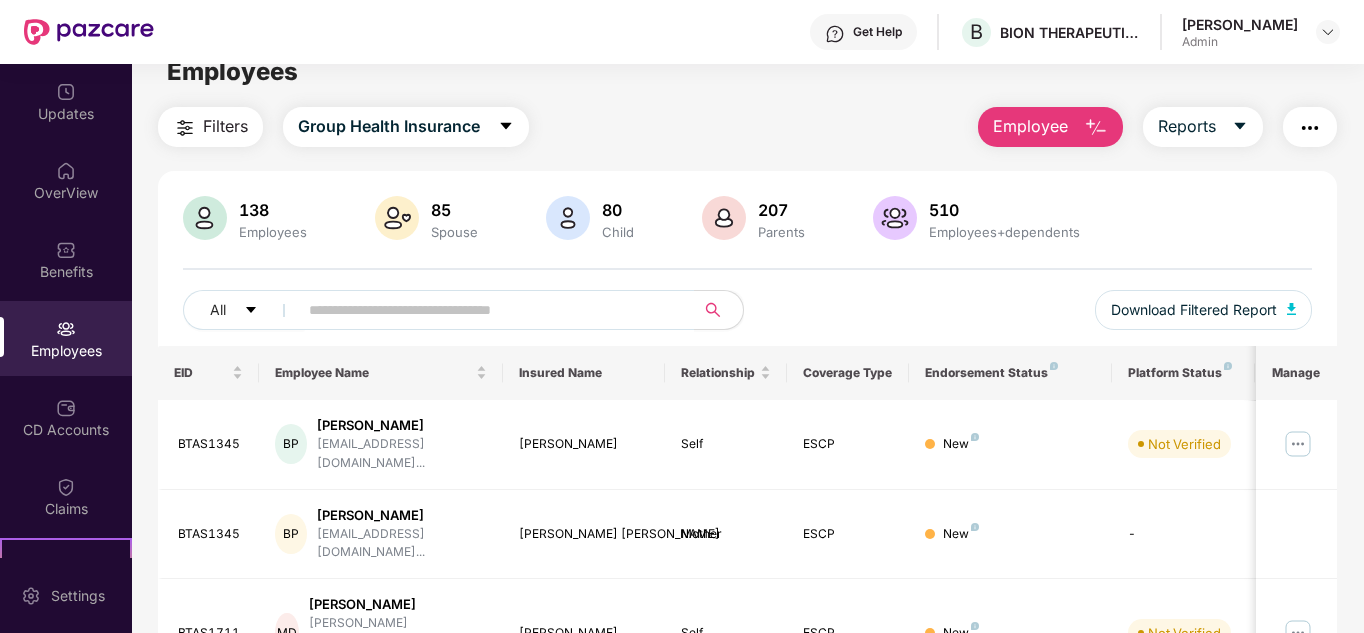 scroll, scrollTop: 0, scrollLeft: 0, axis: both 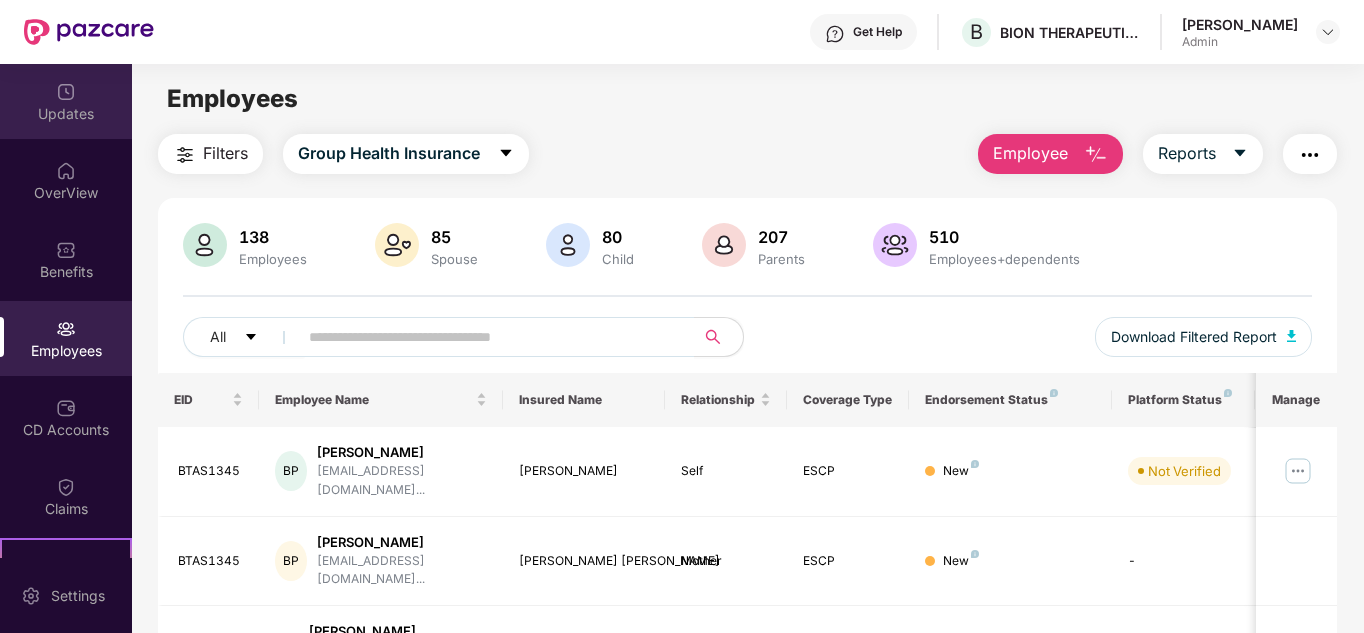 click on "Updates" at bounding box center [66, 101] 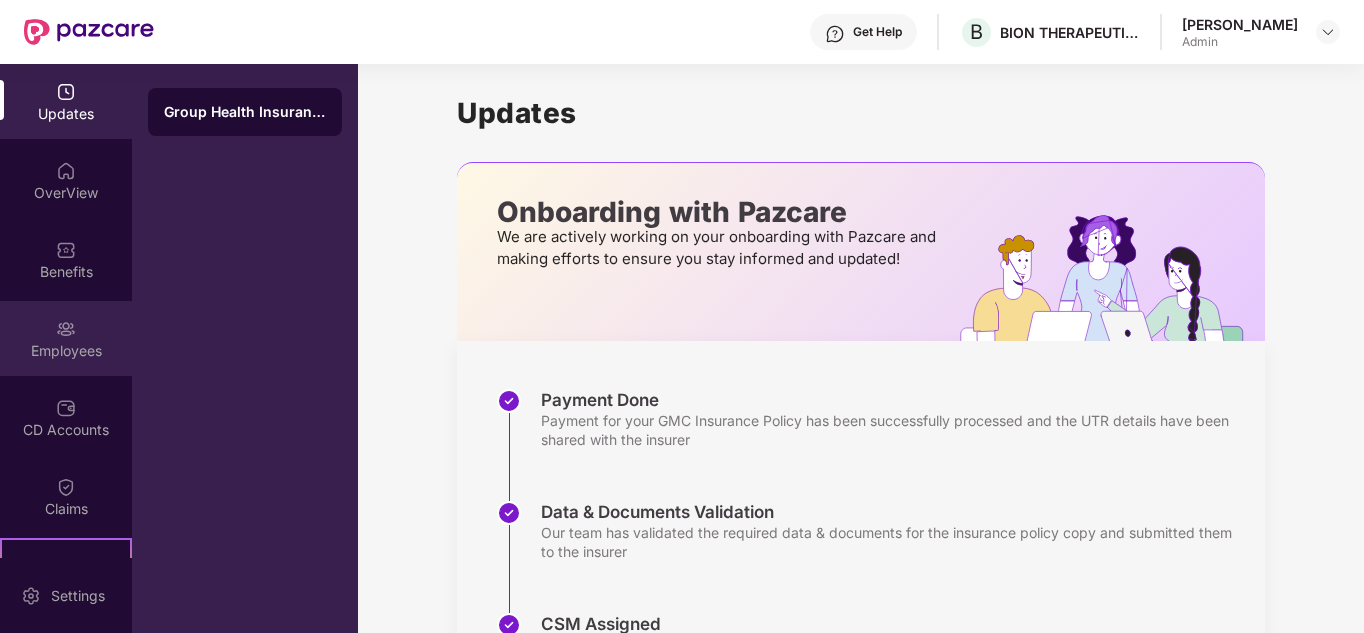 click on "Employees" at bounding box center (66, 351) 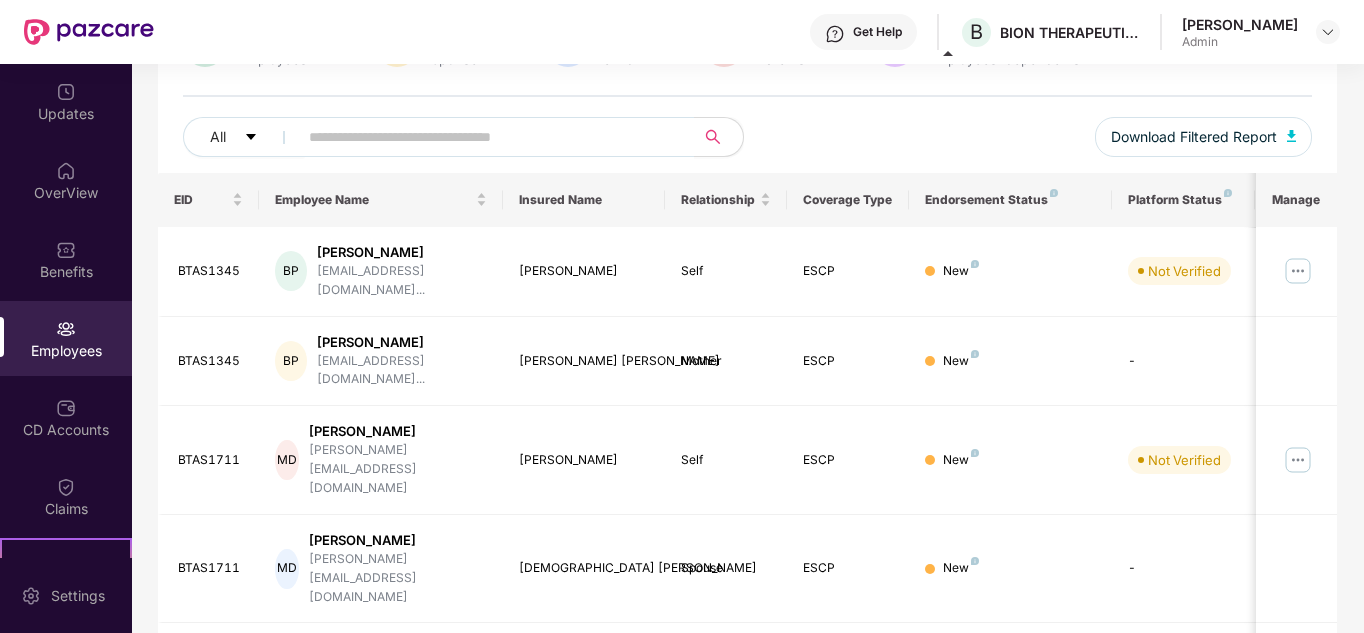scroll, scrollTop: 0, scrollLeft: 0, axis: both 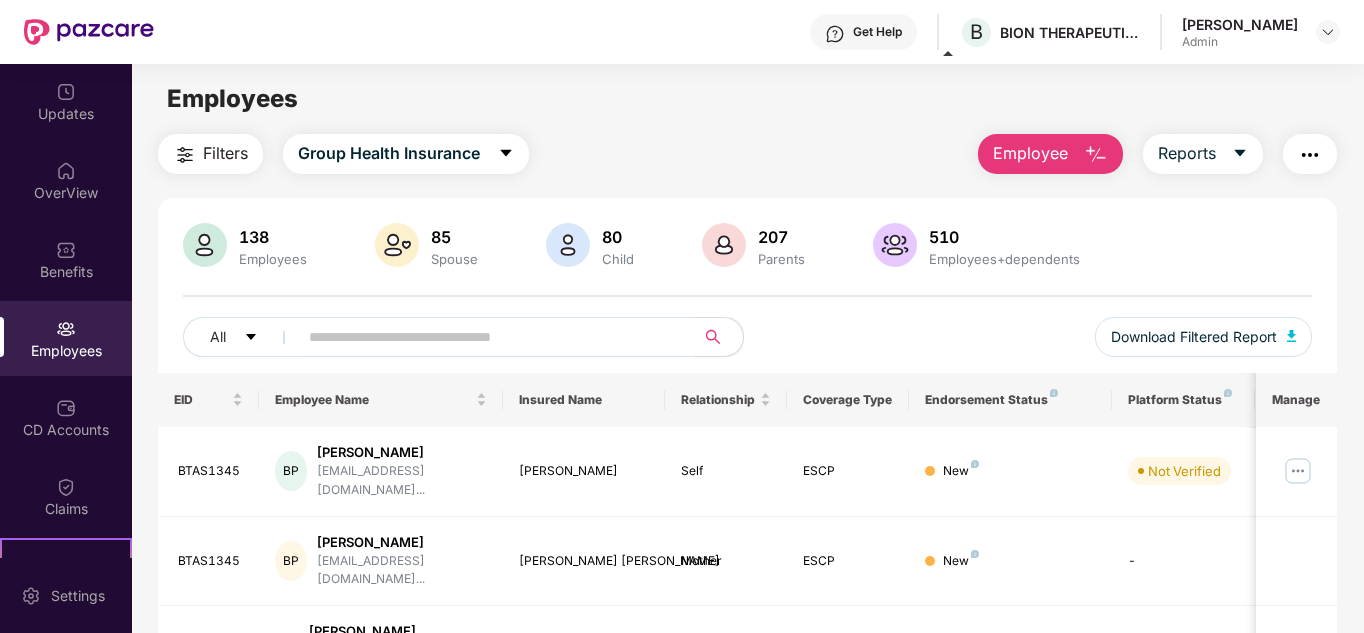 click at bounding box center [1310, 155] 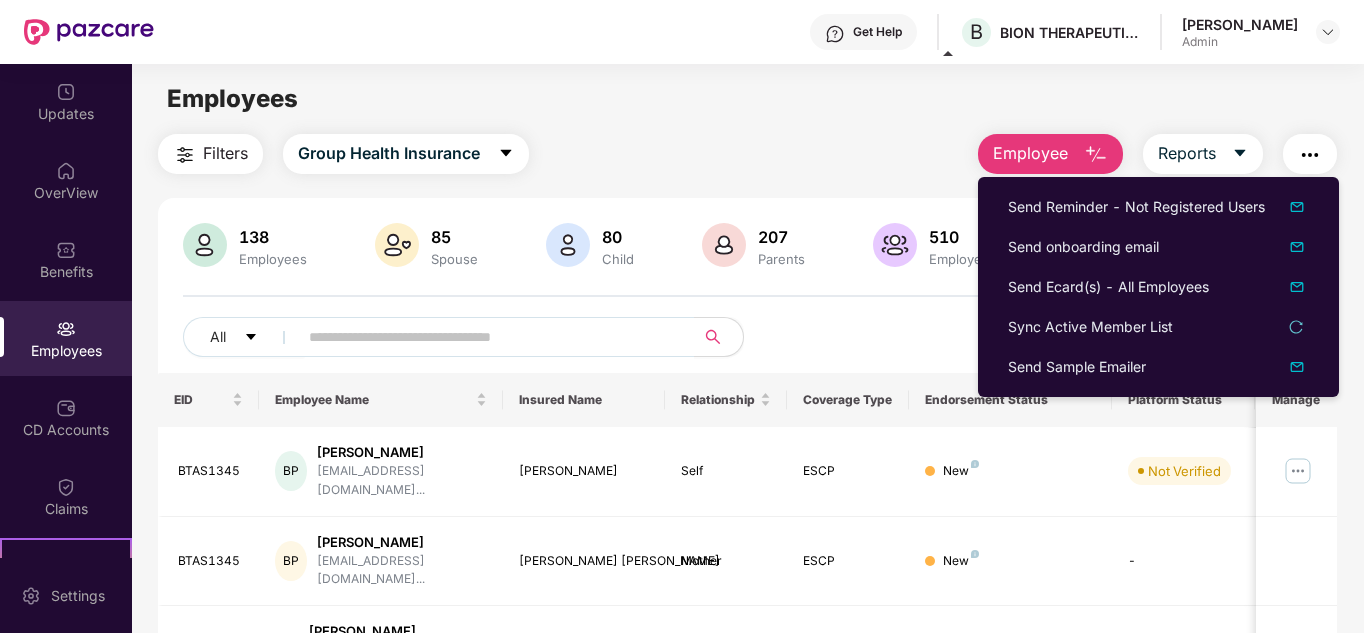 type 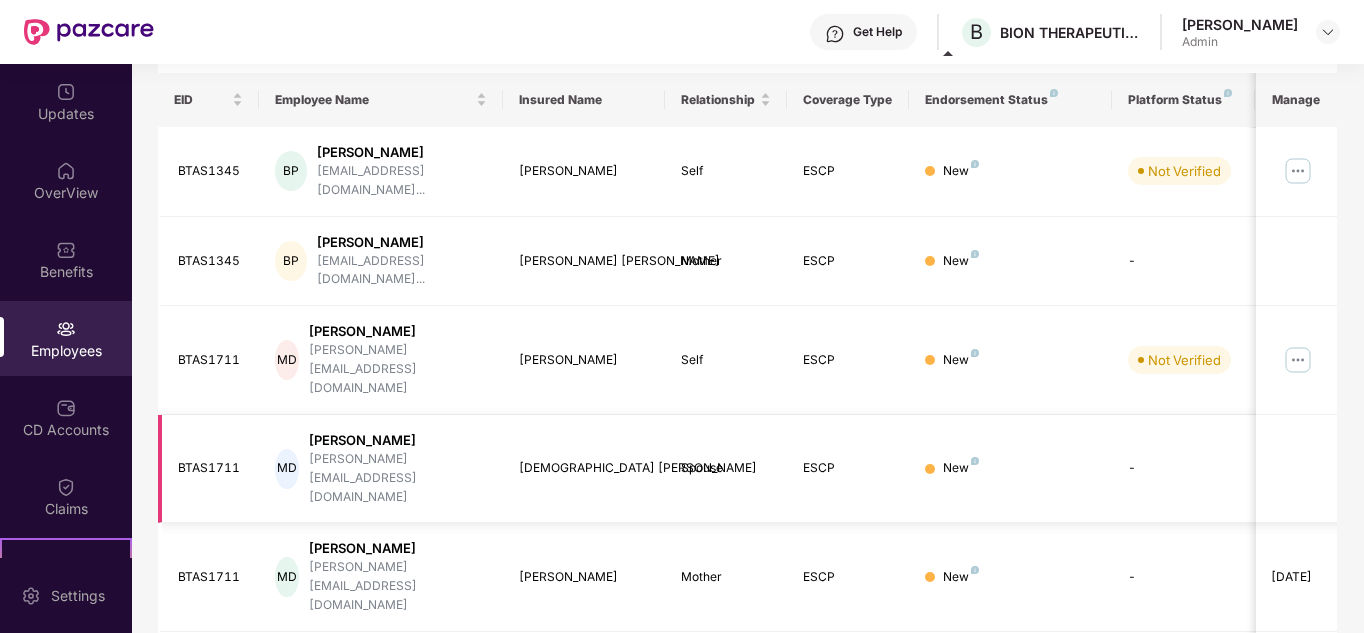 scroll, scrollTop: 0, scrollLeft: 0, axis: both 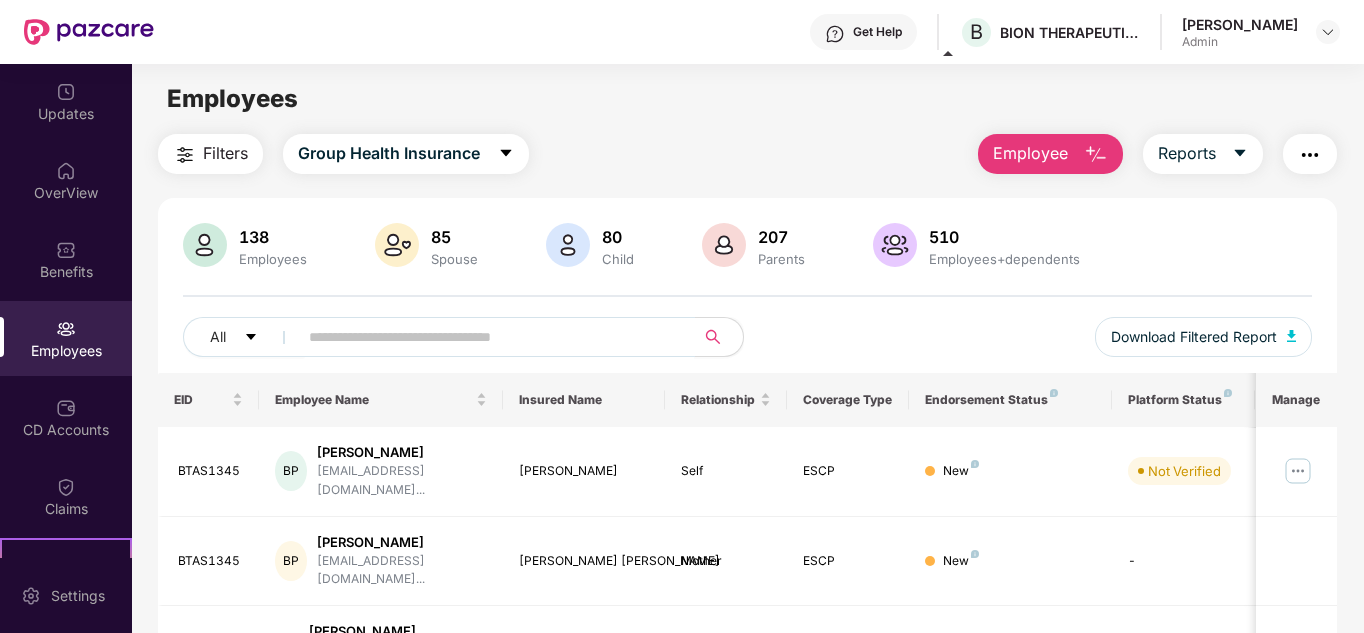 click at bounding box center (488, 337) 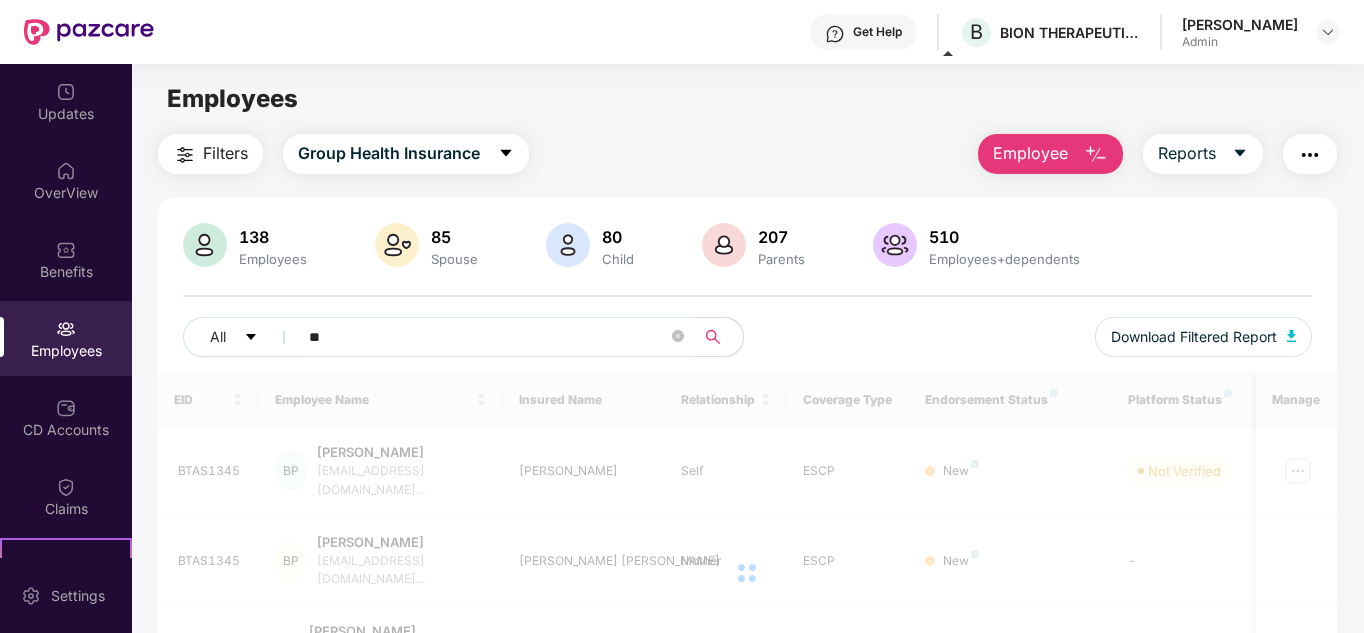 type on "*" 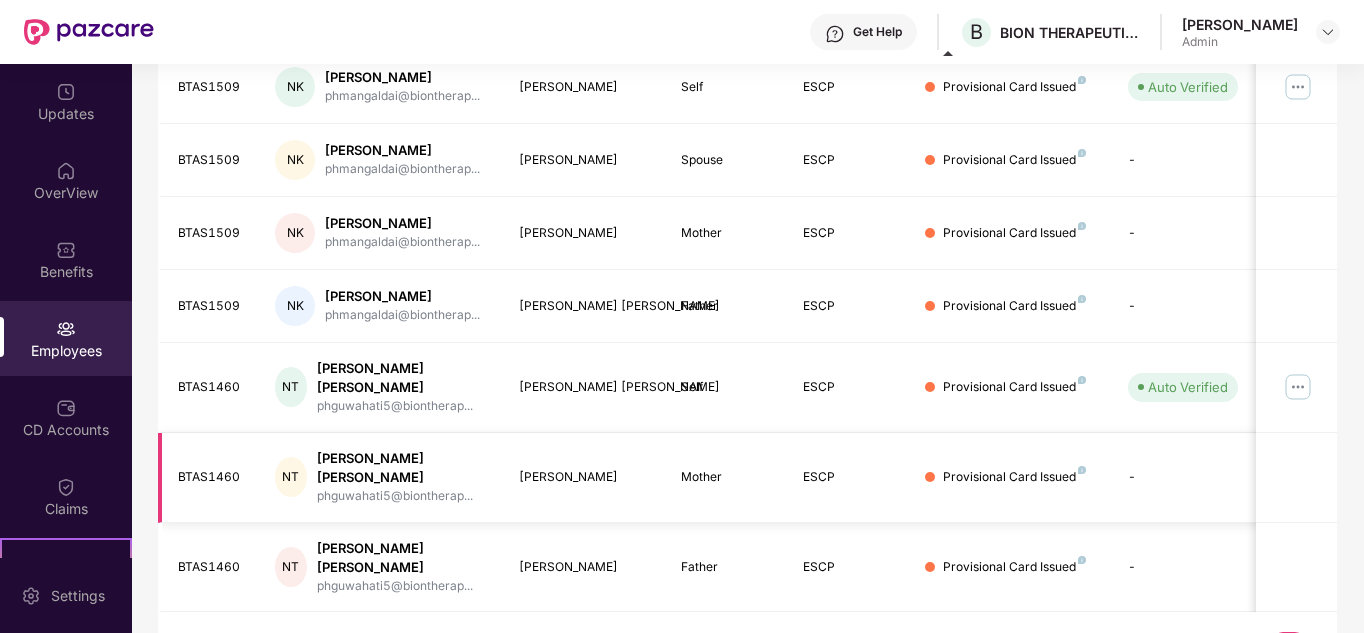 scroll, scrollTop: 377, scrollLeft: 0, axis: vertical 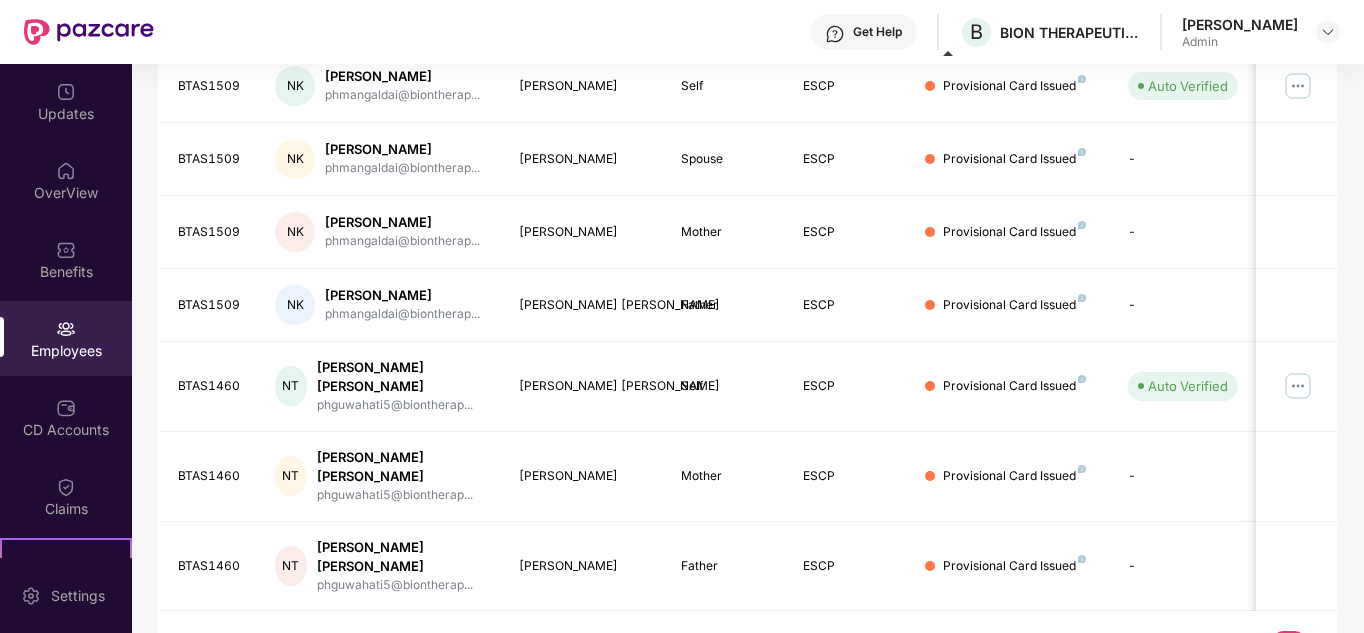 type on "*****" 